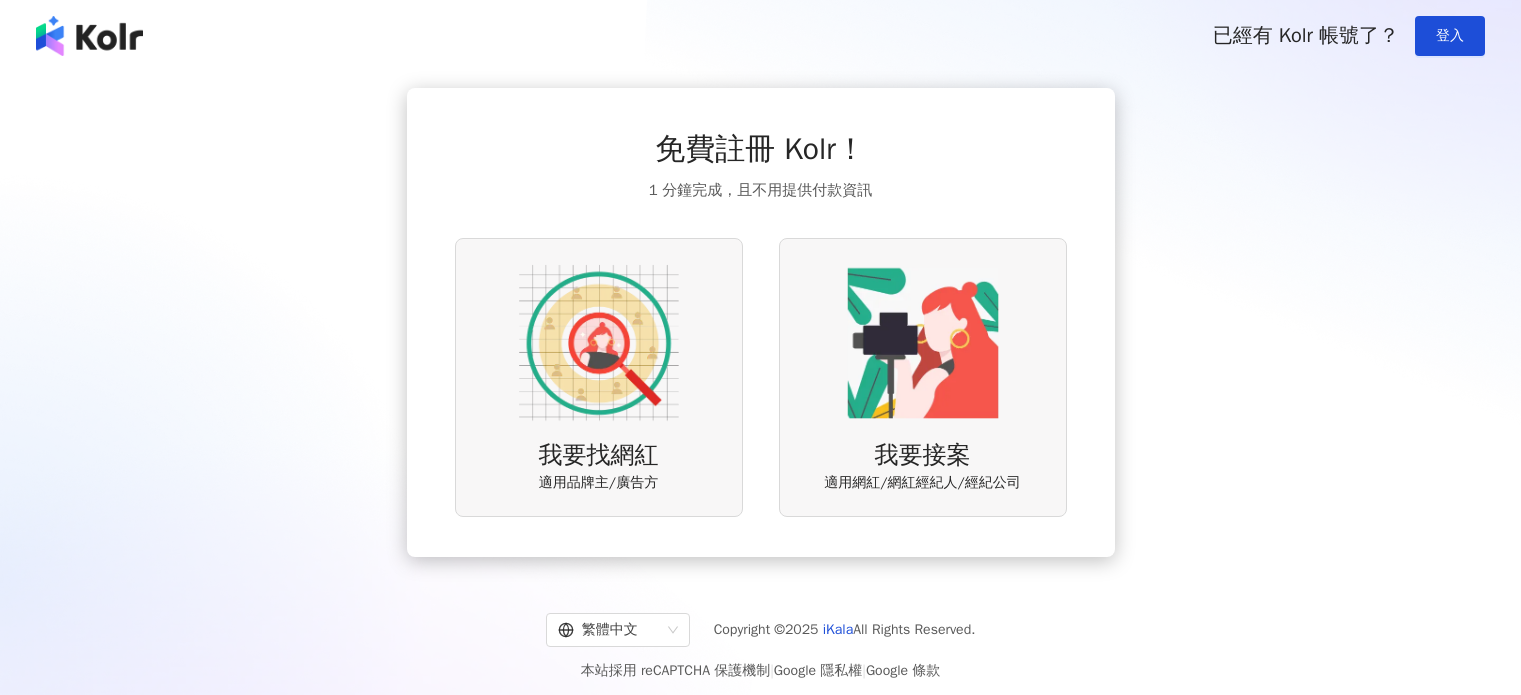 scroll, scrollTop: 0, scrollLeft: 0, axis: both 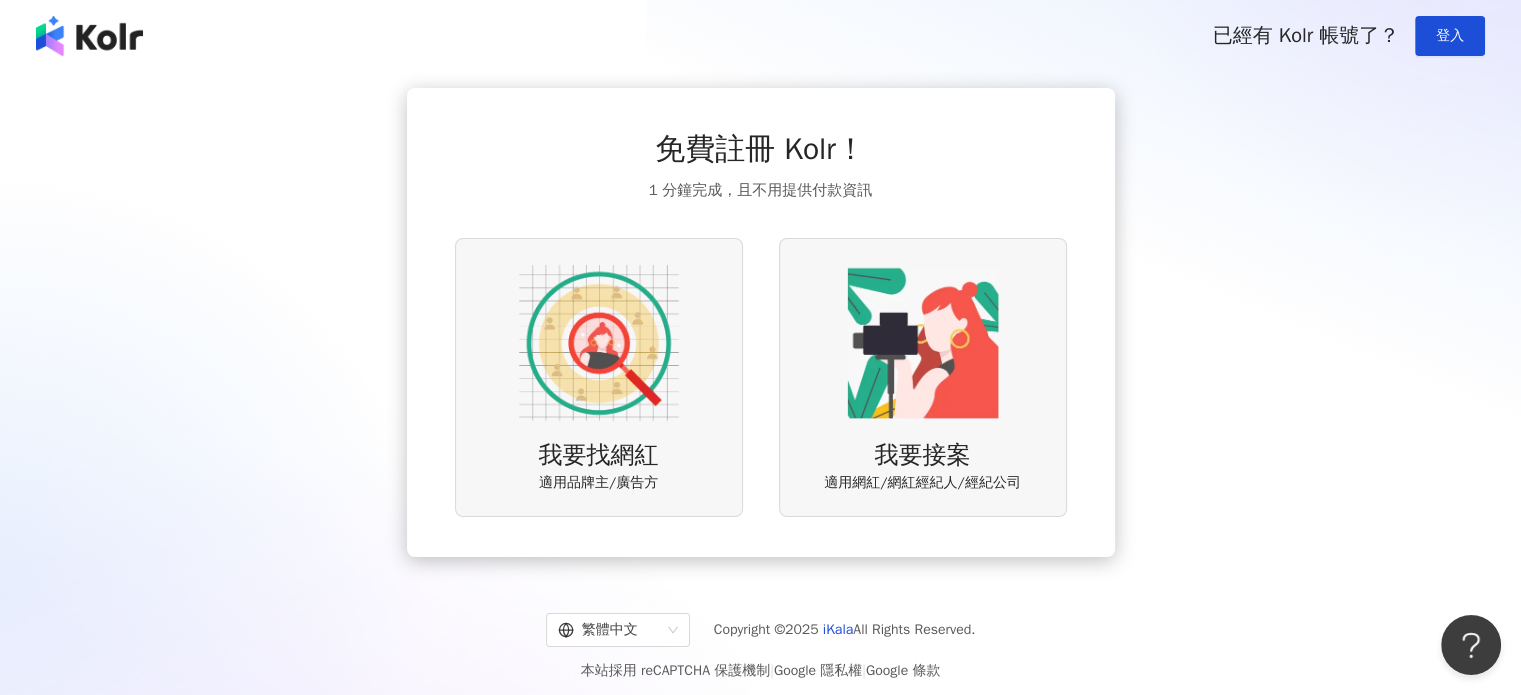 click at bounding box center (599, 343) 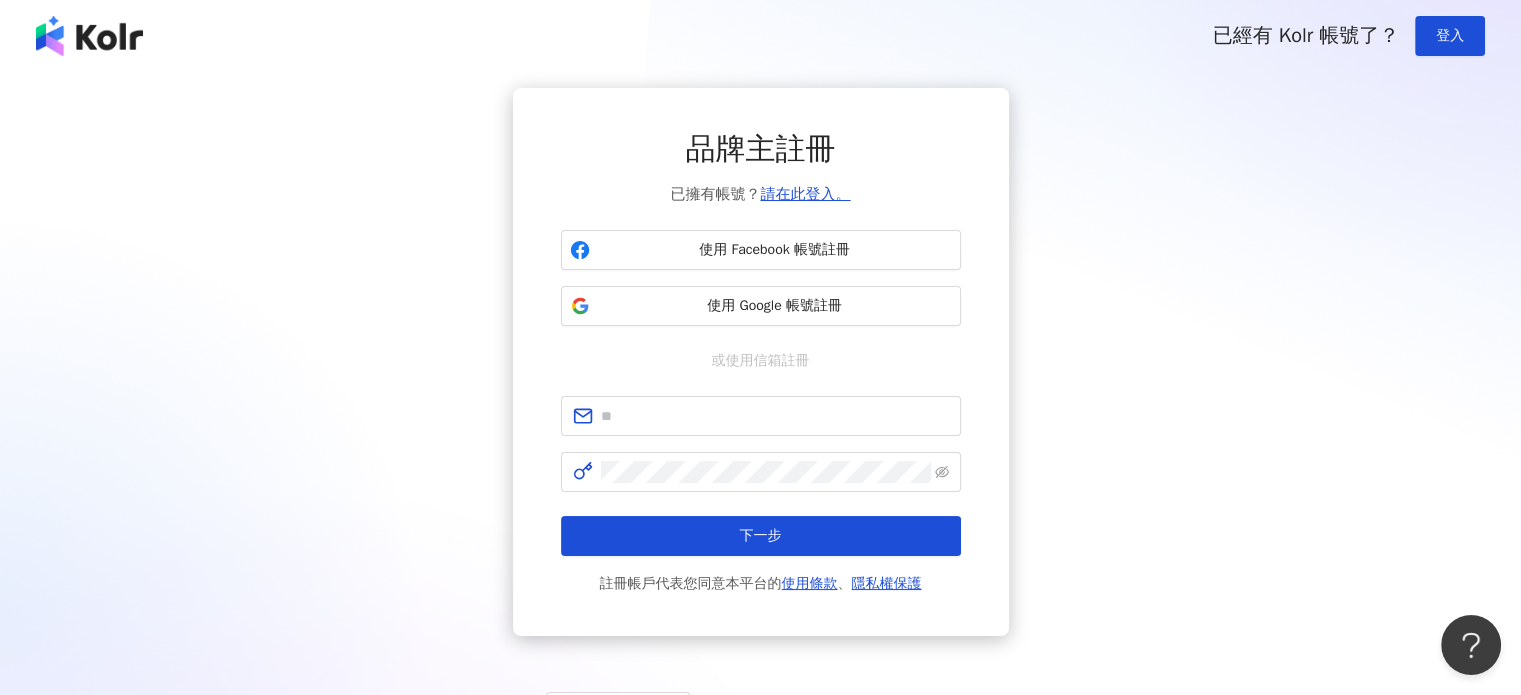 drag, startPoint x: 738, startPoint y: 254, endPoint x: 711, endPoint y: 371, distance: 120.074974 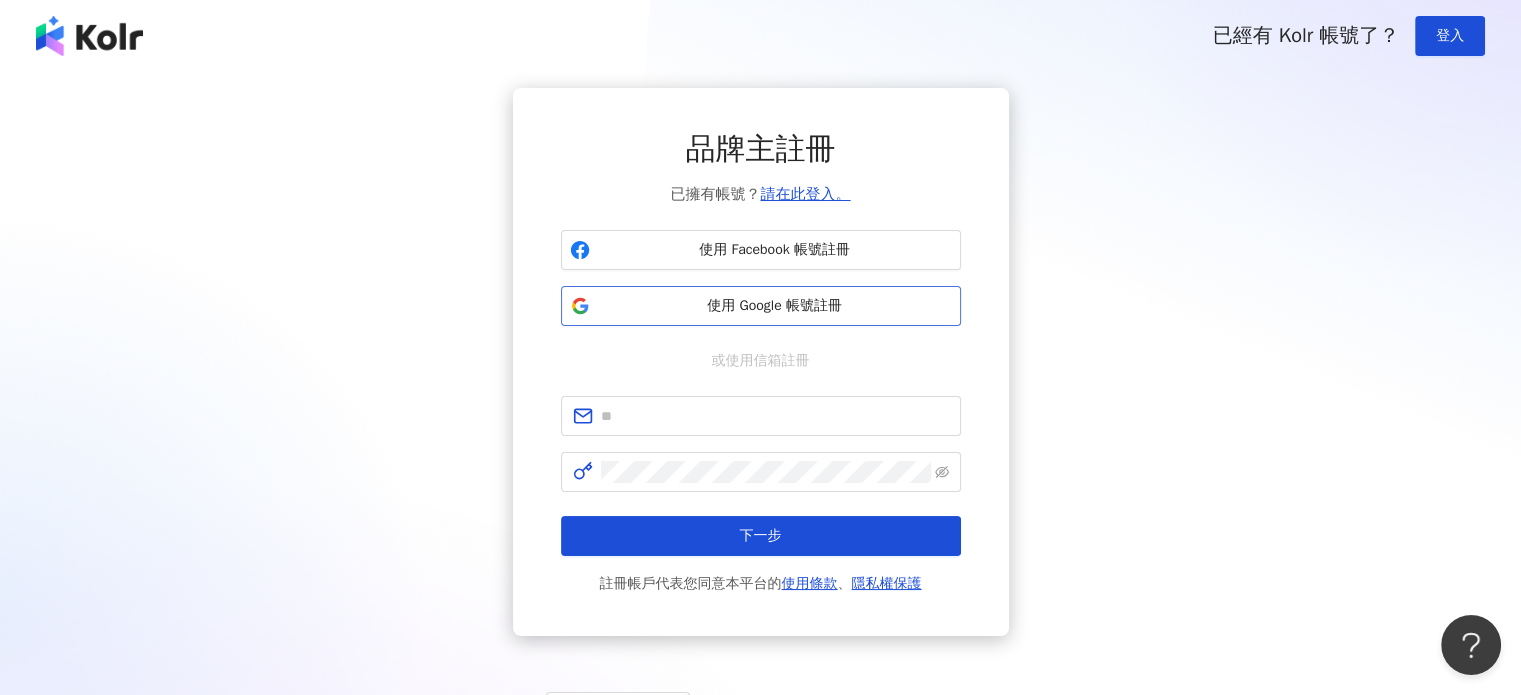 click on "使用 Google 帳號註冊" at bounding box center (775, 306) 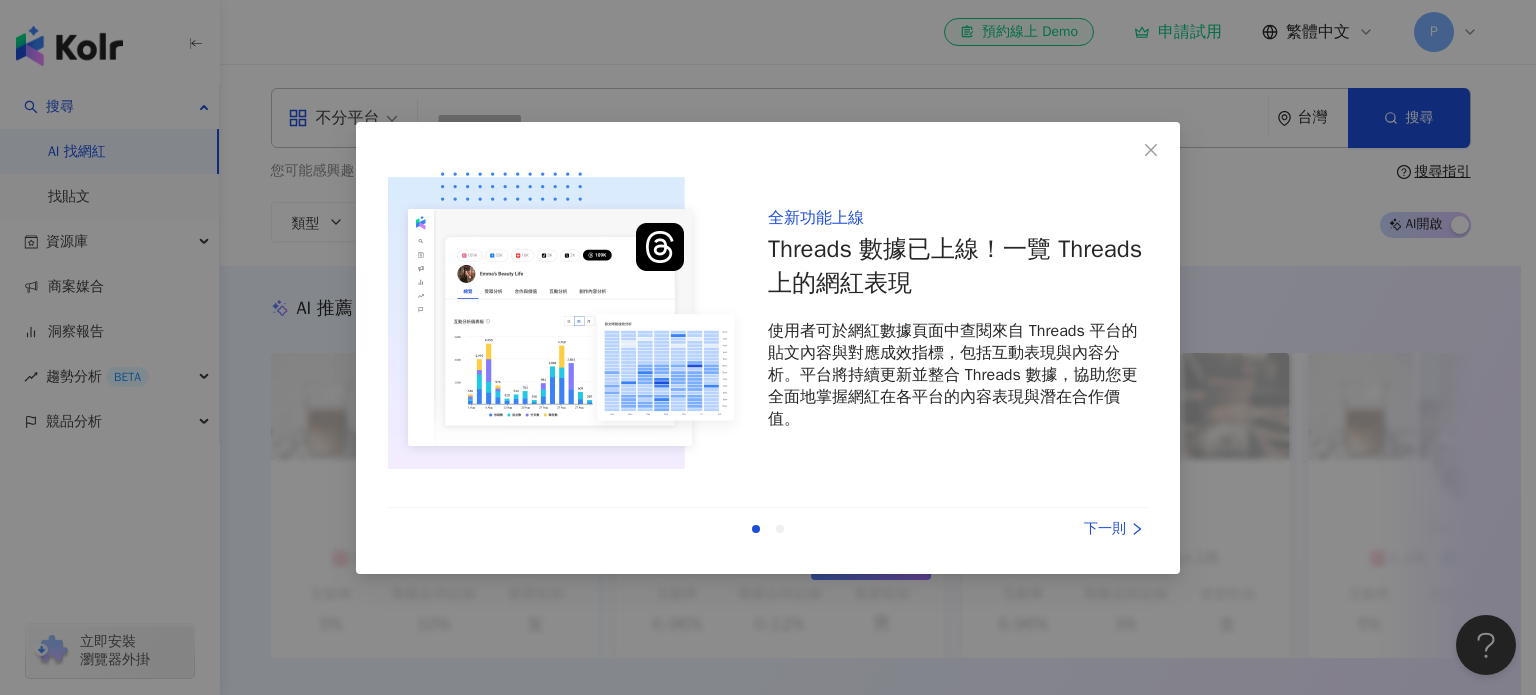 click on "全新功能上線 Threads 數據已上線！一覽 Threads 上的網紅表現 使用者可於網紅數據頁面中查閱來自 Threads 平台的貼文內容與對應成效指標，包括互動表現與內容分析。平台將持續更新並整合 Threads 數據，協助您更全面地掌握網紅在各平台的內容表現與潛在合作價值。 上一則 下一則" at bounding box center (768, 348) 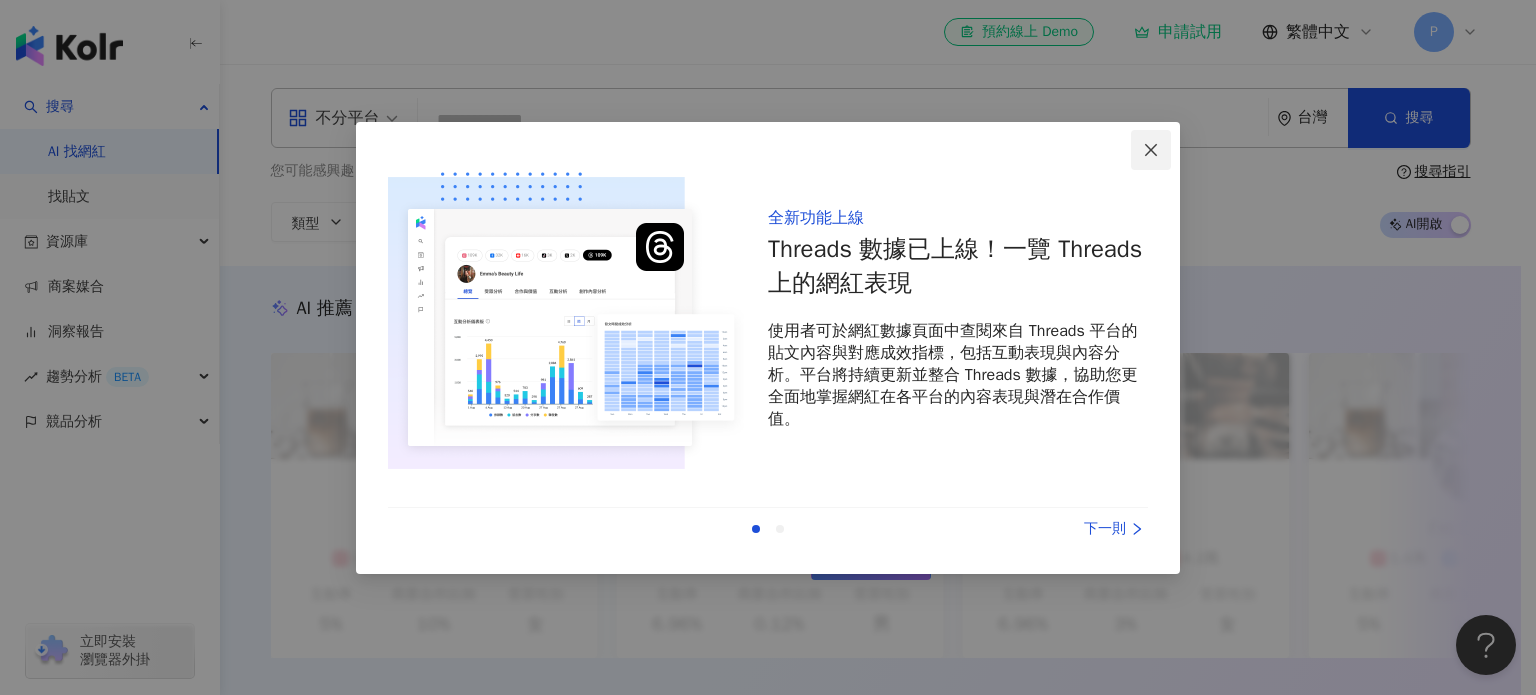 click at bounding box center (1151, 150) 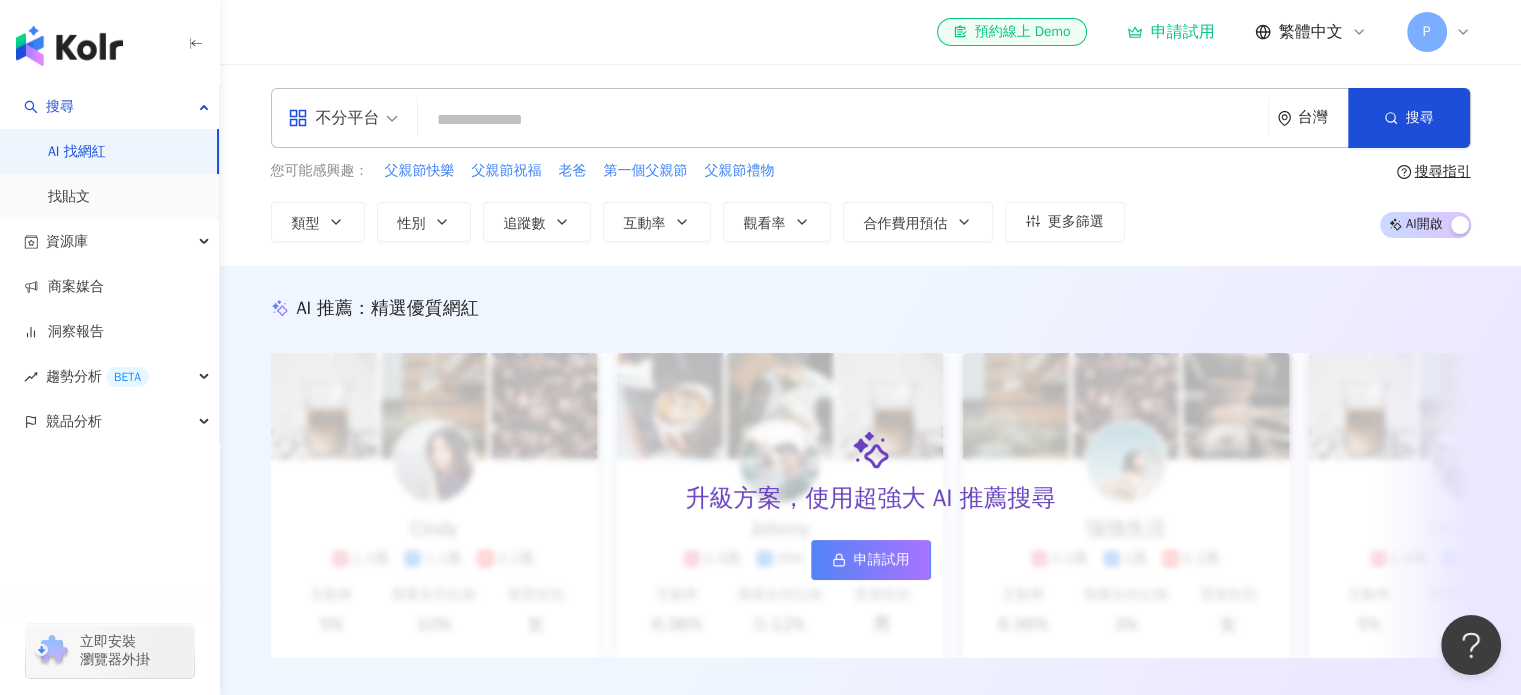 click at bounding box center [843, 120] 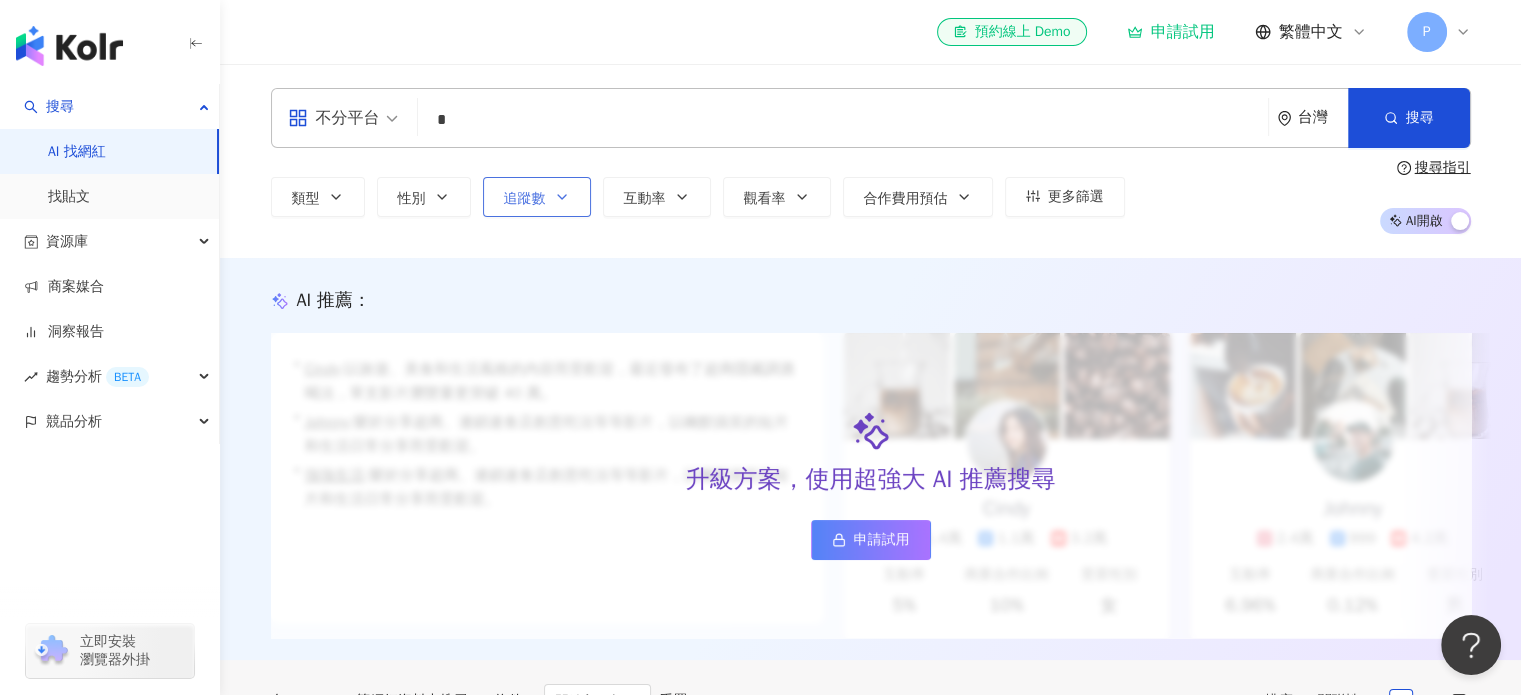 type on "*" 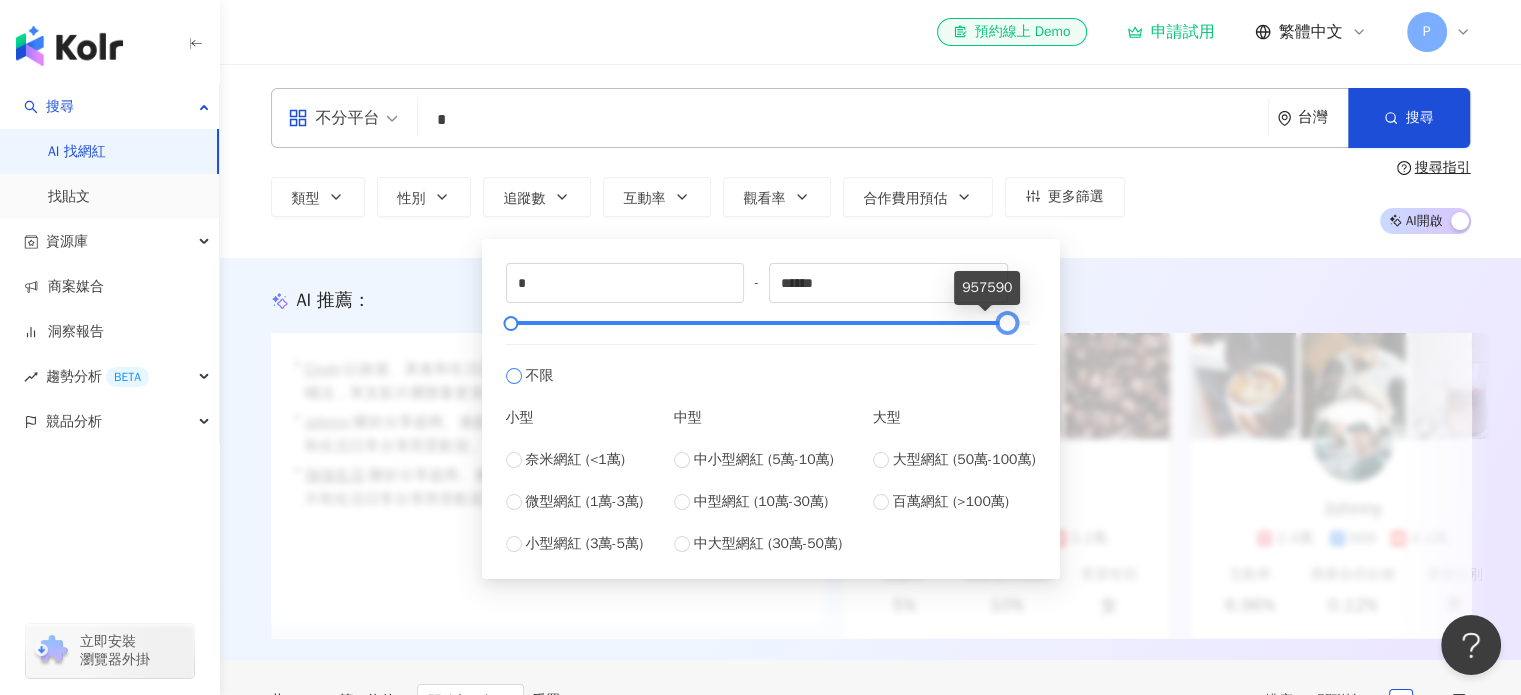 type on "******" 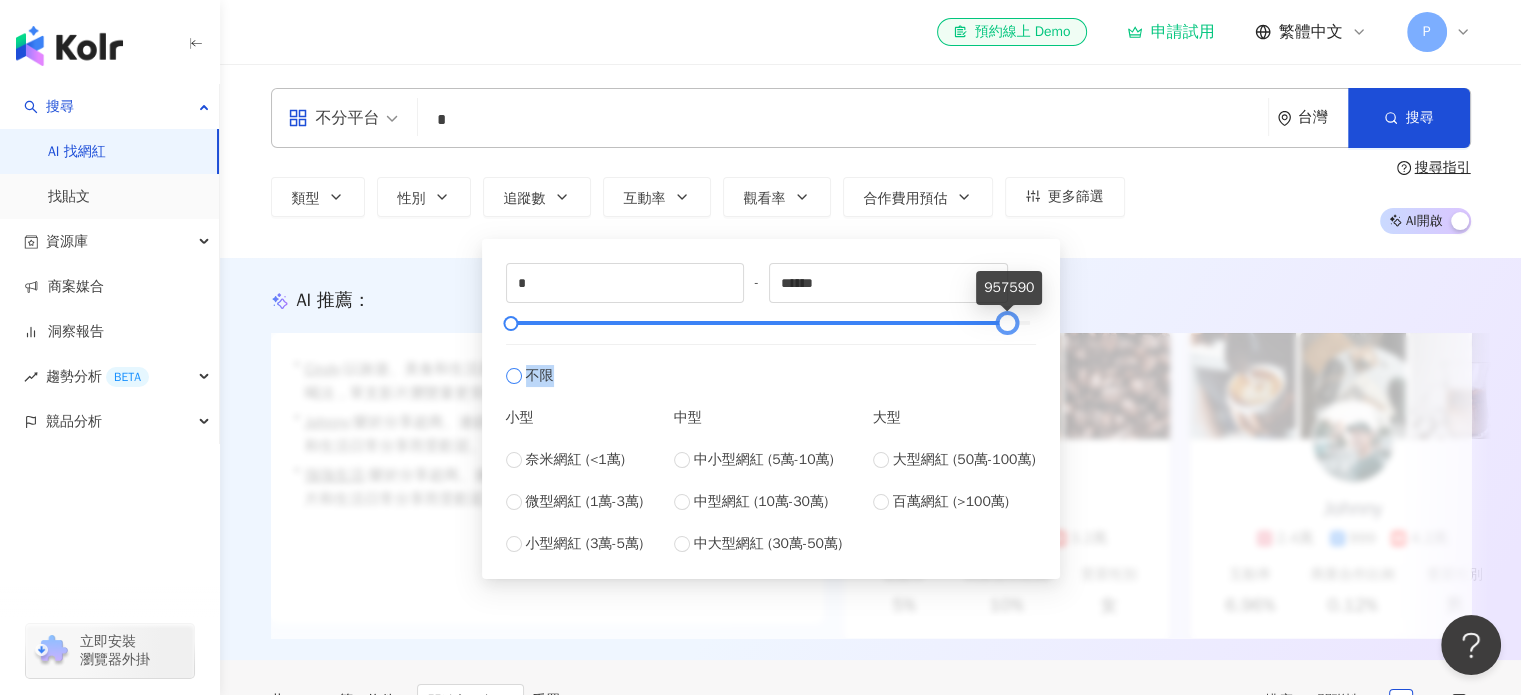 drag, startPoint x: 1028, startPoint y: 323, endPoint x: 1006, endPoint y: 344, distance: 30.413813 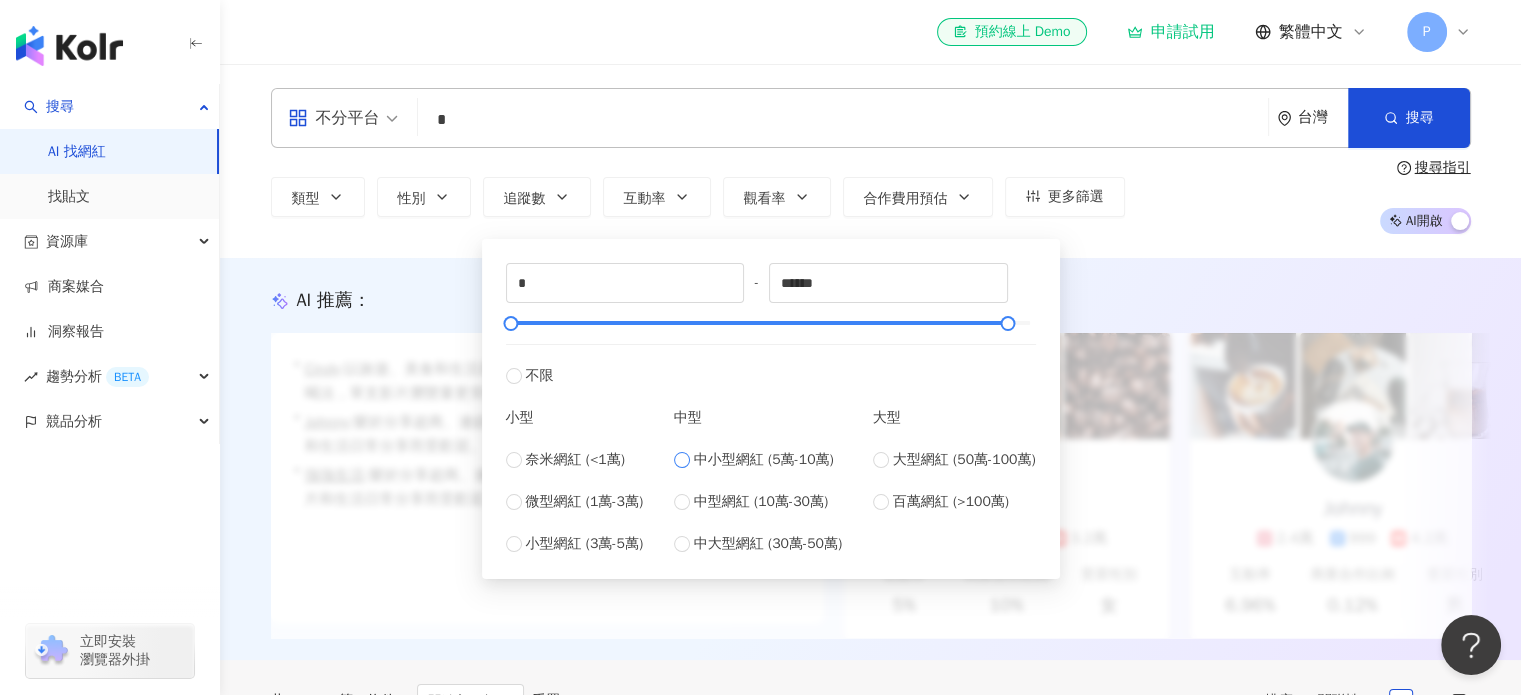 click on "中小型網紅 (5萬-10萬)" at bounding box center (758, 460) 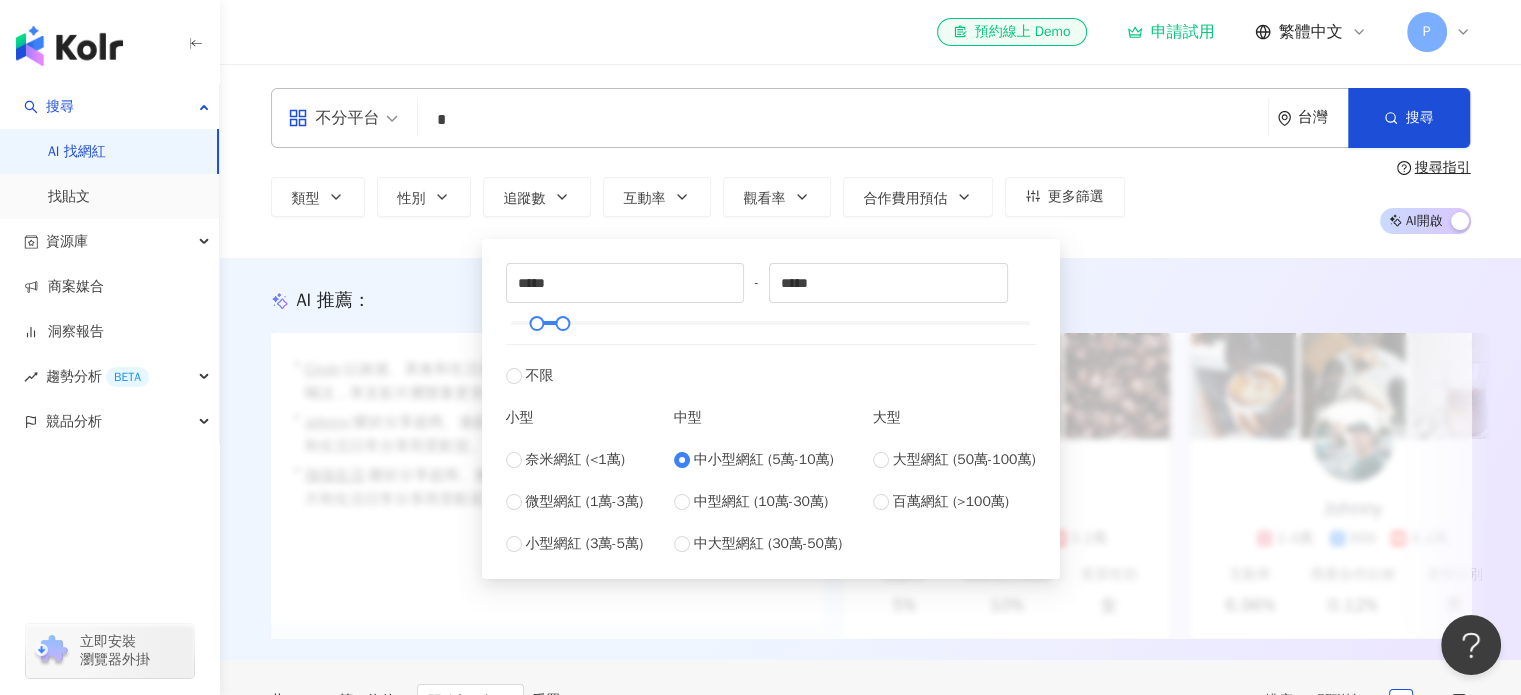 click on "AI 推薦 ： 升級方案，使用超強大 AI 推薦搜尋 申請試用 • Cindy  :  以旅遊、美食和生活風格的內容而受歡迎，最近發布了超商隱藏調酒喝法，單支影片瀏覽量更突破 40 萬。 • Johnny  :  樂於分享超商、連鎖速食店創意吃法等等影片，以幽默搞笑的短片和生活日常分享而受歡迎。 • 強強生活  :  樂於分享超商、連鎖速食店創意吃法等等影片，以幽默搞笑的短片和生活日常分享而受歡迎。 對您有幫助嗎？ Cindy 1.4萬 1.1萬 3.2萬 互動率 5% 商業合作比例 10% 受眾性別 女 Johnny 2.4萬 999 4.2萬 互動率 6.96% 商業合作比例 0.12% 受眾性別 男 強強生活 3.4萬 1萬 4.2萬 互動率 6.96% 商業合作比例 3% 受眾性別 女" at bounding box center [870, 459] 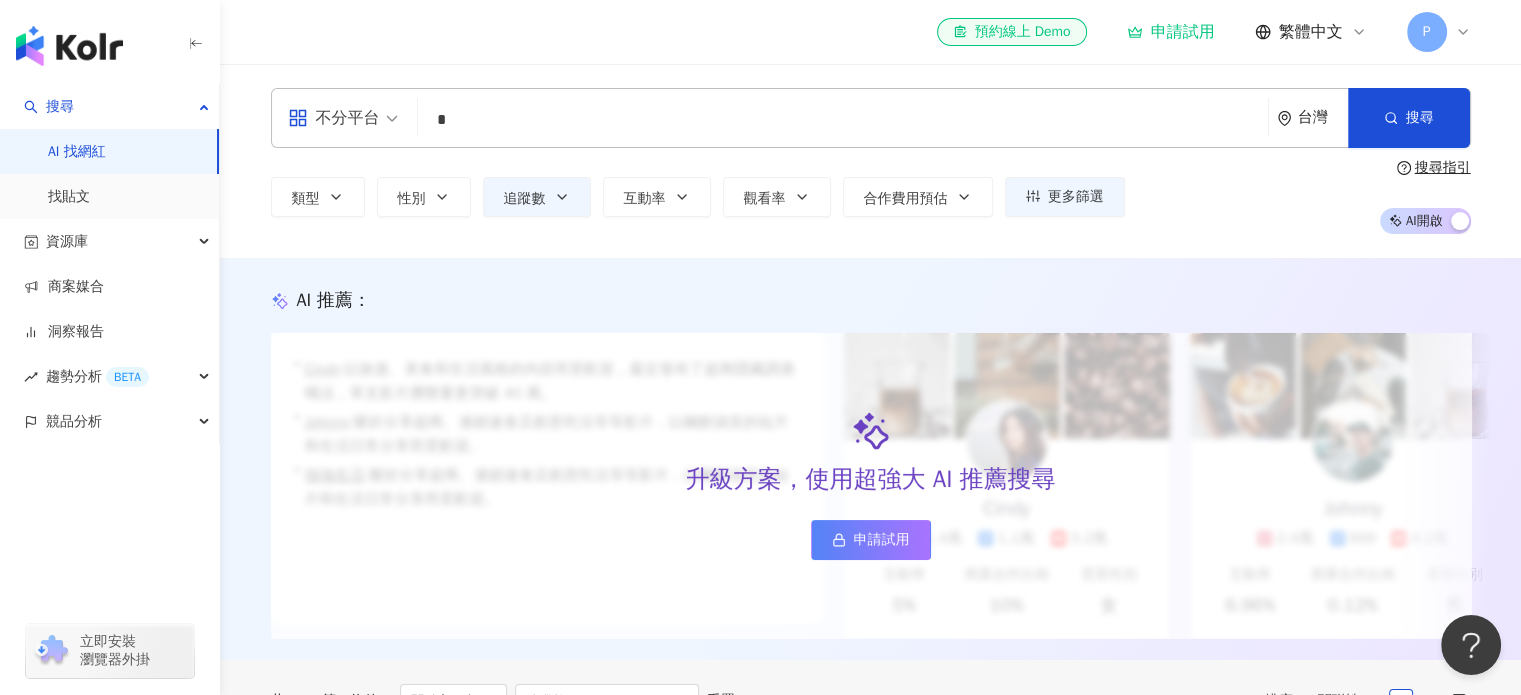 click at bounding box center [1460, 223] 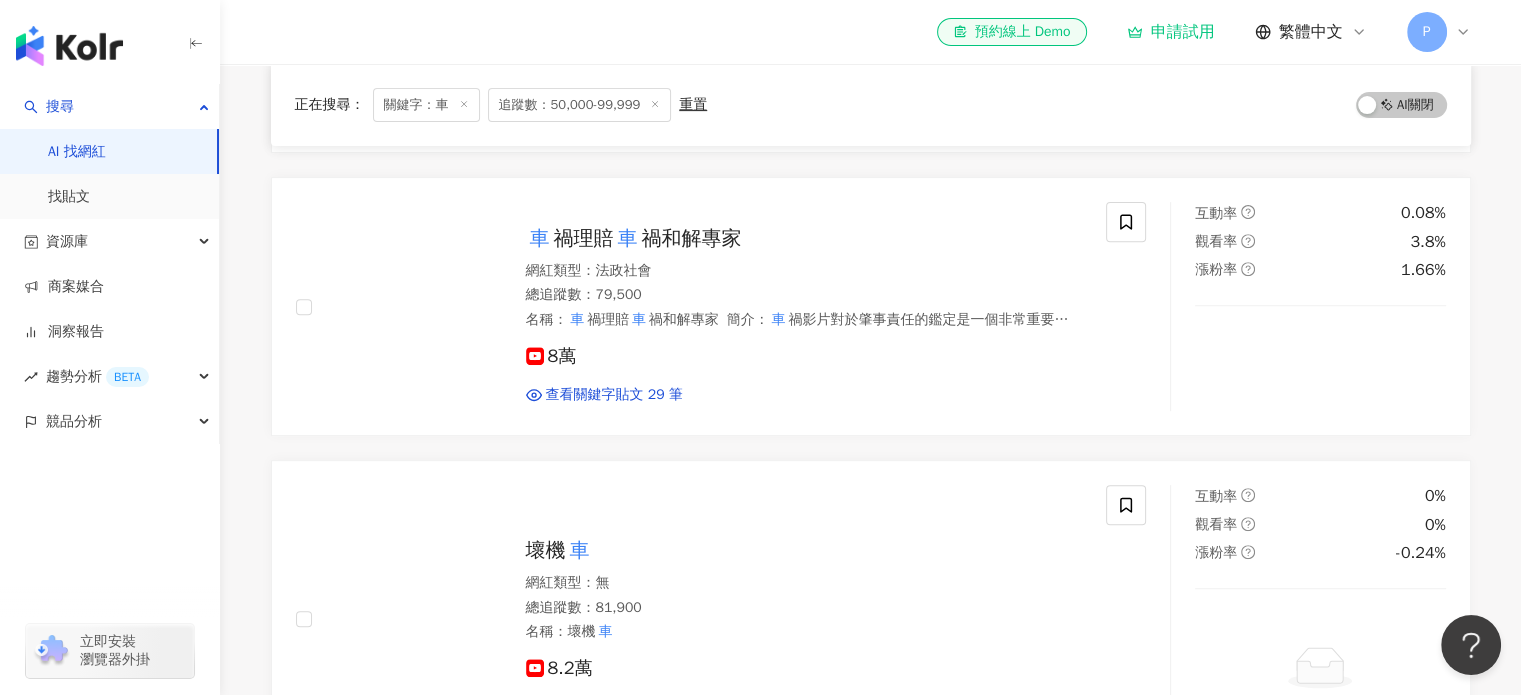 scroll, scrollTop: 379, scrollLeft: 0, axis: vertical 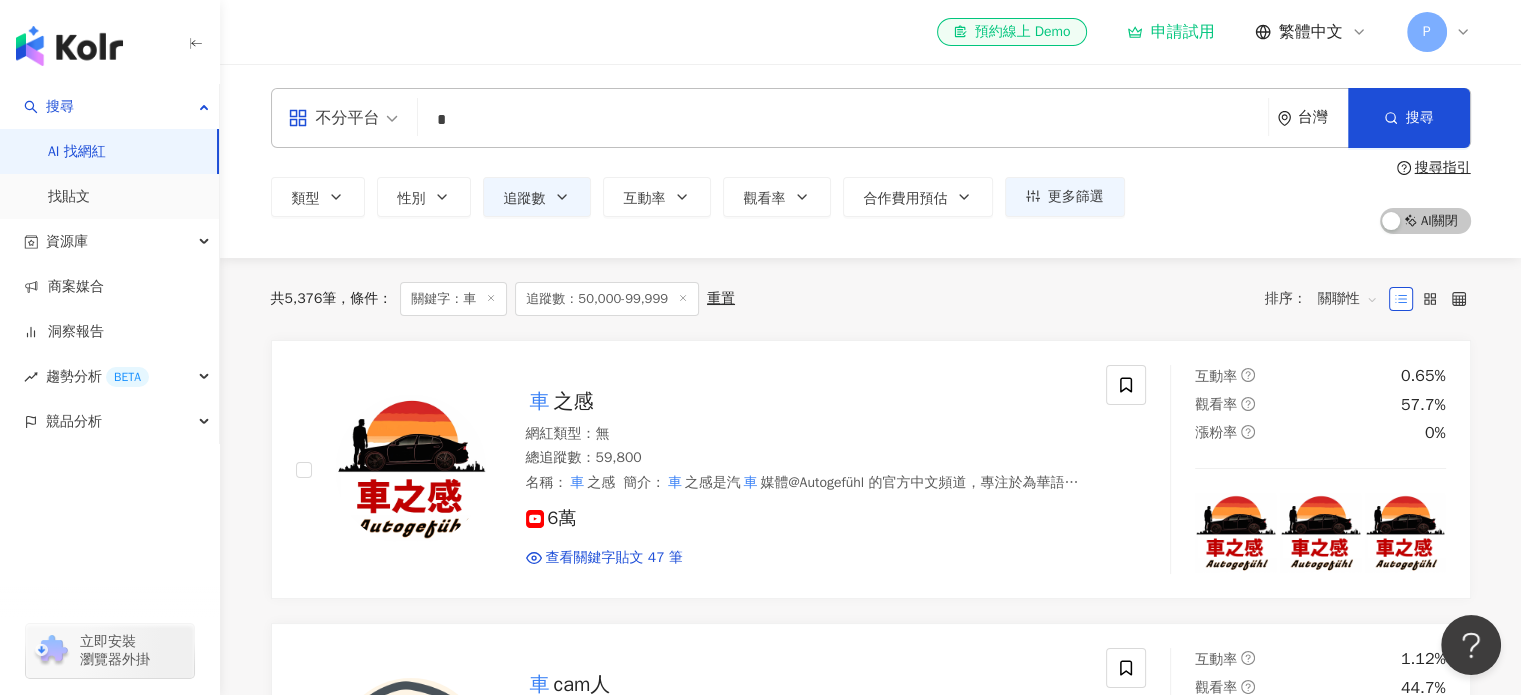 click on "*" at bounding box center [843, 120] 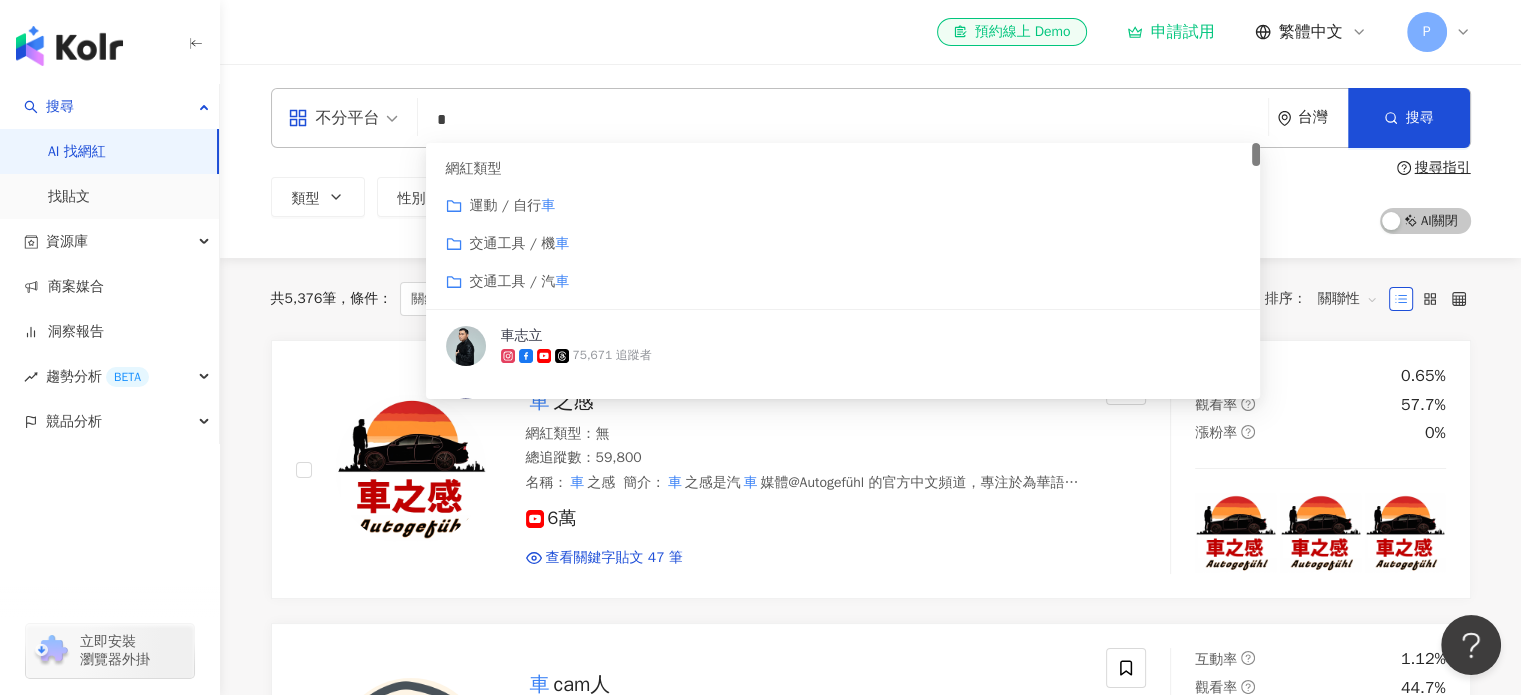 click on "車" at bounding box center (562, 281) 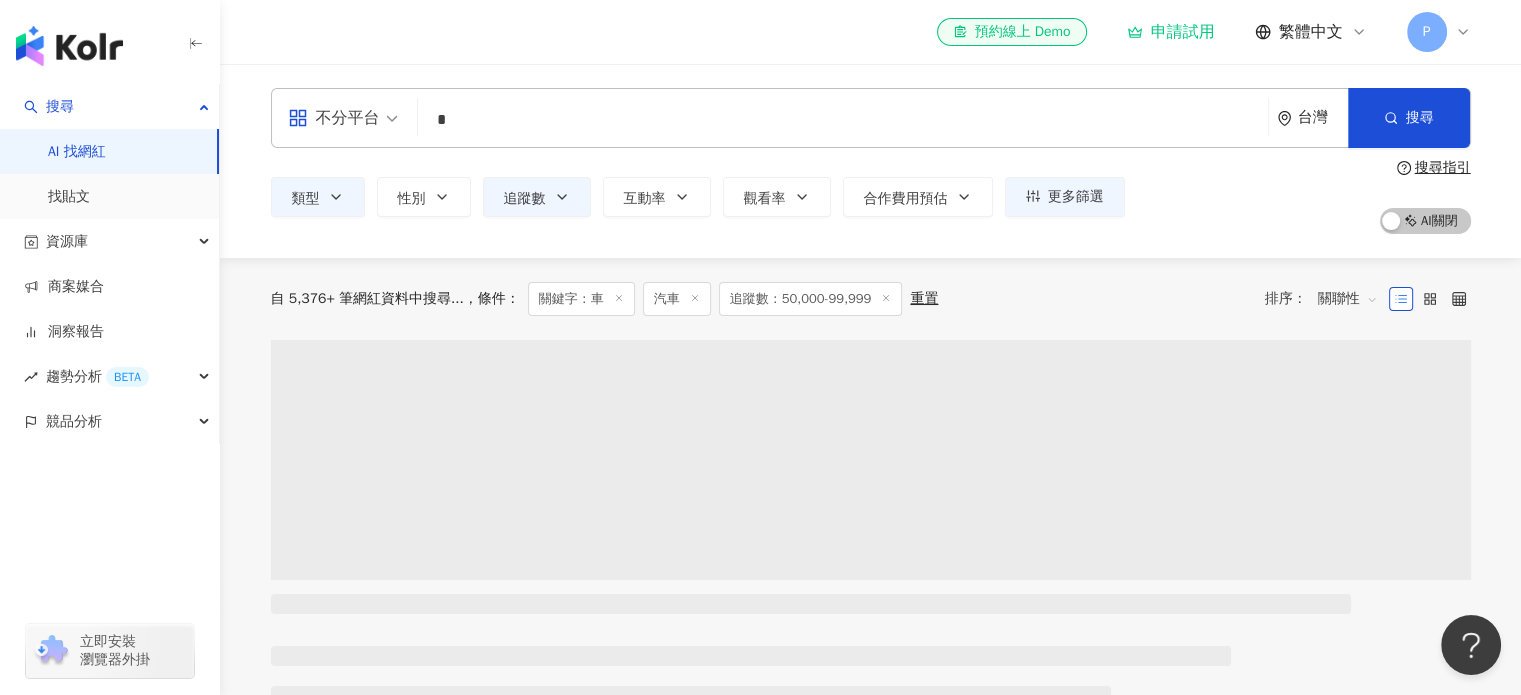 click on "不分平台" at bounding box center (343, 118) 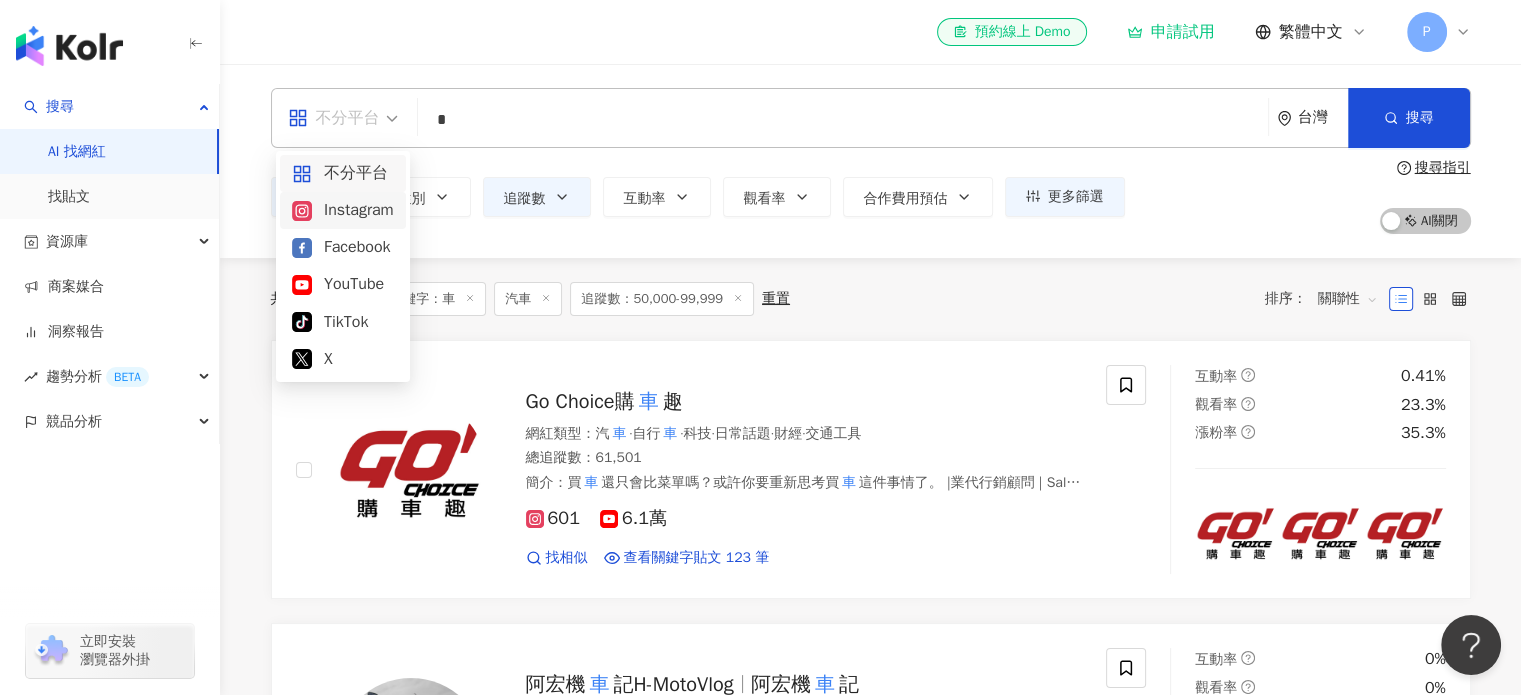 click on "Instagram" at bounding box center (343, 210) 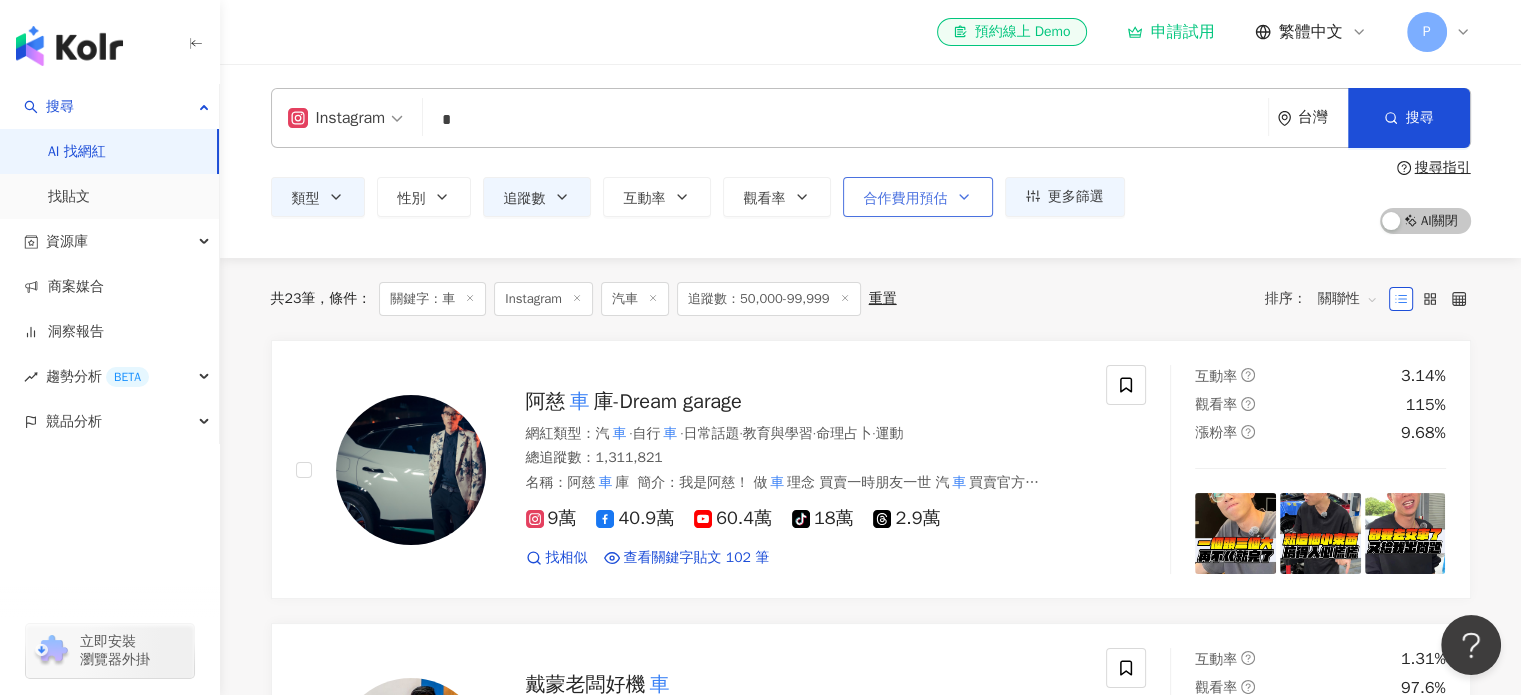 click on "合作費用預估" at bounding box center (906, 199) 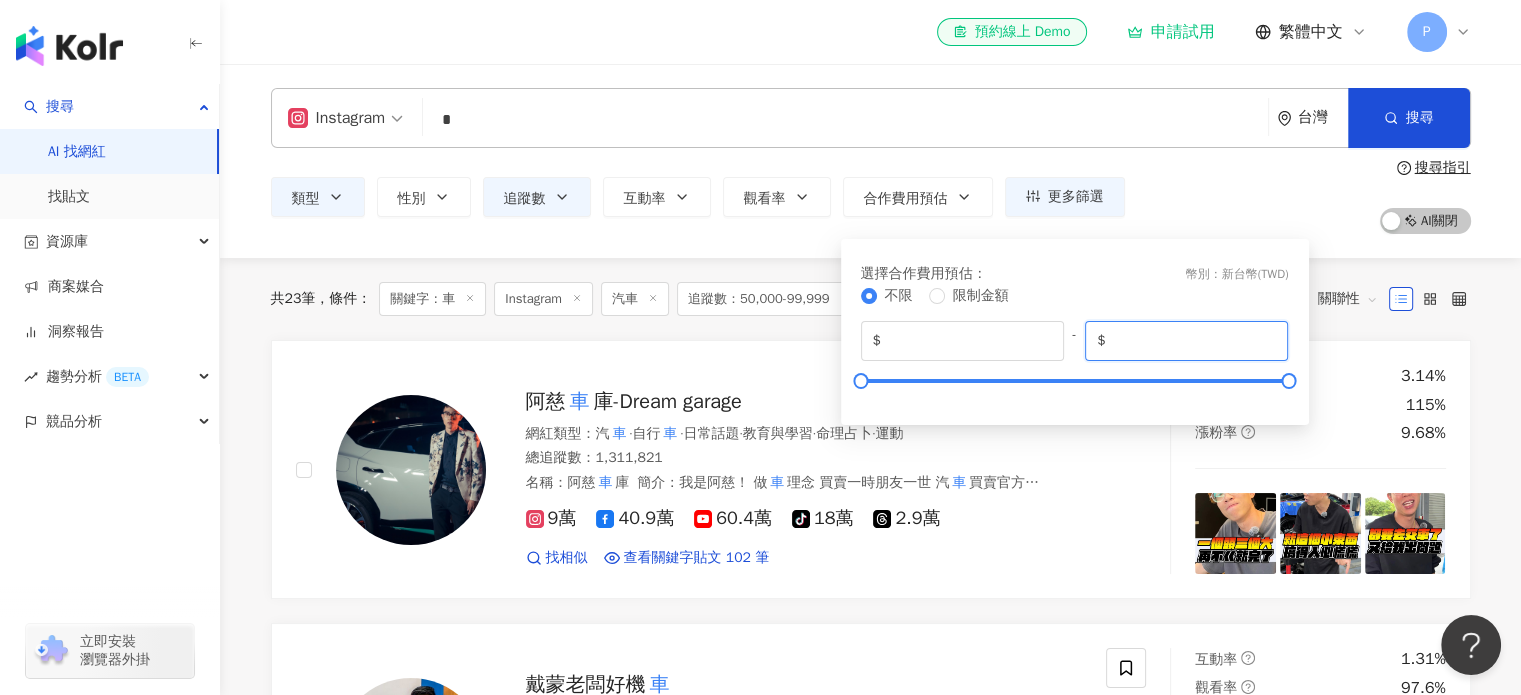 drag, startPoint x: 1187, startPoint y: 350, endPoint x: 1111, endPoint y: 344, distance: 76.23647 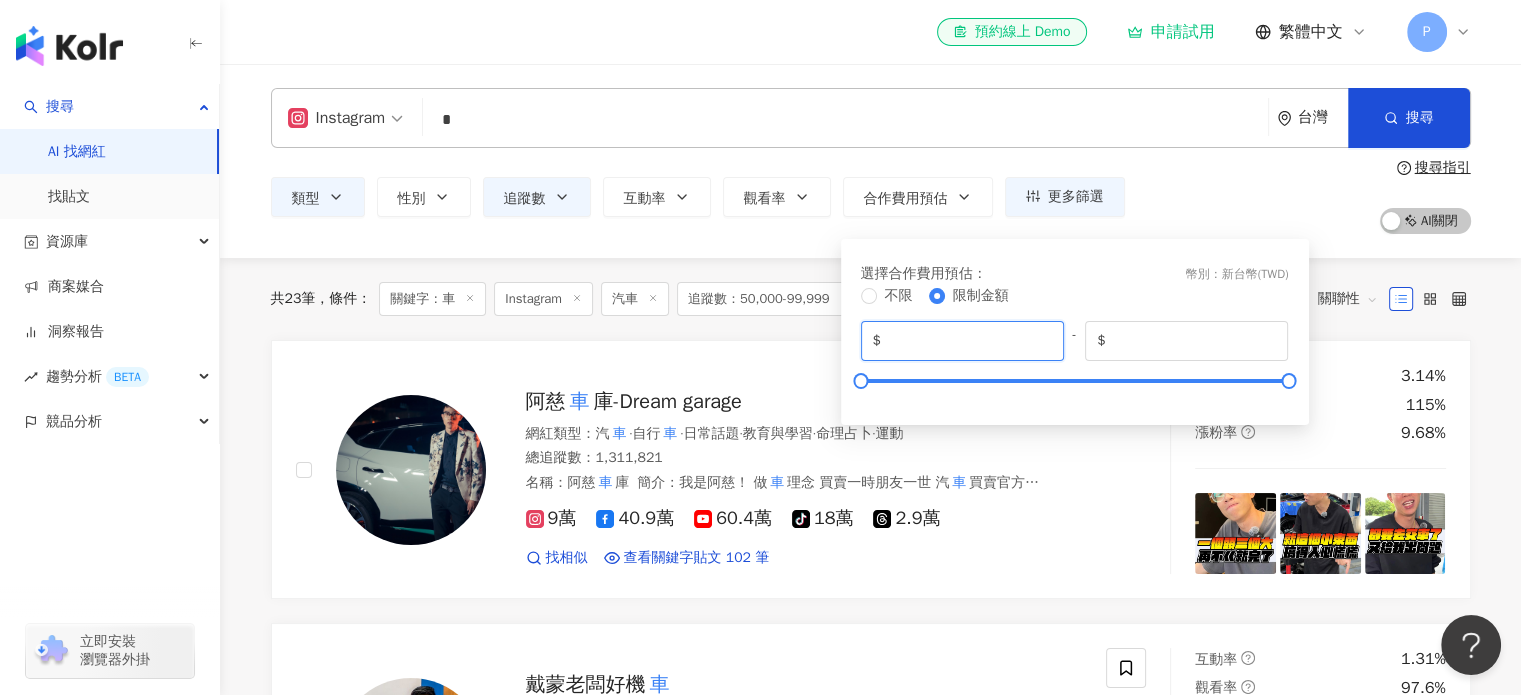drag, startPoint x: 925, startPoint y: 336, endPoint x: 839, endPoint y: 323, distance: 86.977005 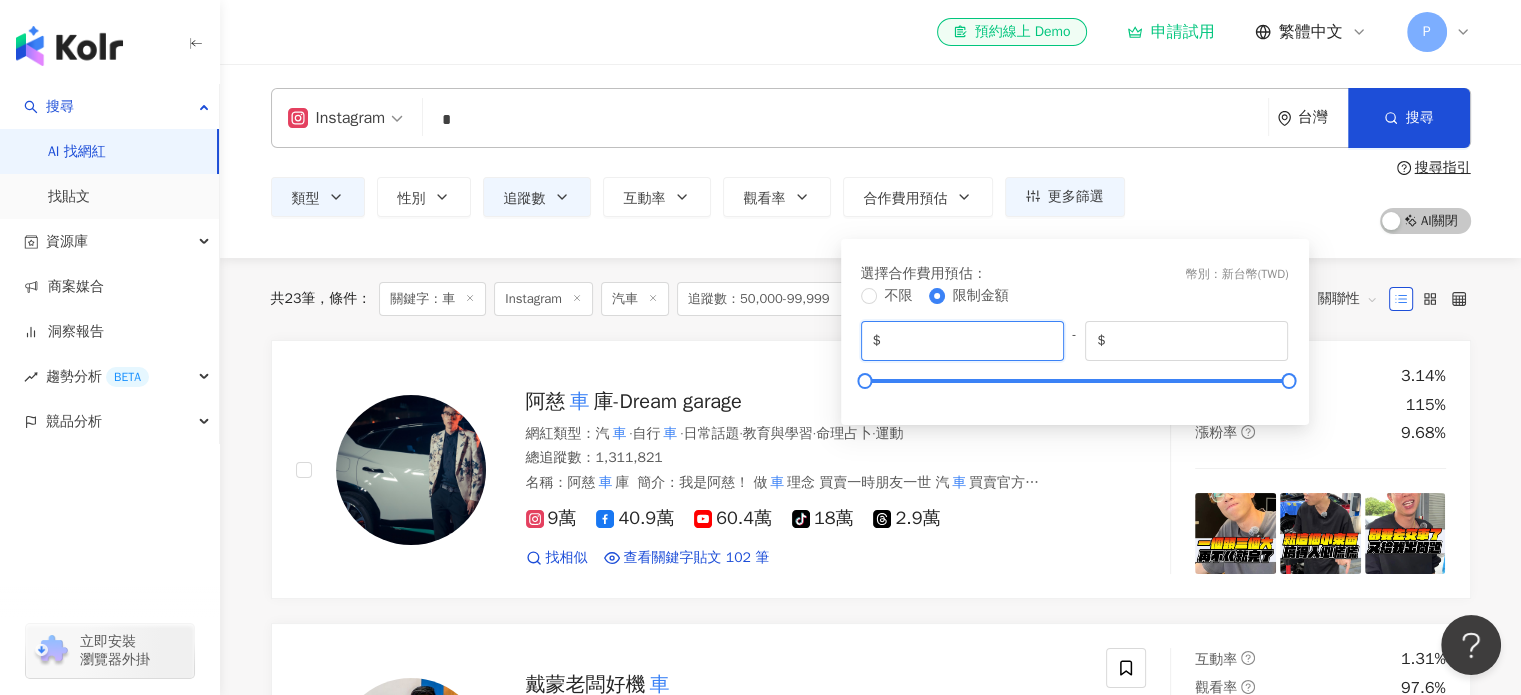 type on "*****" 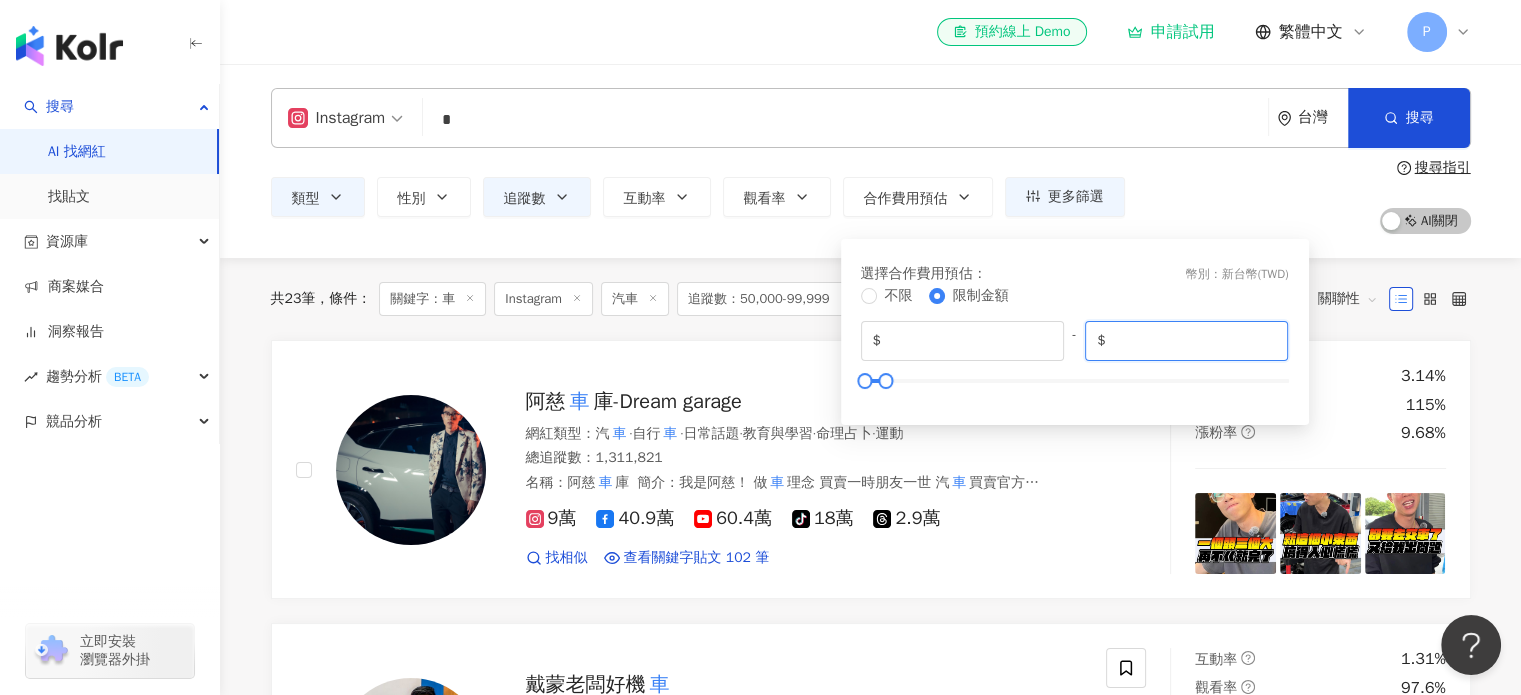 type on "*****" 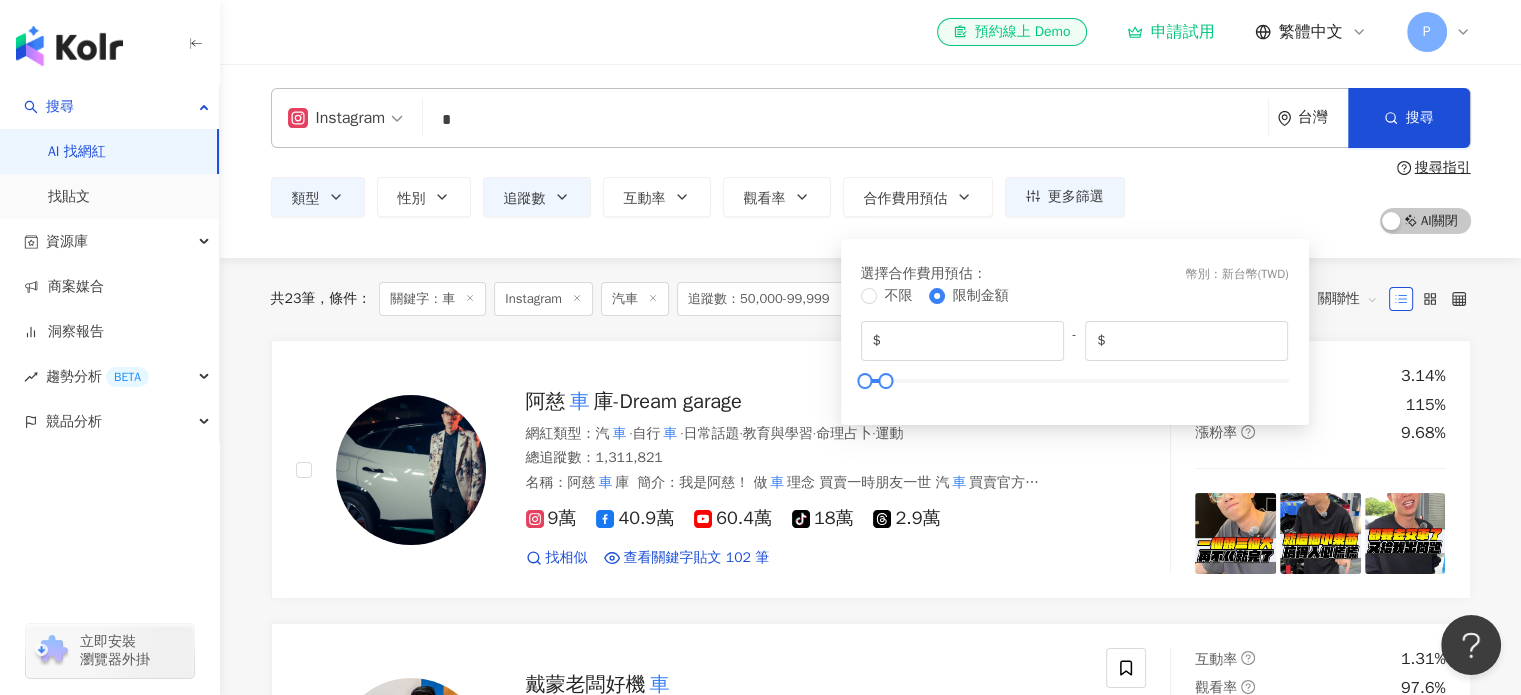 click on "類型 性別 追蹤數 互動率 觀看率 合作費用預估  更多篩選 *****  -  ***** 不限 小型 奈米網紅 (<1萬) 微型網紅 (1萬-3萬) 小型網紅 (3萬-5萬) 中型 中小型網紅 (5萬-10萬) 中型網紅 (10萬-30萬) 中大型網紅 (30萬-50萬) 大型 大型網紅 (50萬-100萬) 百萬網紅 (>100萬) 選擇合作費用預估  ： 幣別 ： 新台幣 ( TWD ) 不限 限制金額 $ *****  -  $ ***** 搜尋指引 AI  開啟 AI  關閉" at bounding box center (871, 197) 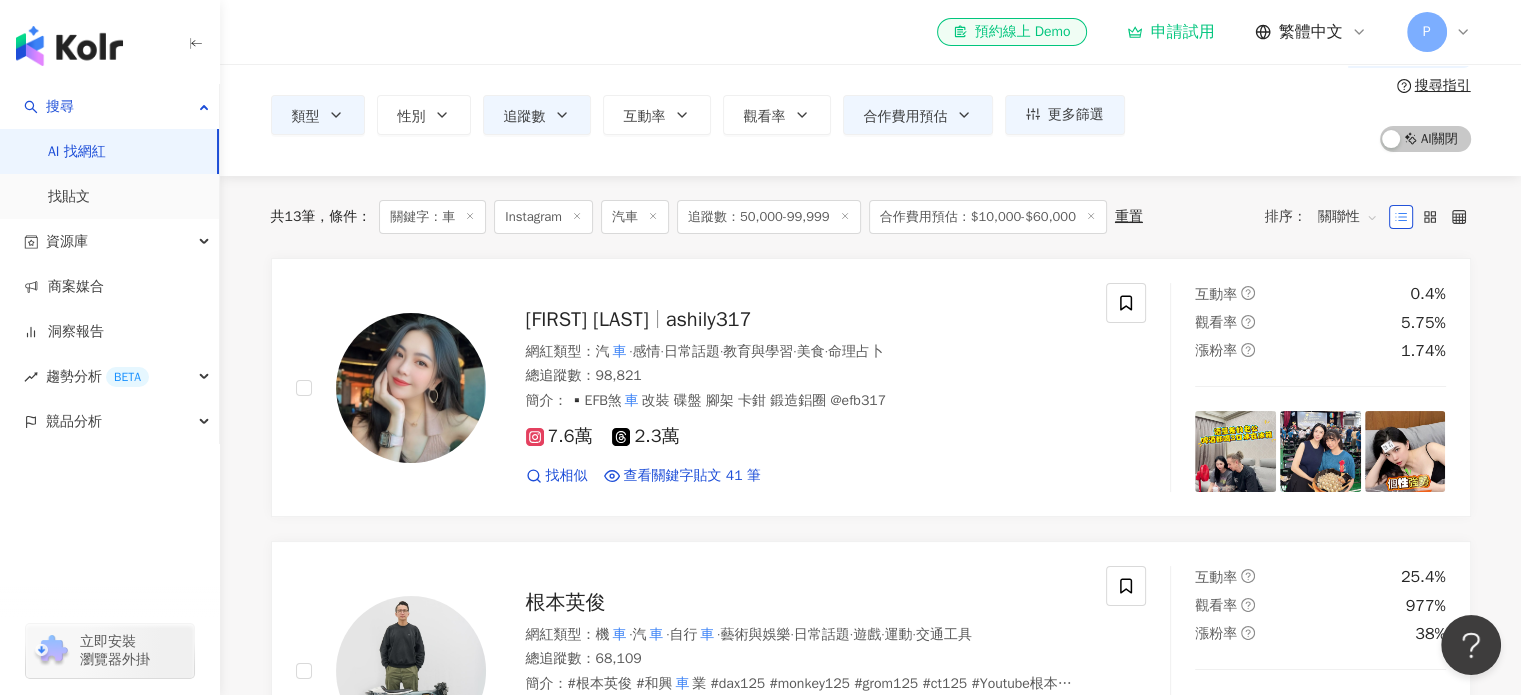 scroll, scrollTop: 124, scrollLeft: 0, axis: vertical 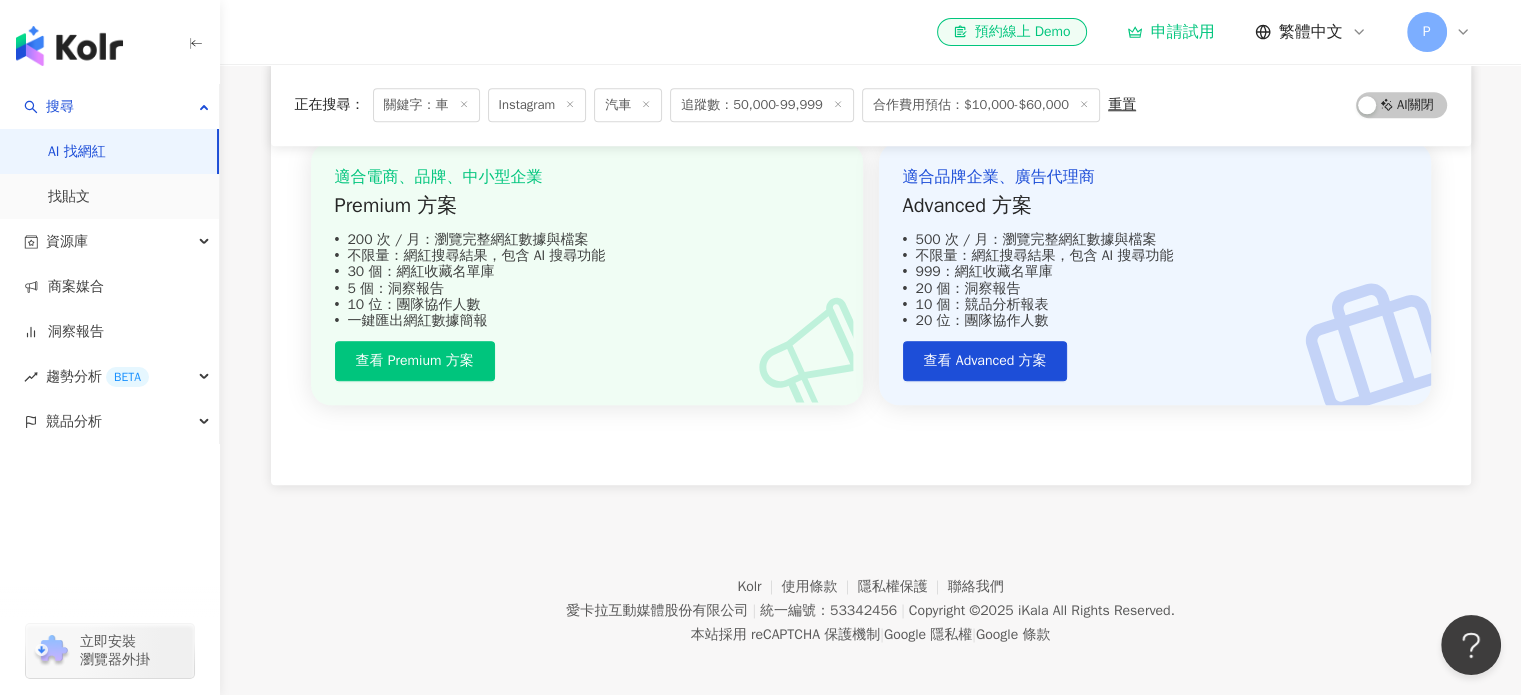 drag, startPoint x: 1528, startPoint y: 222, endPoint x: 42, endPoint y: 10, distance: 1501.0463 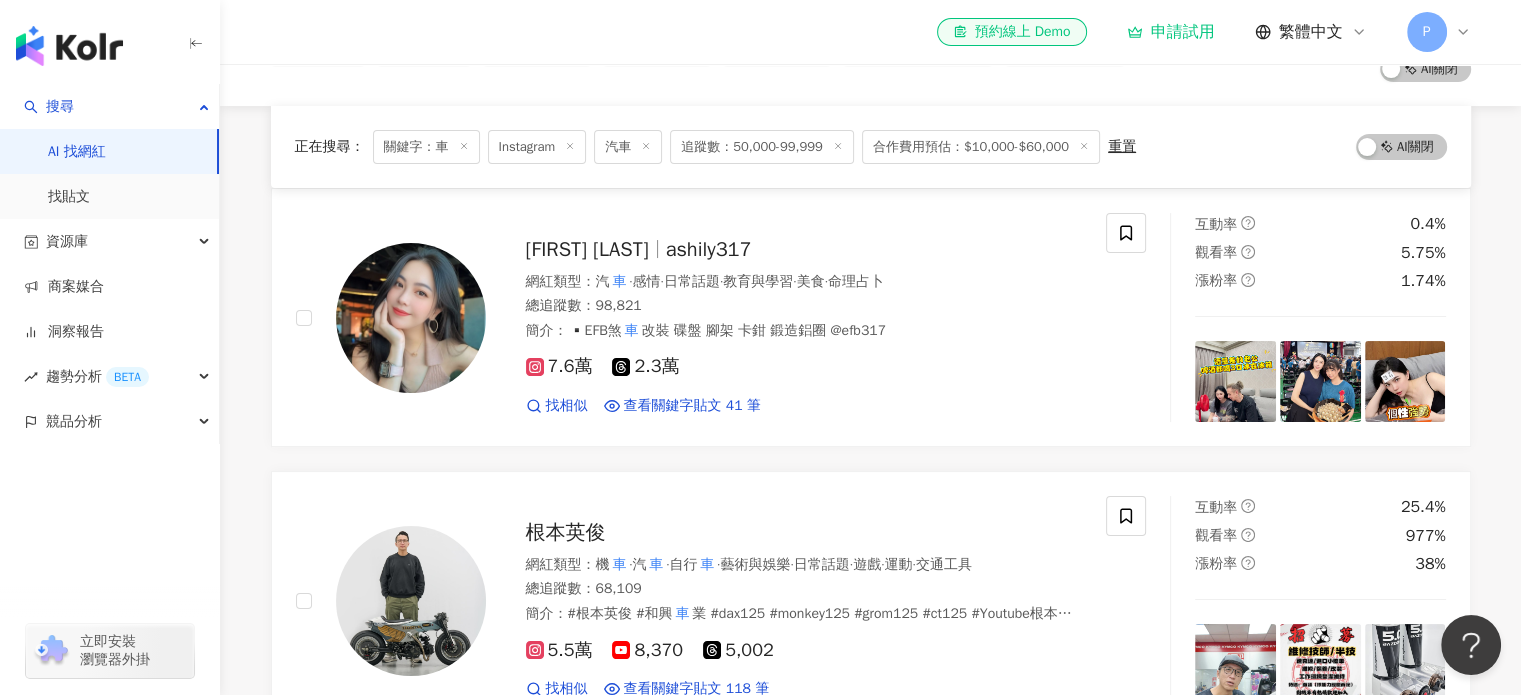 scroll, scrollTop: 52, scrollLeft: 0, axis: vertical 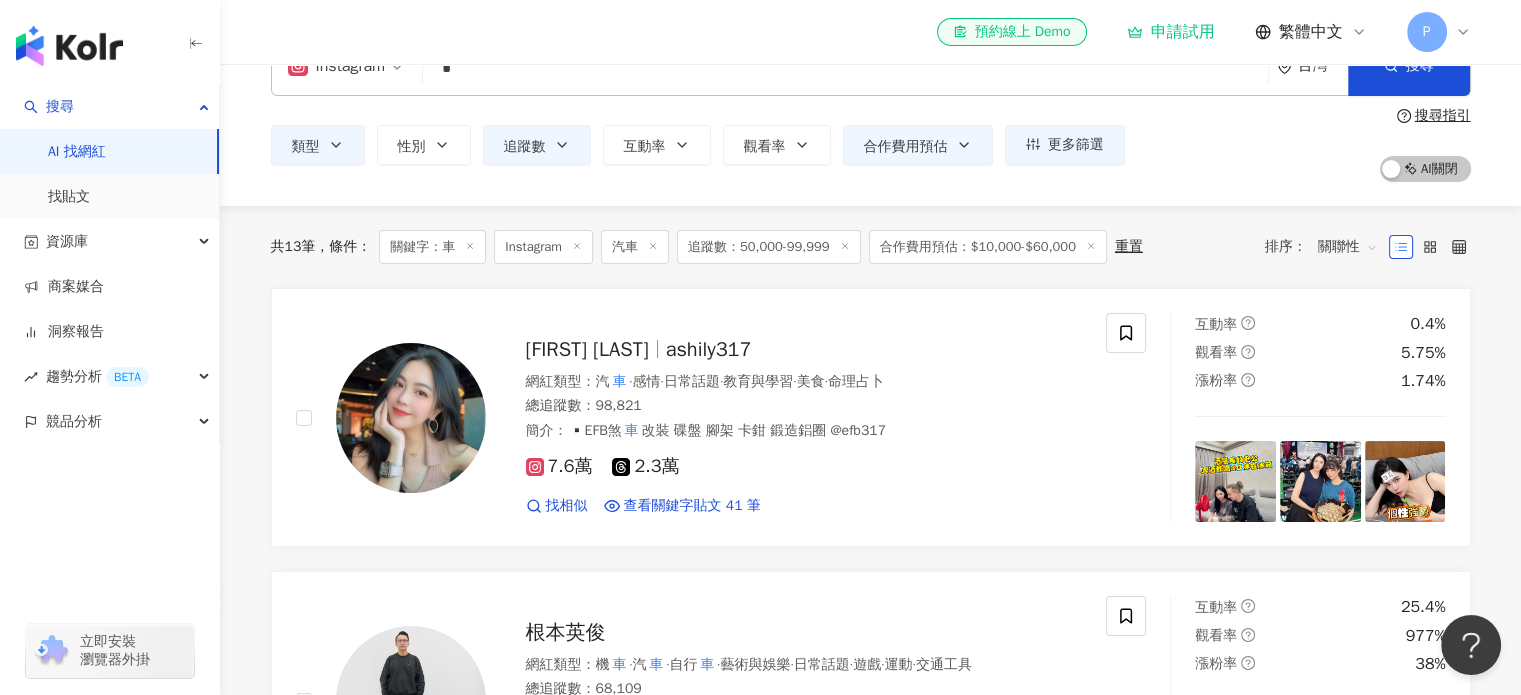 click 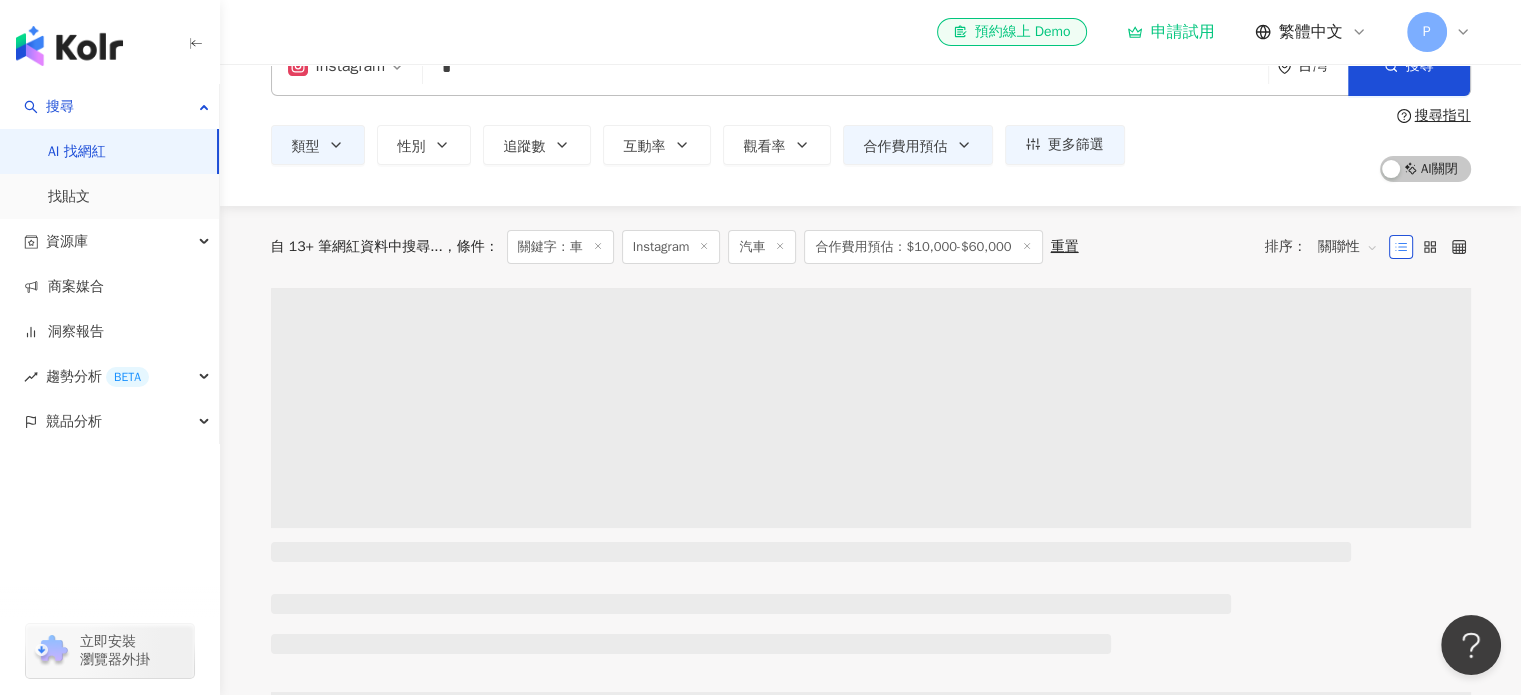scroll, scrollTop: 0, scrollLeft: 0, axis: both 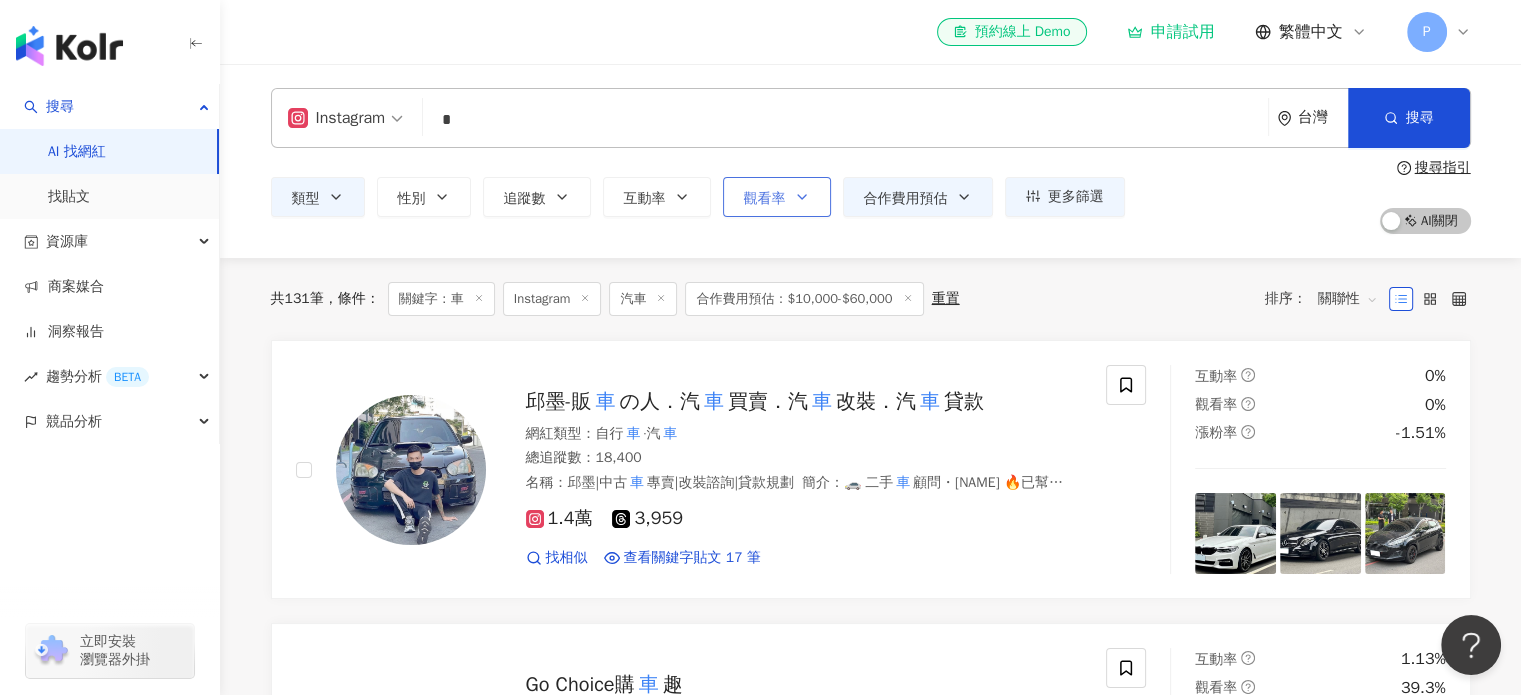 click on "觀看率" at bounding box center [777, 197] 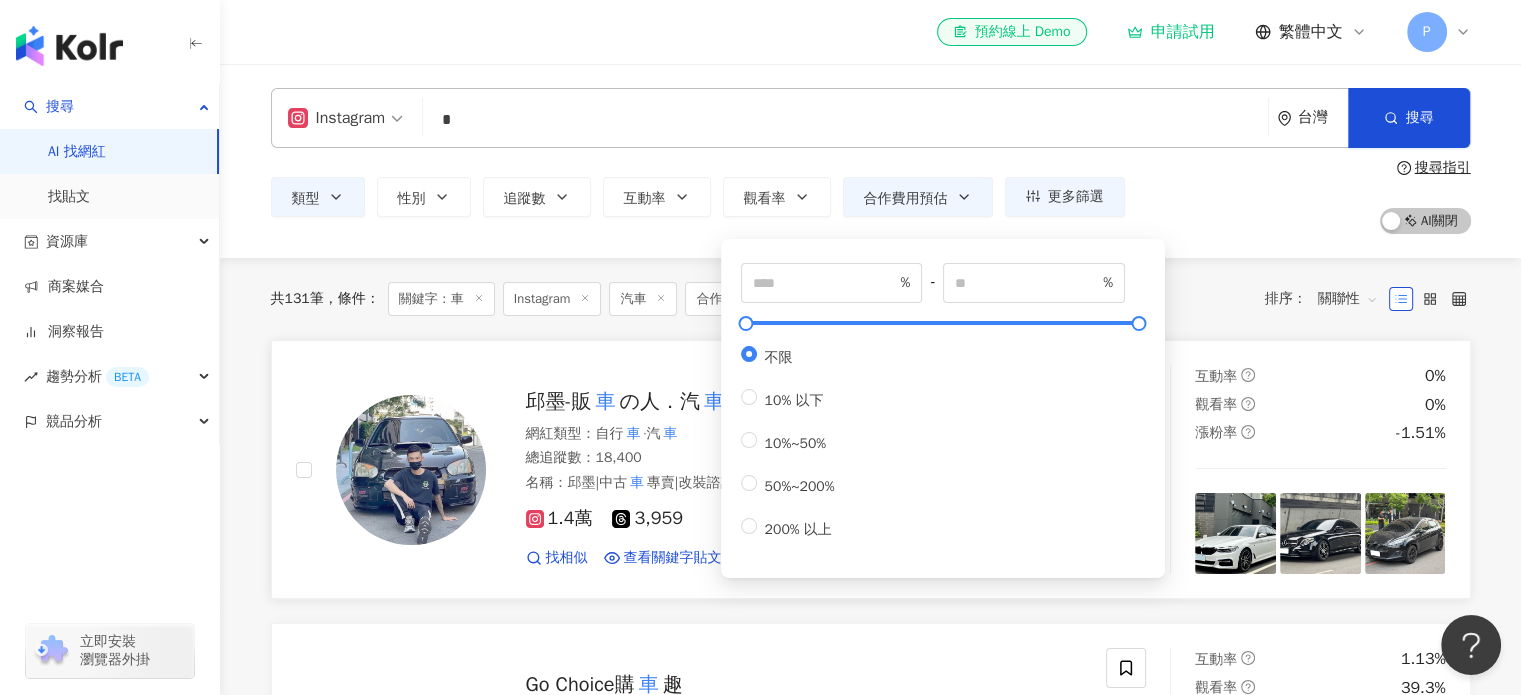 click on "邱墨-販 車 の人．汽 車 買賣．汽 車 改裝．汽 車 貸款 網紅類型 ： 自行 車  ·  汽 車 總追蹤數 ： 18,400 名稱 ： 邱墨|中古 車 專賣|改裝諮詢|貸款規劃 簡介 ： 🚗 二手 車 顧問・邱墨   🔥已幫300+客戶找到高CP值愛 車    🔍 透明 車 況・專業服務・全台交 車 ・高價收購 📩 私訊「看 車 」立即獲取：   👉 更多優惠 車 款 📞 快速聯繫：Line ▶️ 0966225090   www. #買 車 找邱墨你的選擇準沒錯 .com🔥 1.4萬 3,959 找相似 查看關鍵字貼文 17 筆 互動率 0% 觀看率 0% 漲粉率 -1.51%" at bounding box center (871, 469) 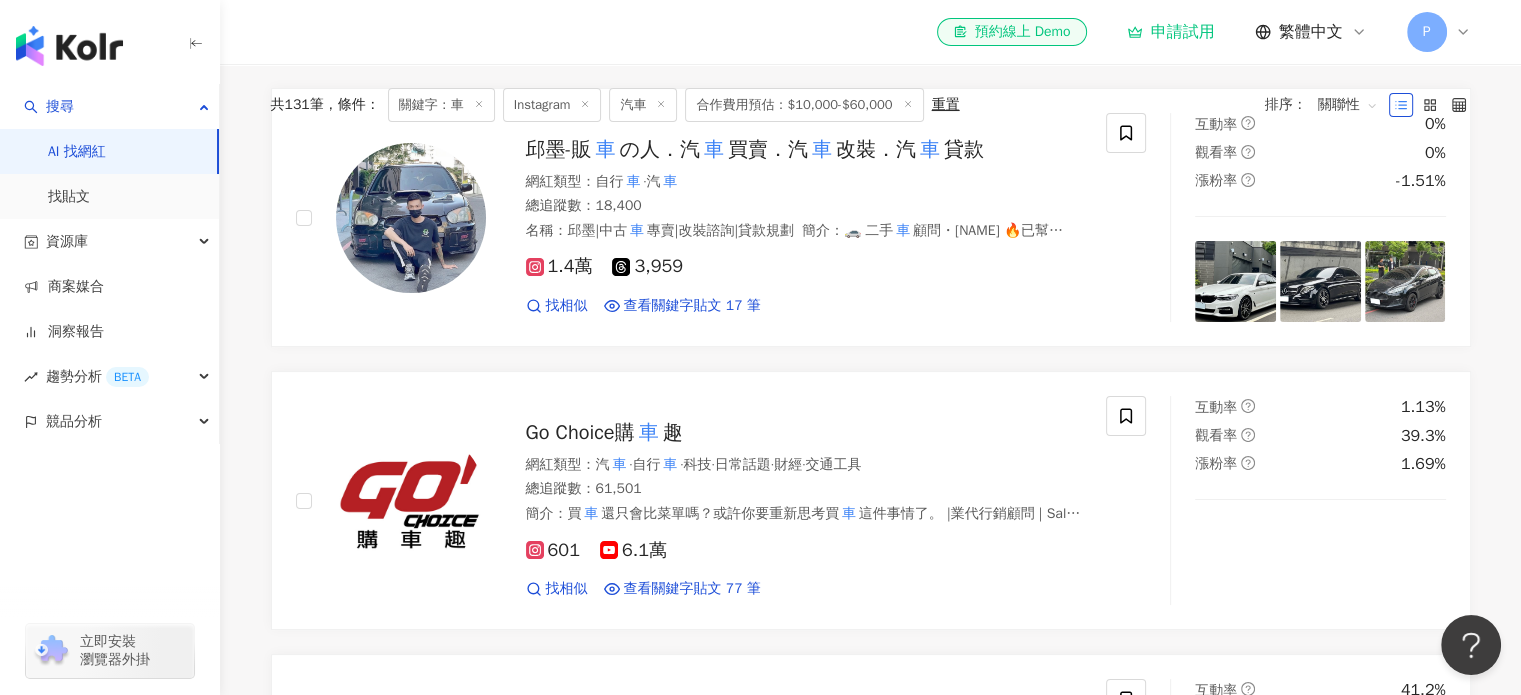 scroll, scrollTop: 82, scrollLeft: 0, axis: vertical 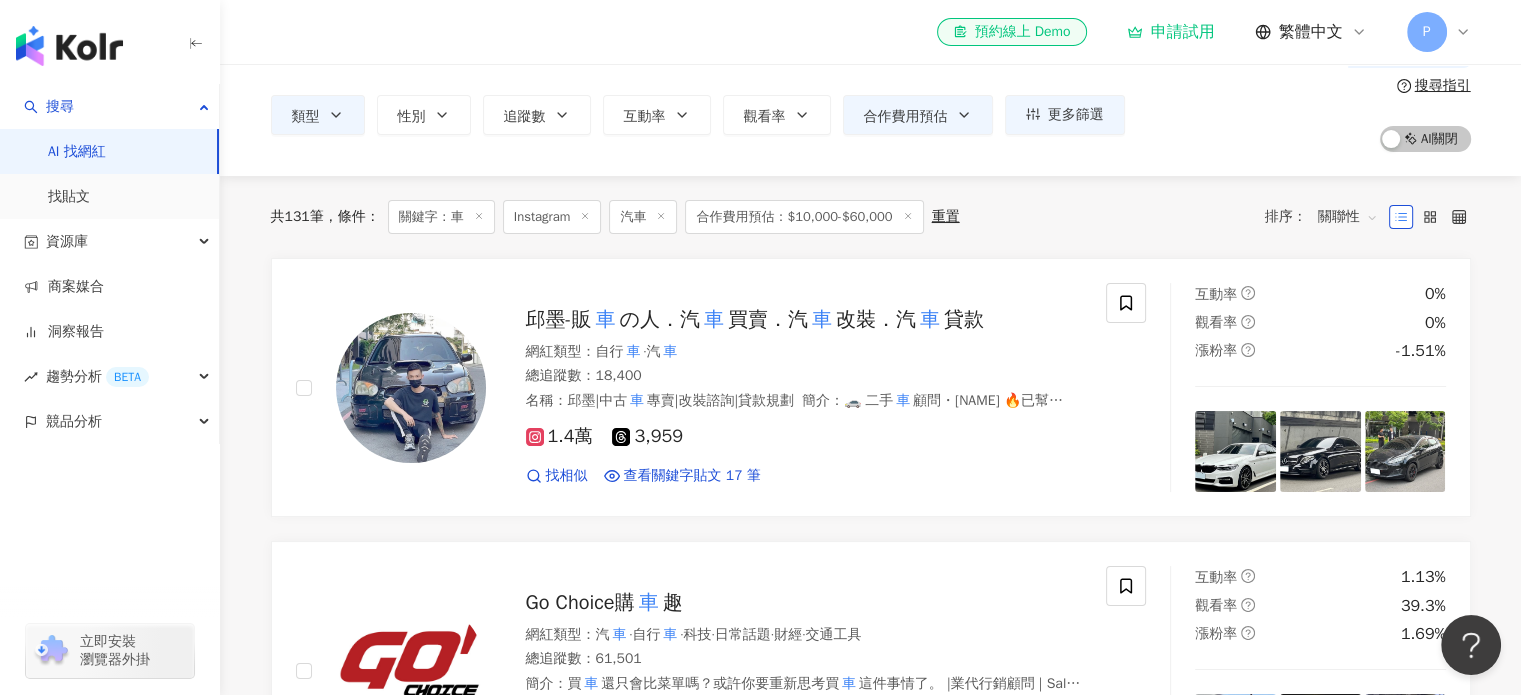 click 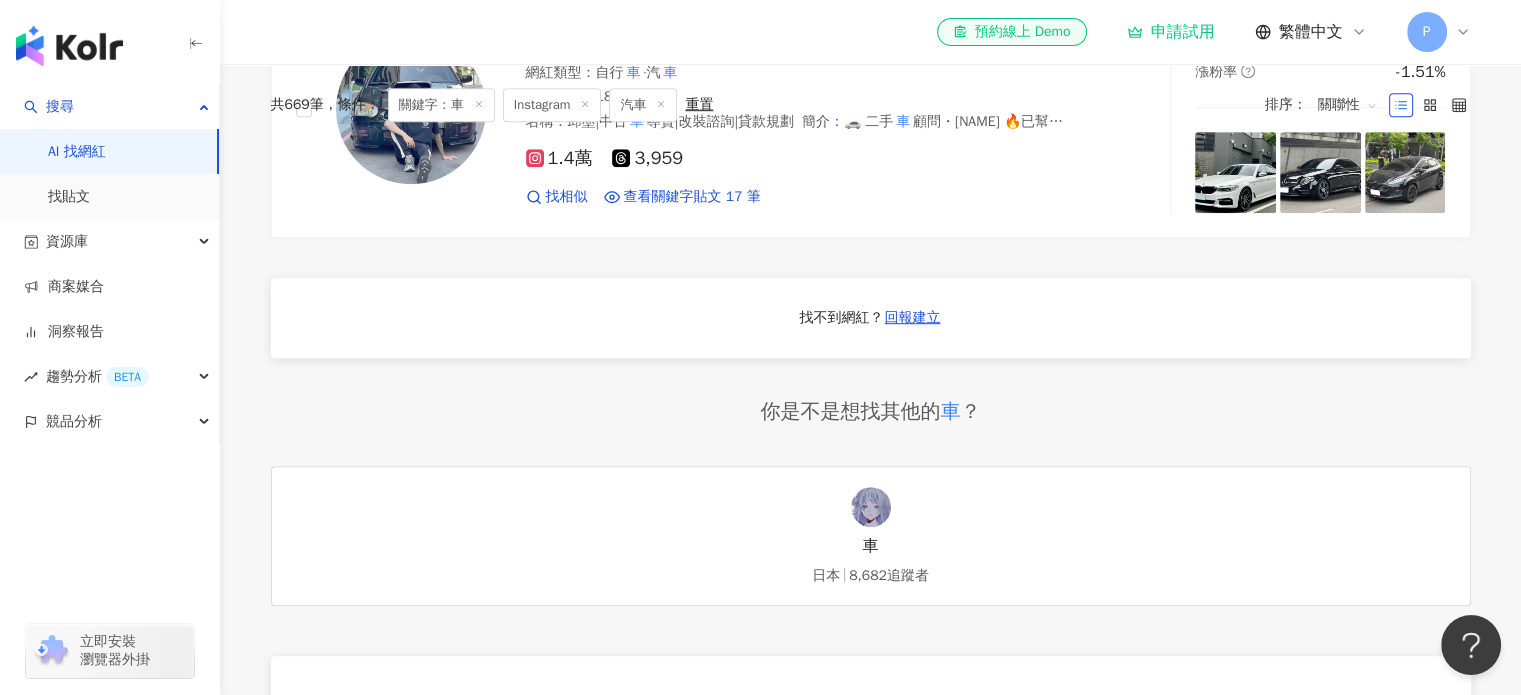 scroll, scrollTop: 0, scrollLeft: 0, axis: both 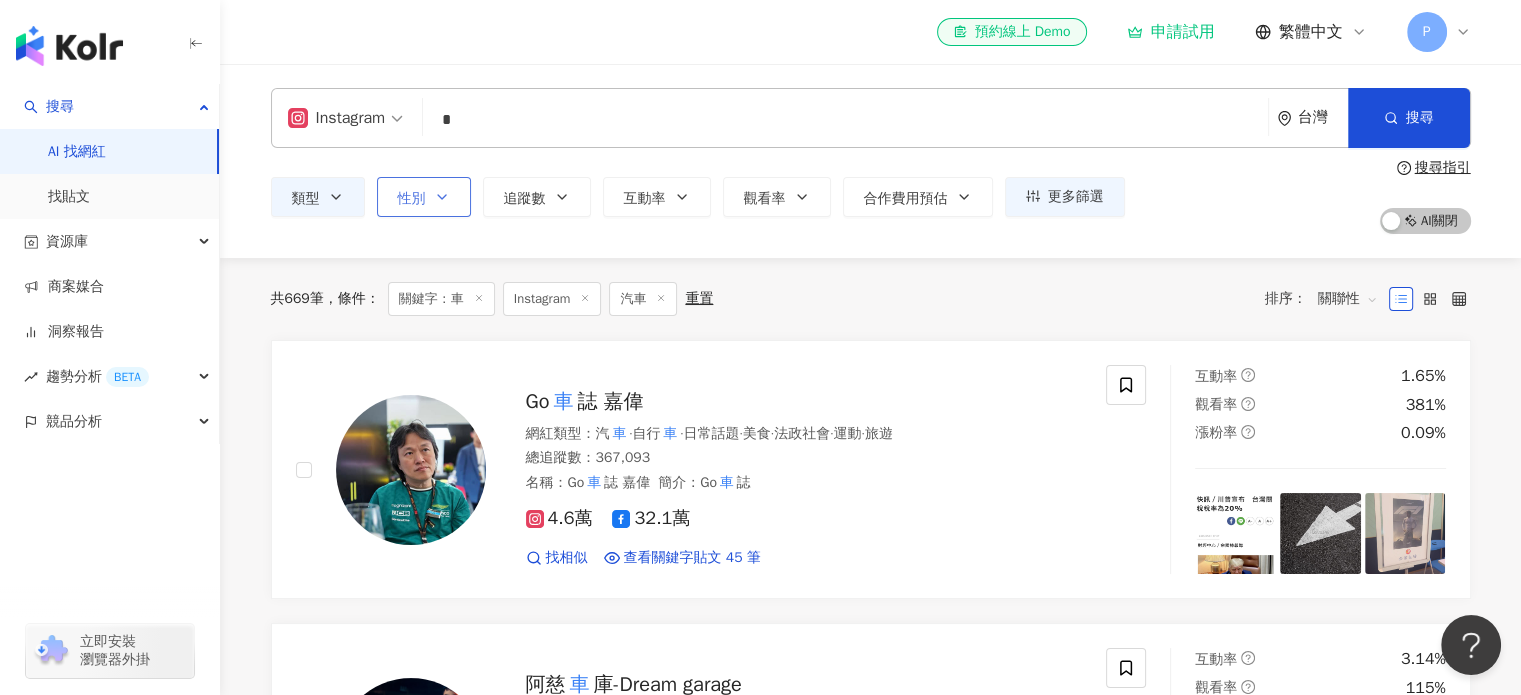 click 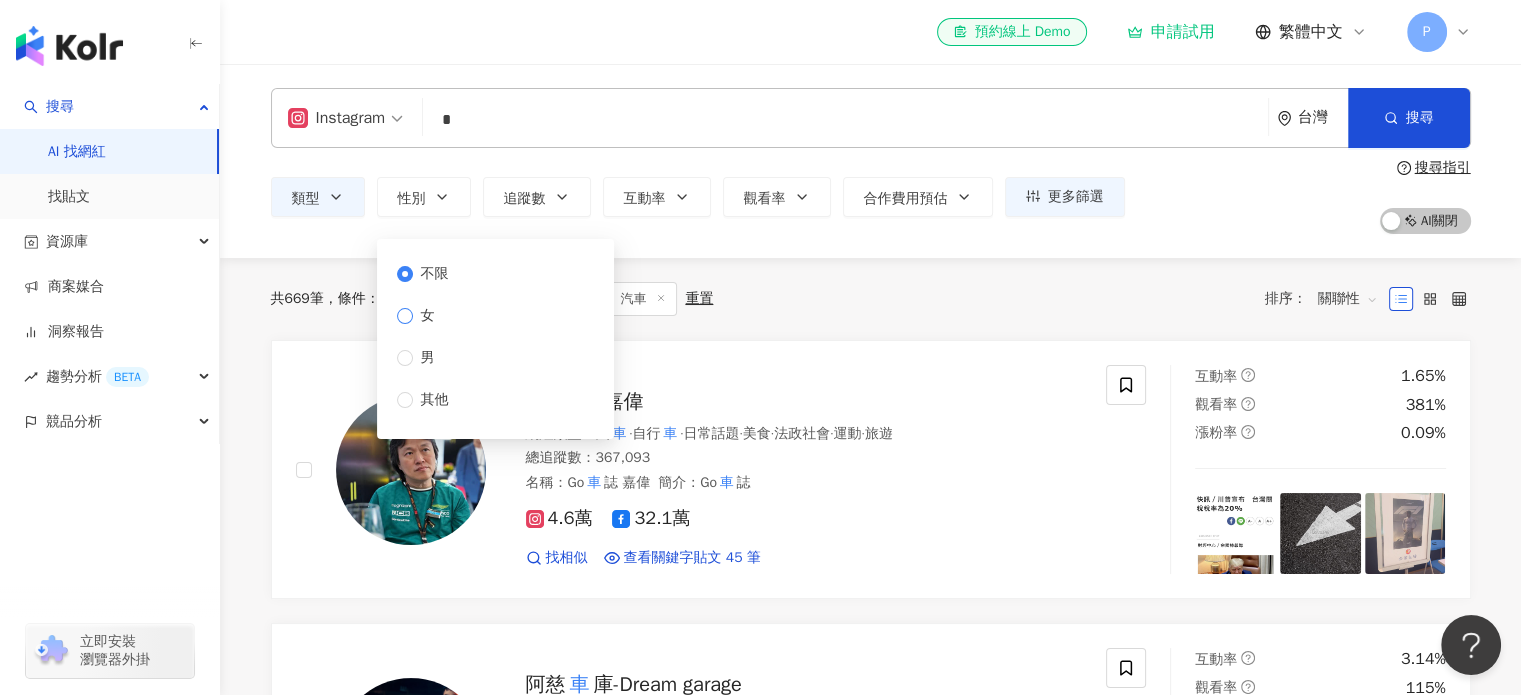 click on "女" at bounding box center (428, 316) 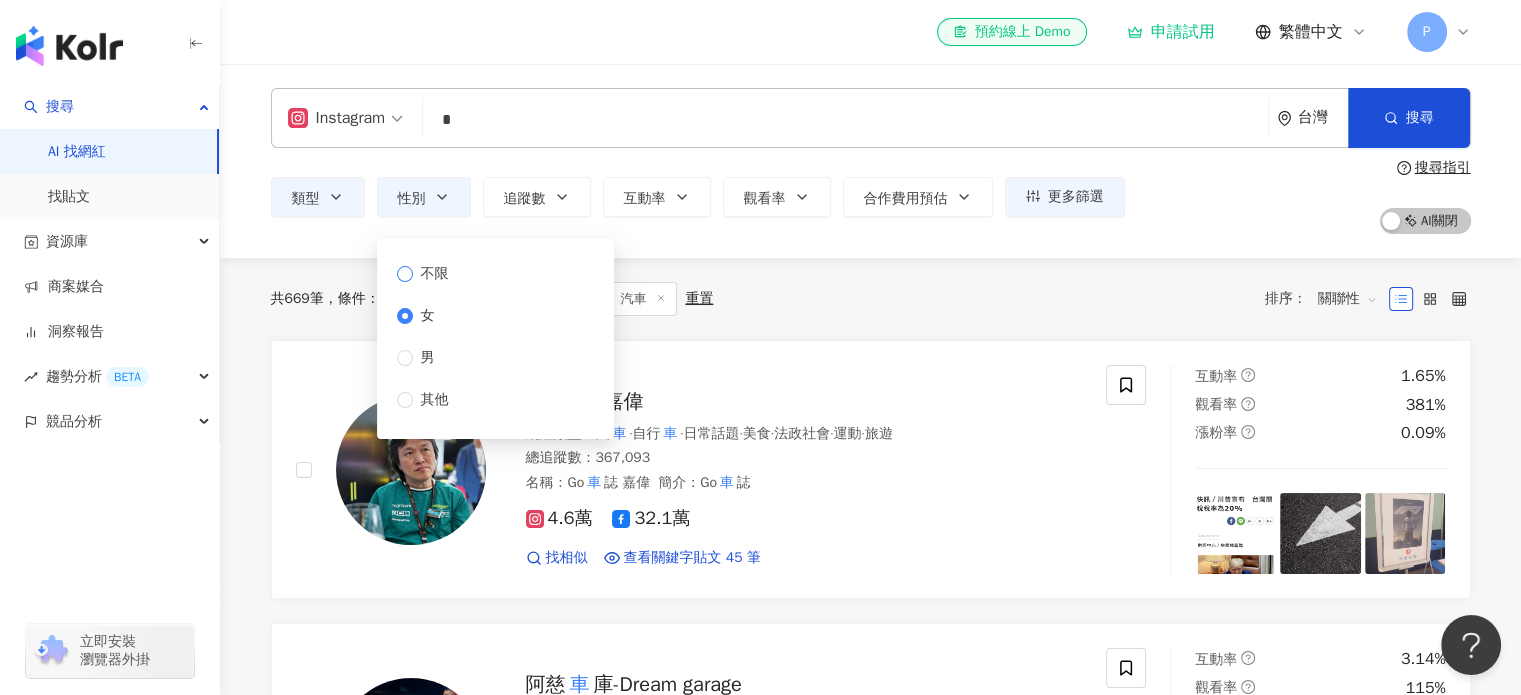 click on "不限" at bounding box center [435, 274] 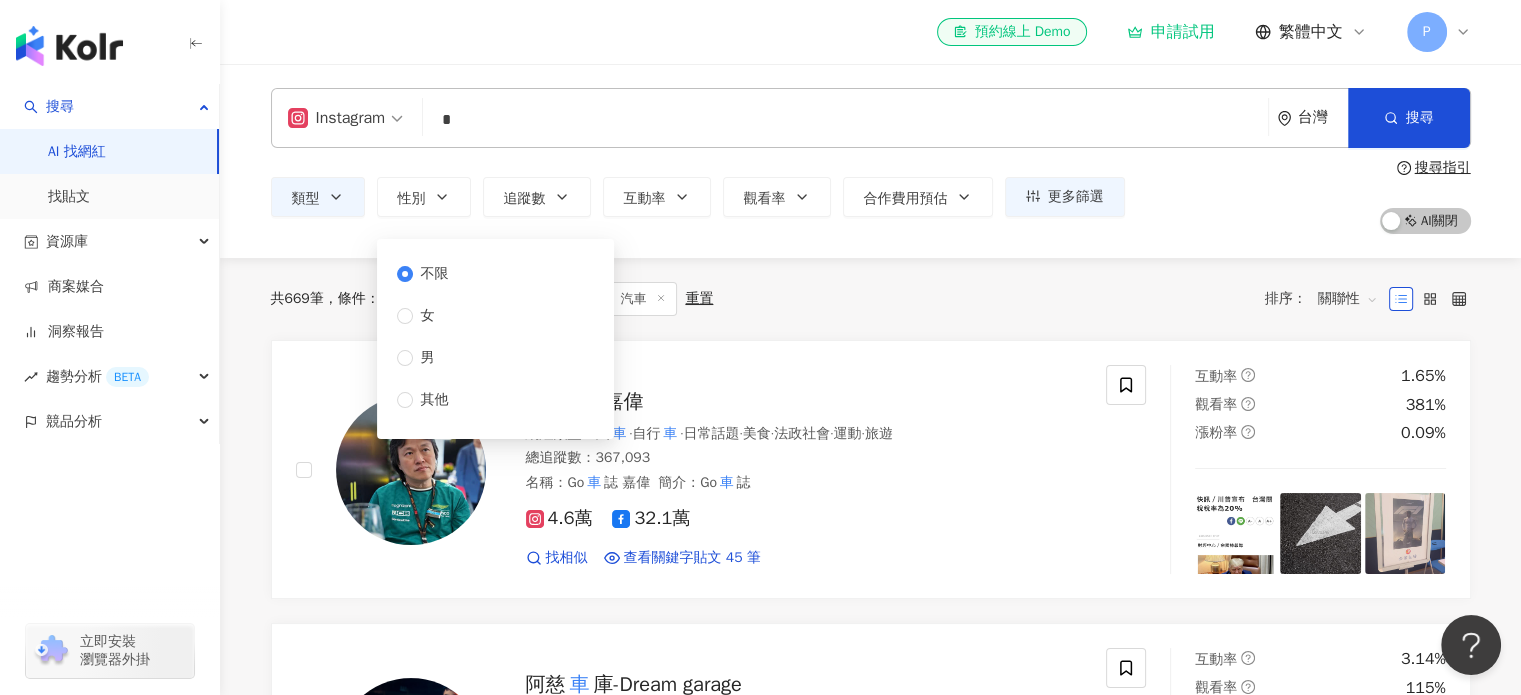 click on "共  669  筆 條件 ： 關鍵字：車 Instagram 汽車 重置 排序： 關聯性" at bounding box center (871, 299) 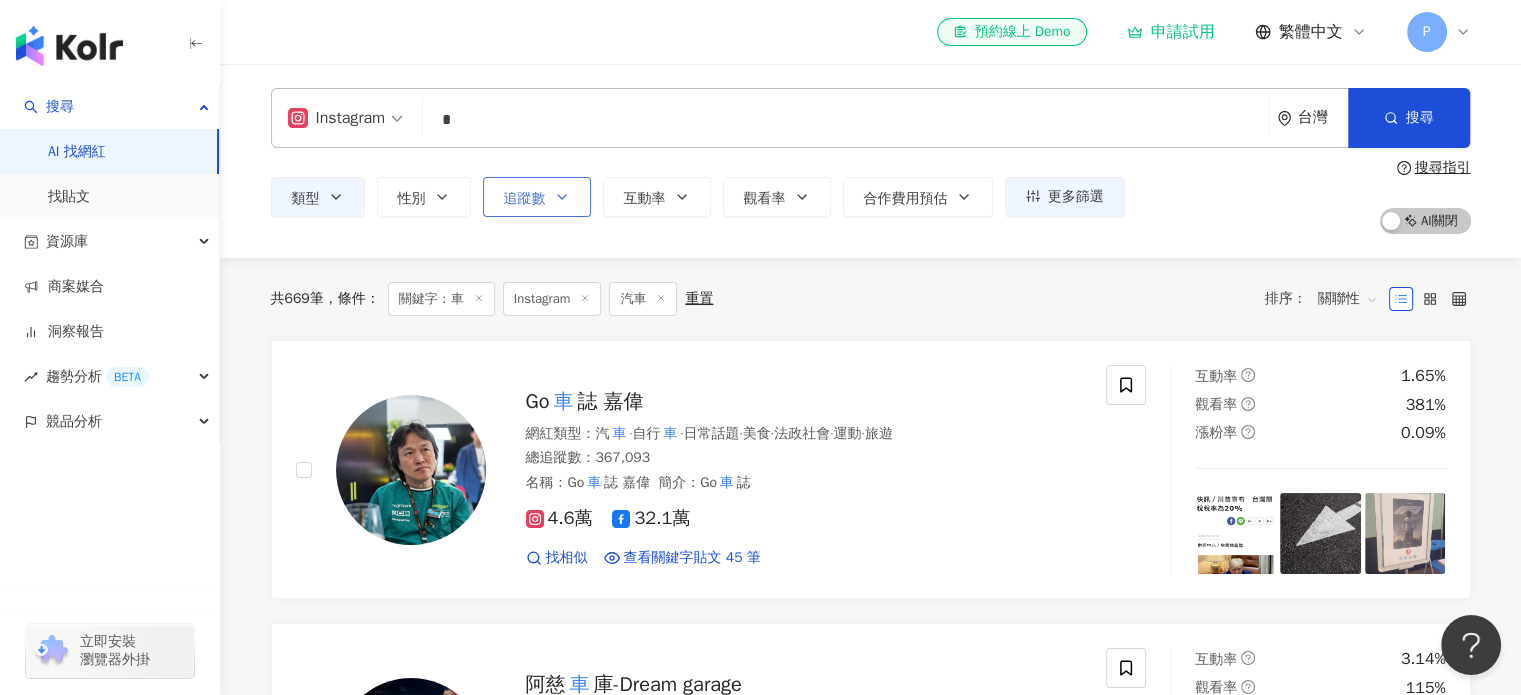 click on "追蹤數" at bounding box center (525, 199) 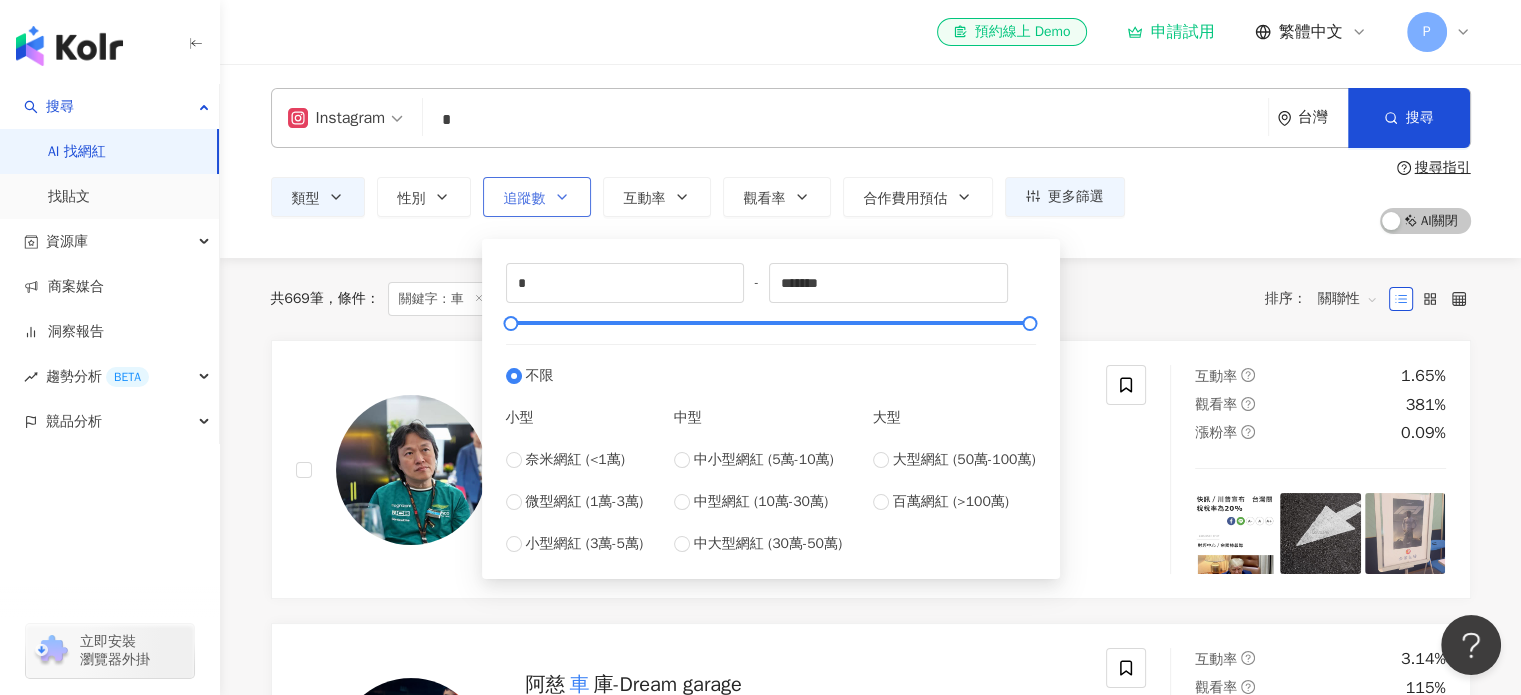 click on "追蹤數" at bounding box center (525, 199) 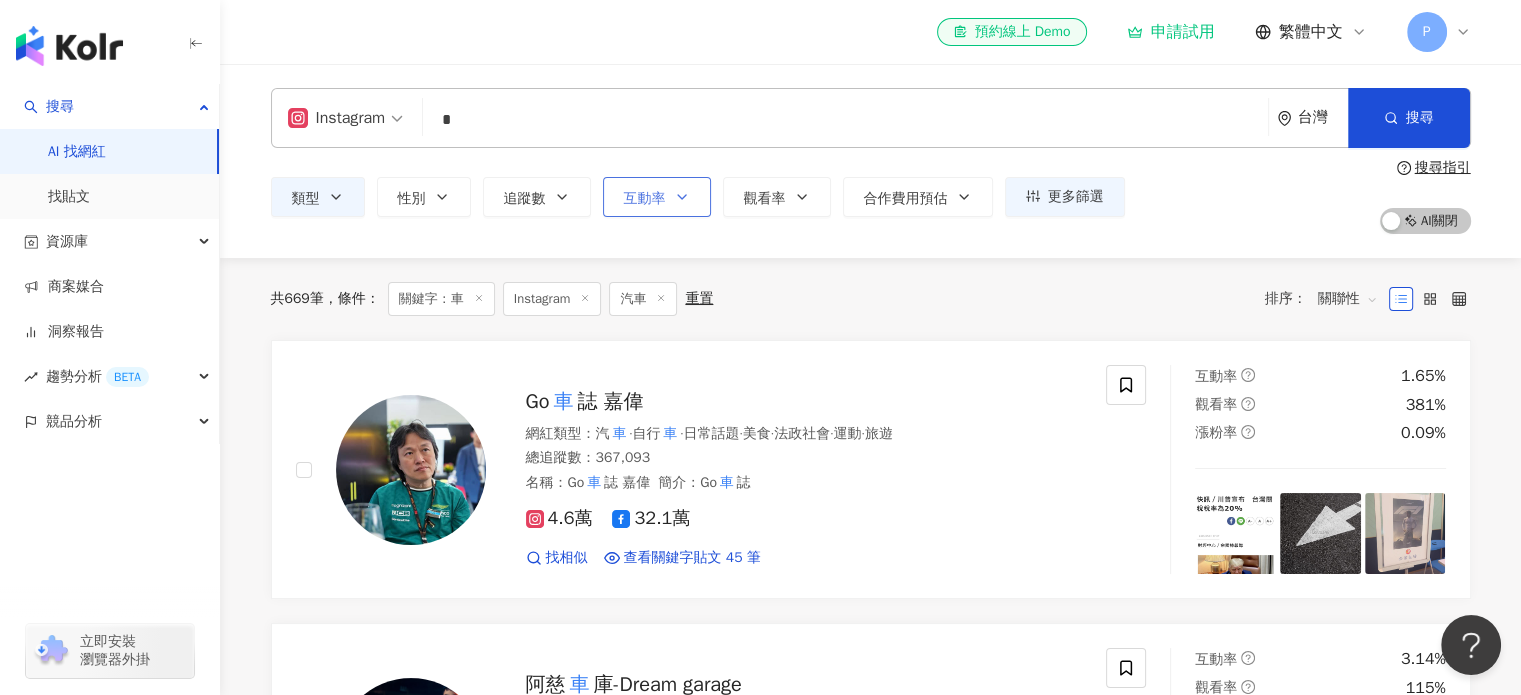 click on "互動率" at bounding box center (657, 197) 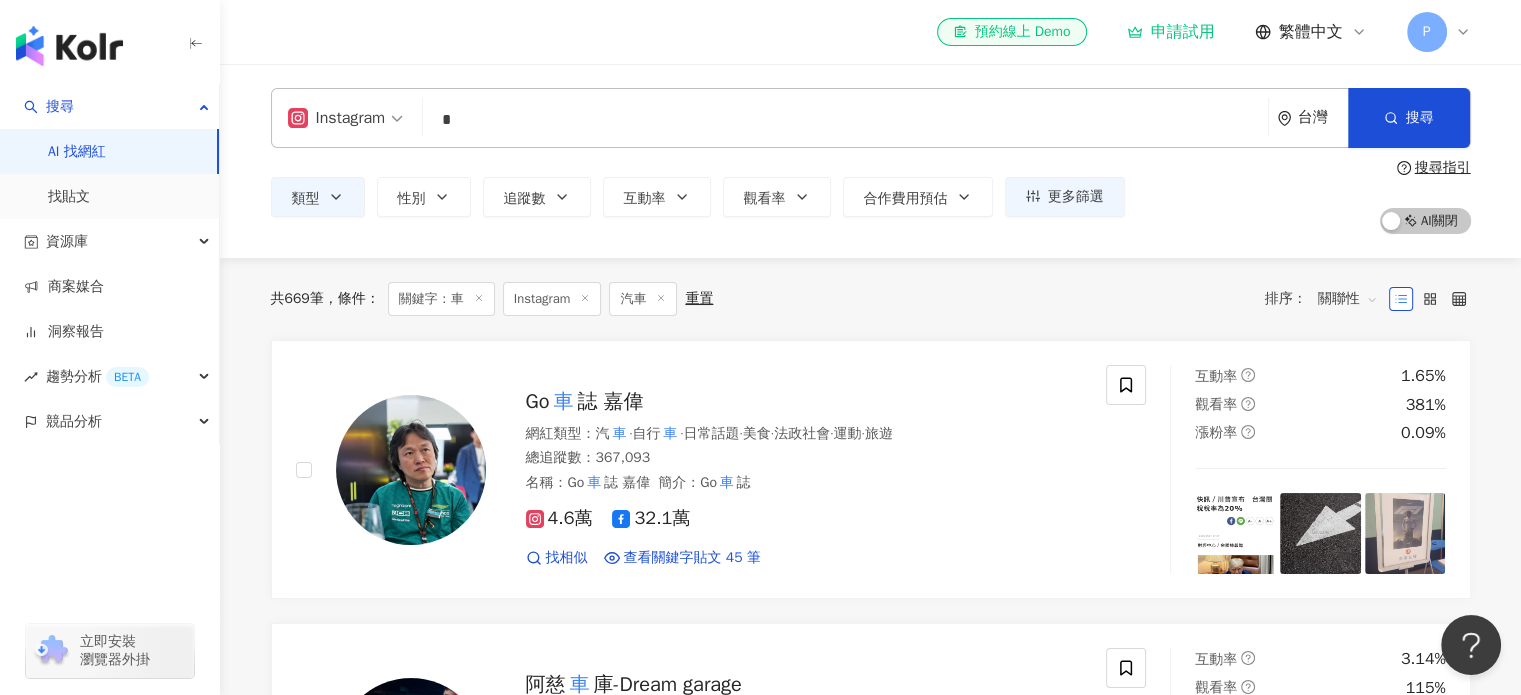 click on "類型 性別 追蹤數 互動率 觀看率 合作費用預估  更多篩選 *  -  ******* 不限 小型 奈米網紅 (<1萬) 微型網紅 (1萬-3萬) 小型網紅 (3萬-5萬) 中型 中小型網紅 (5萬-10萬) 中型網紅 (10萬-30萬) 中大型網紅 (30萬-50萬) 大型 大型網紅 (50萬-100萬) 百萬網紅 (>100萬) 選擇合作費用預估  ： 幣別 ： 新台幣 ( TWD ) 不限 限制金額 $ *****  -  $ ***** %  -  % 不限 10% 以下 10%~50% 50%~200% 200% 以上 不限 女 男 其他 %  -  % 不限 5% 以下 5%~20% 20% 以上 搜尋指引 AI  開啟 AI  關閉" at bounding box center (871, 197) 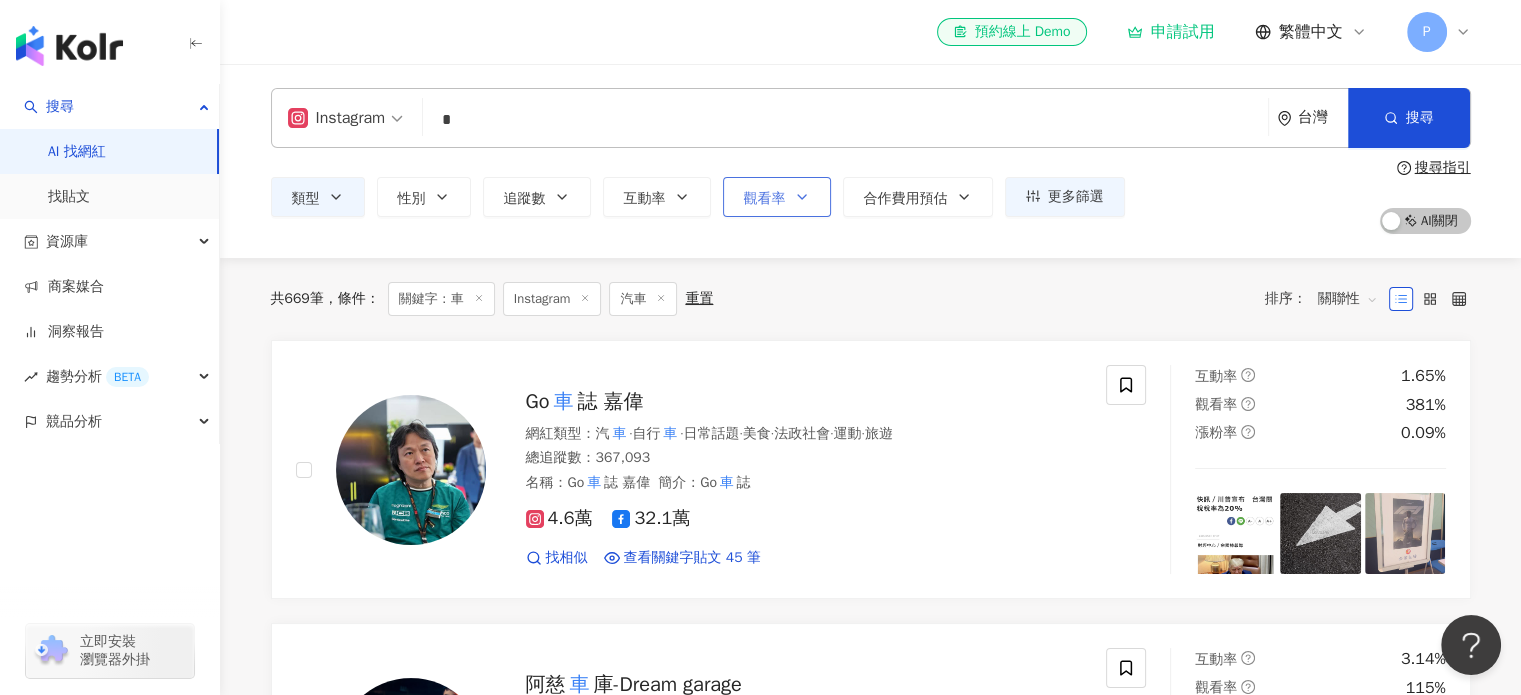 click on "觀看率" at bounding box center [777, 197] 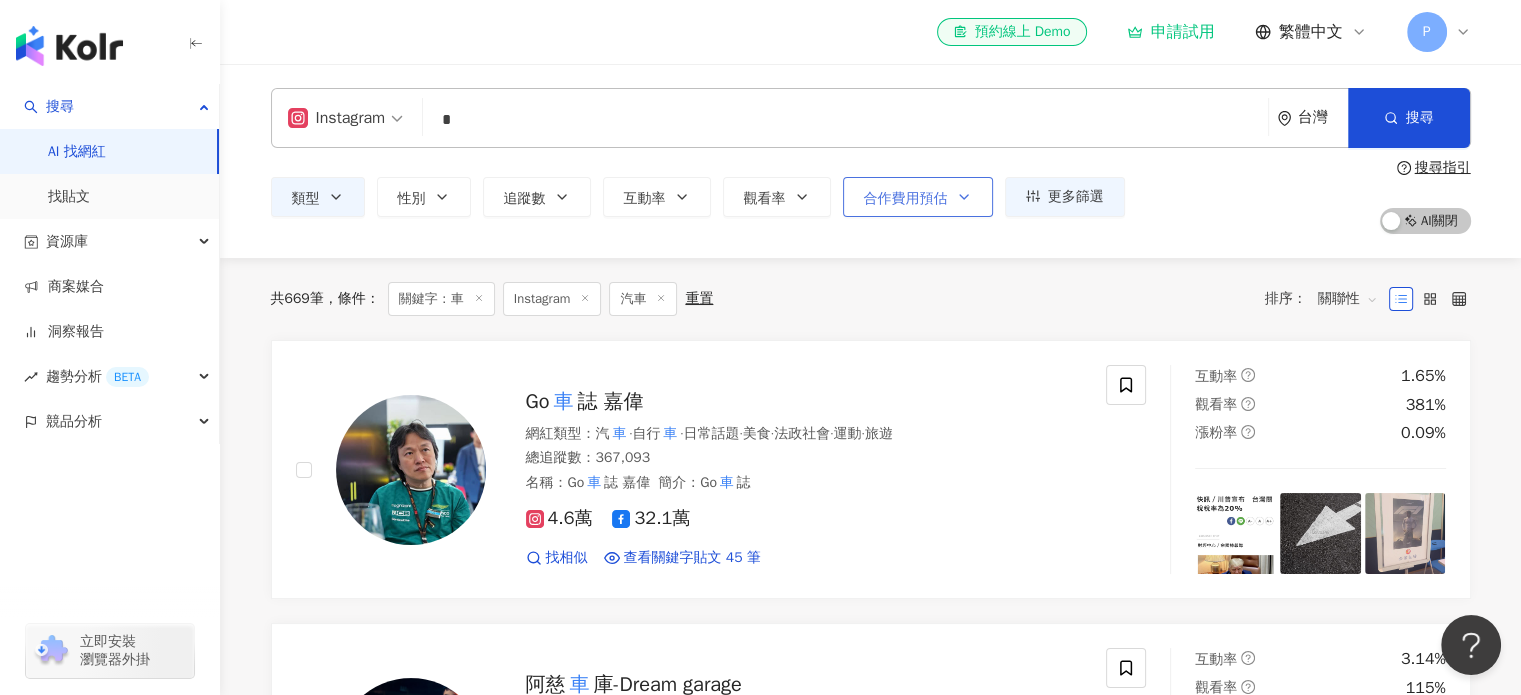 click on "合作費用預估" at bounding box center (918, 197) 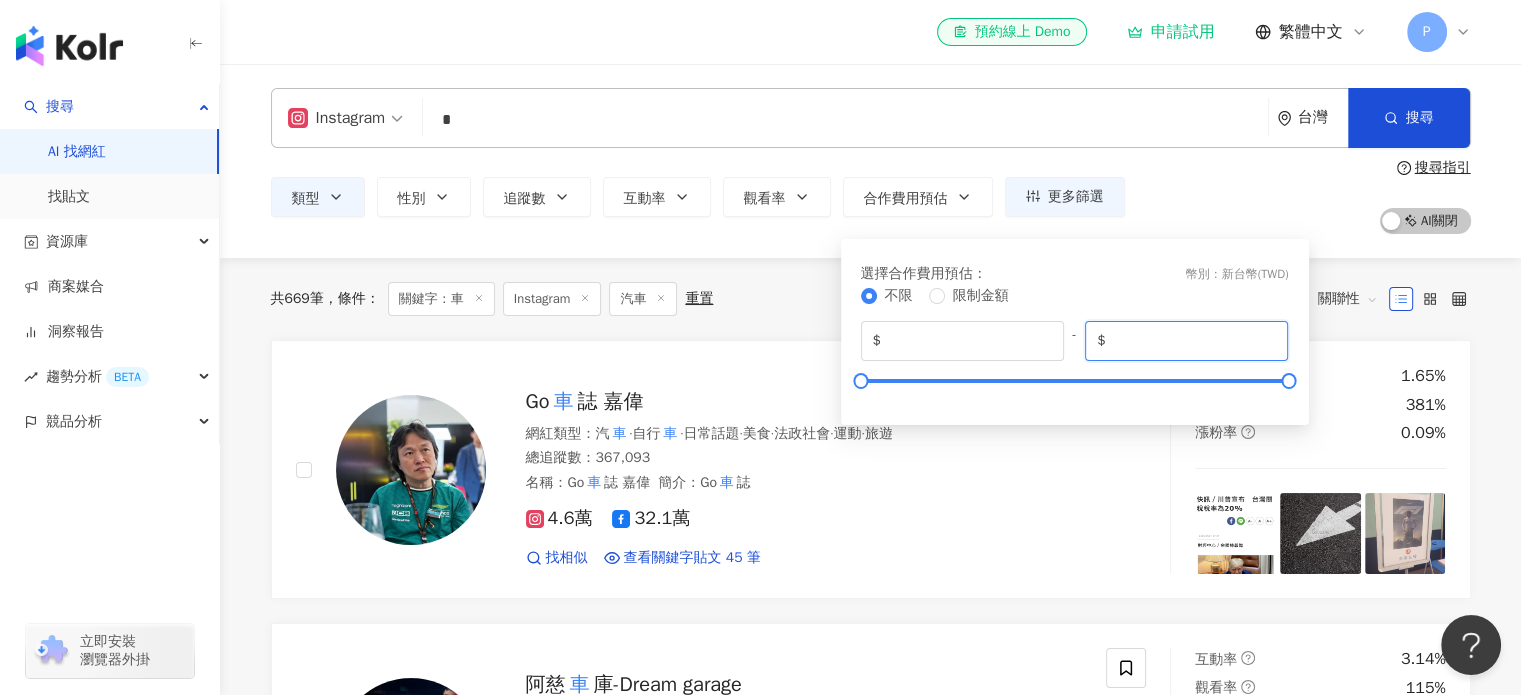 drag, startPoint x: 1195, startPoint y: 353, endPoint x: 932, endPoint y: 318, distance: 265.31866 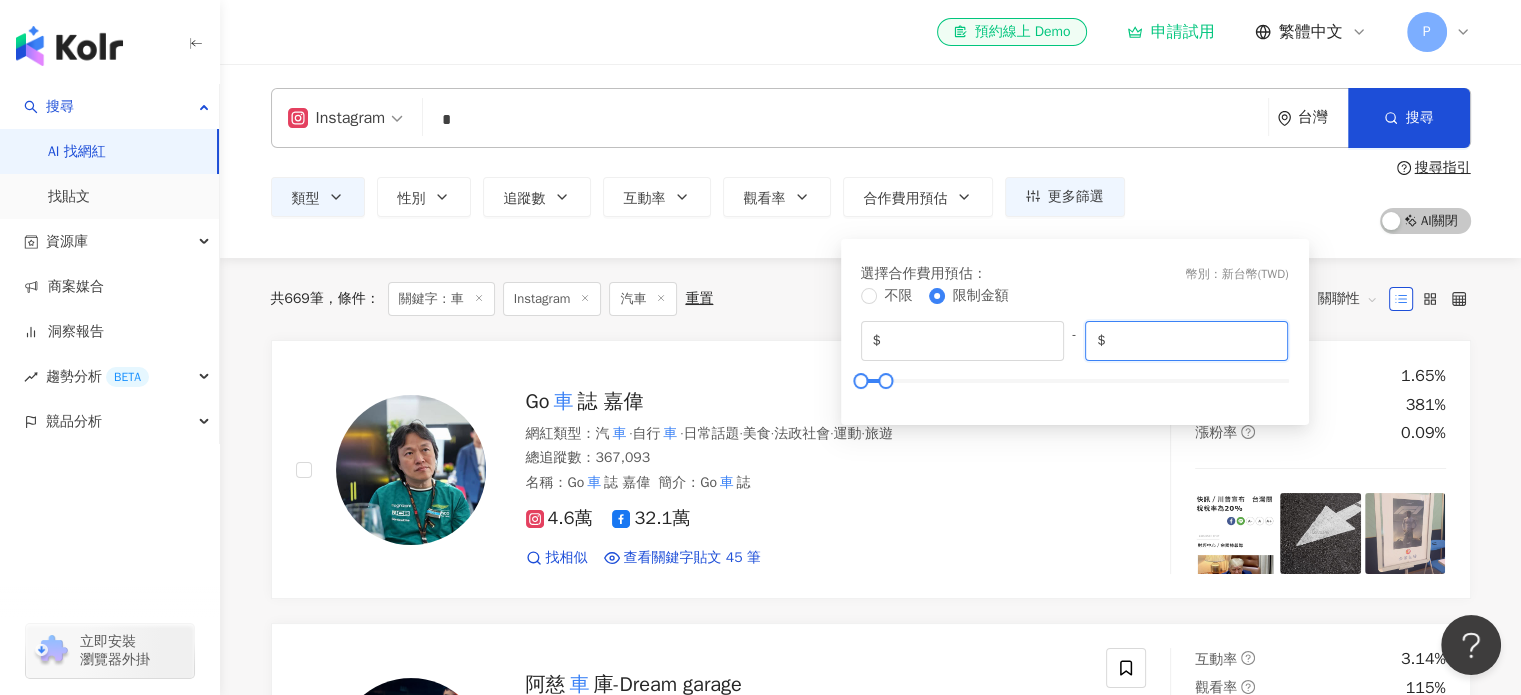 type on "*****" 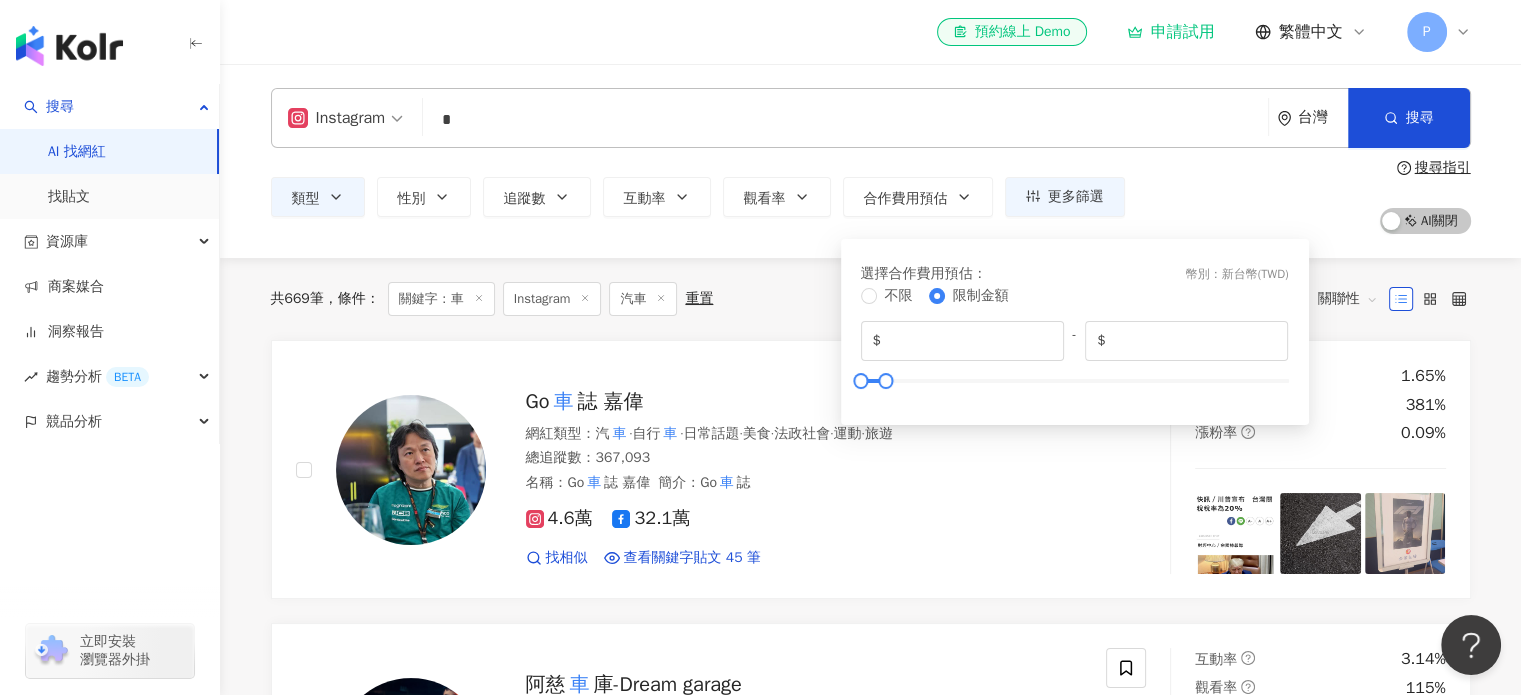 click on "共  669  筆 條件 ： 關鍵字：車 Instagram 汽車 重置 排序： 關聯性" at bounding box center [871, 299] 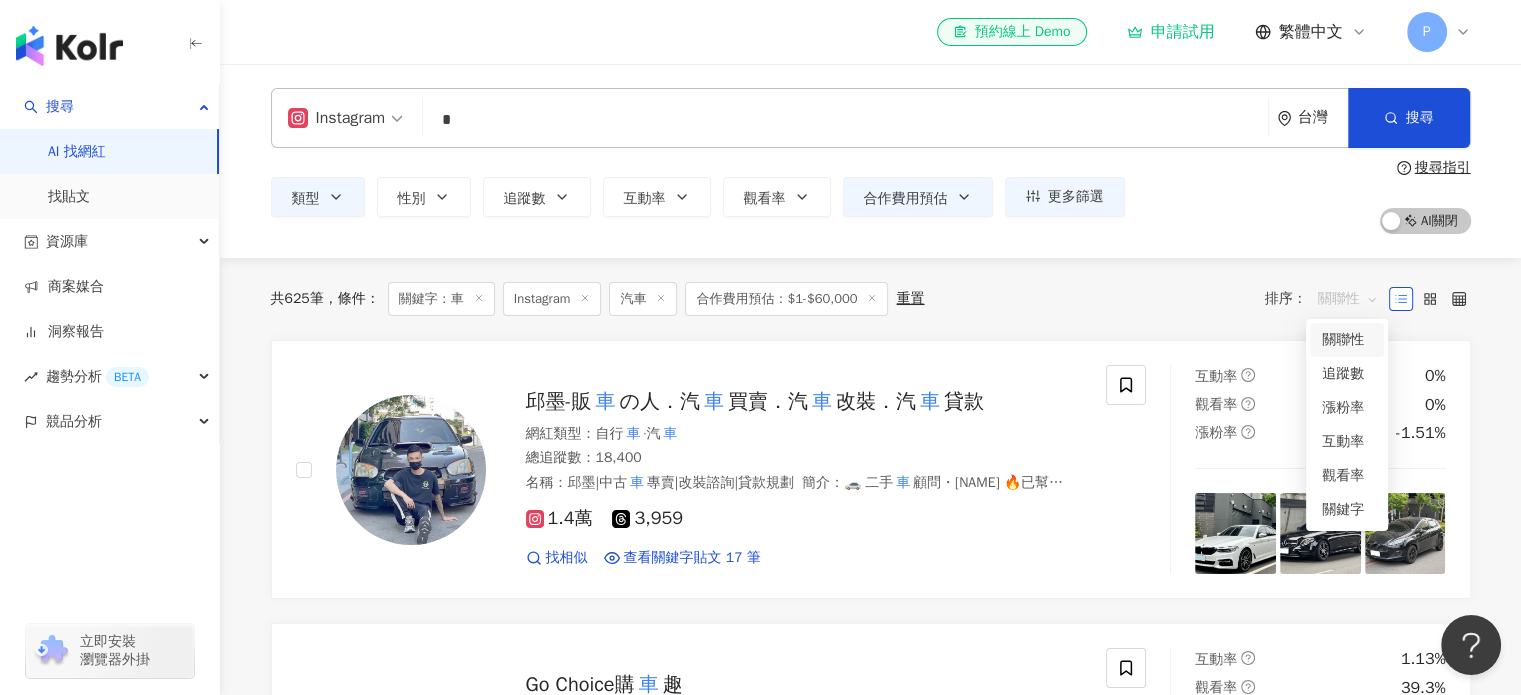 click on "關聯性" at bounding box center (1348, 299) 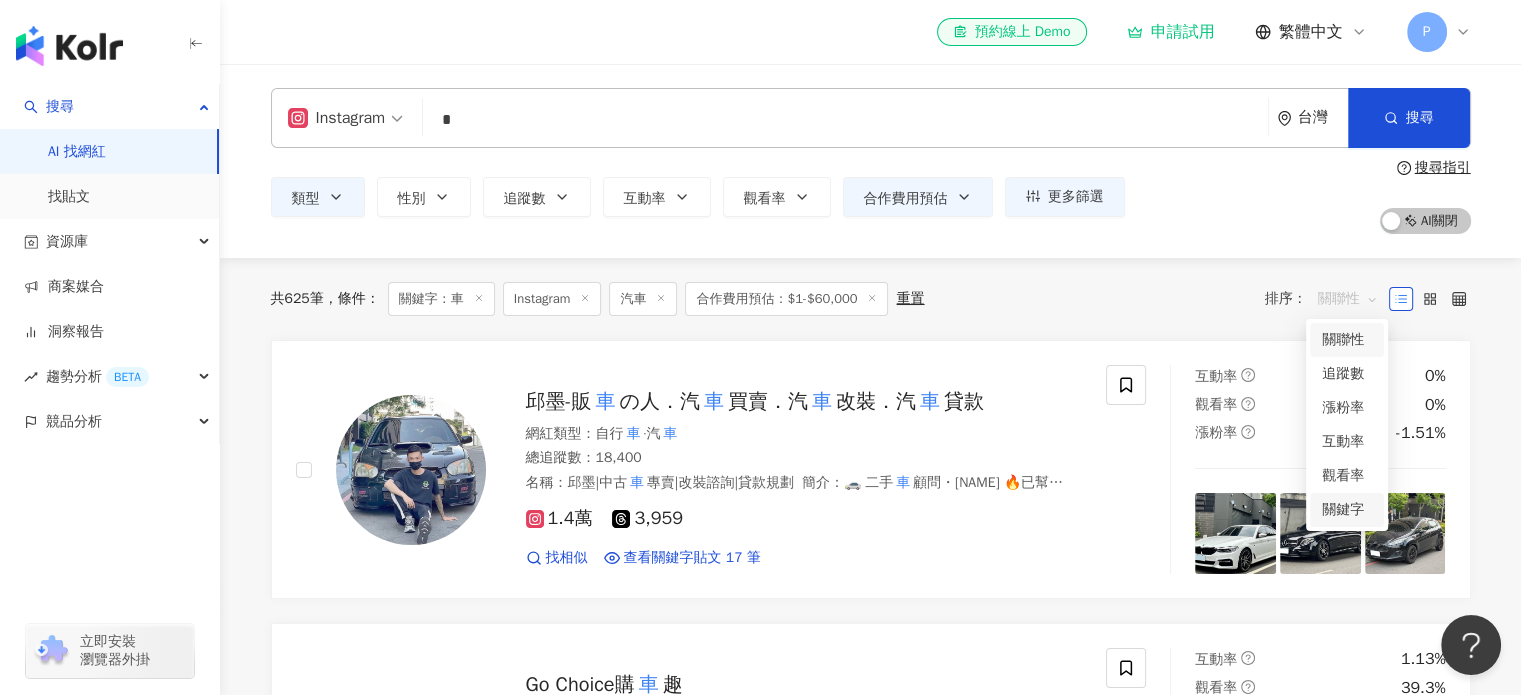 click on "關鍵字" at bounding box center [1347, 510] 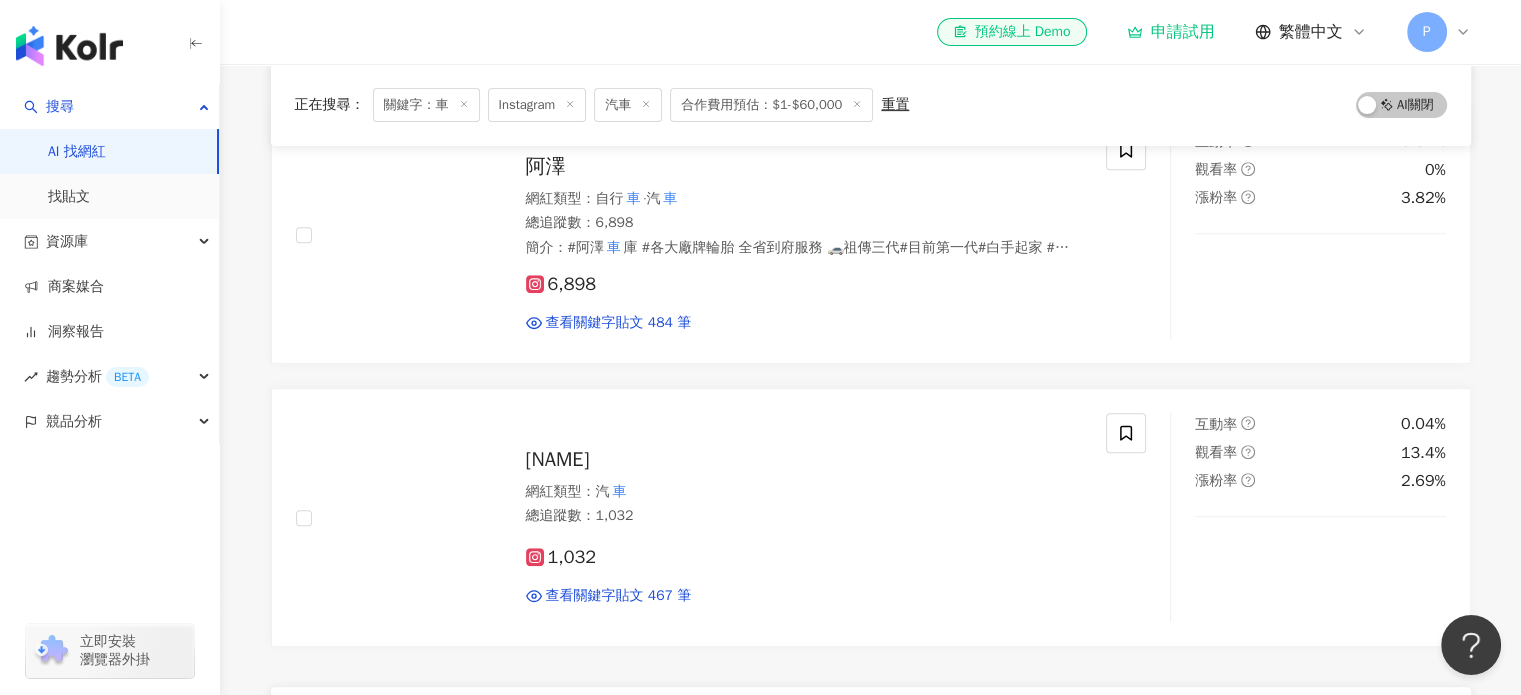 scroll, scrollTop: 811, scrollLeft: 0, axis: vertical 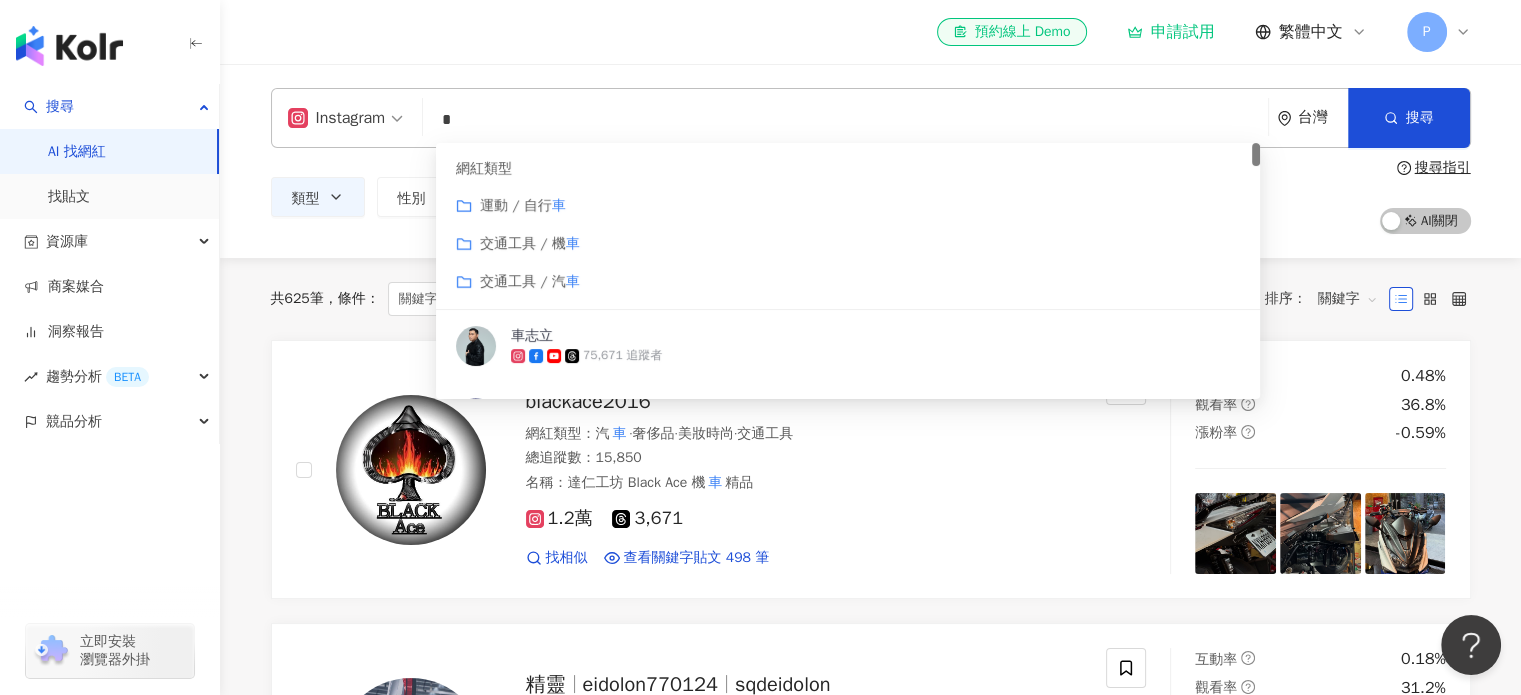 click on "*" at bounding box center (845, 120) 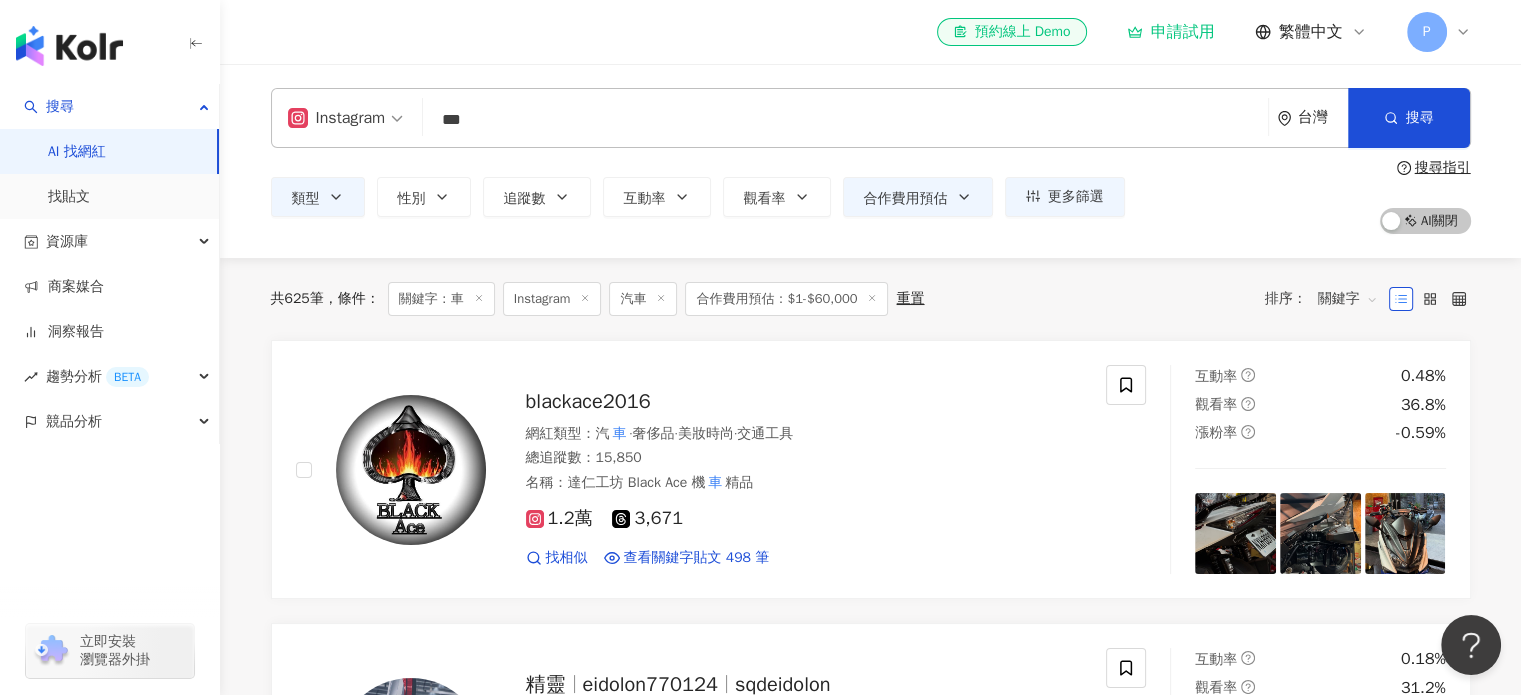 type on "*" 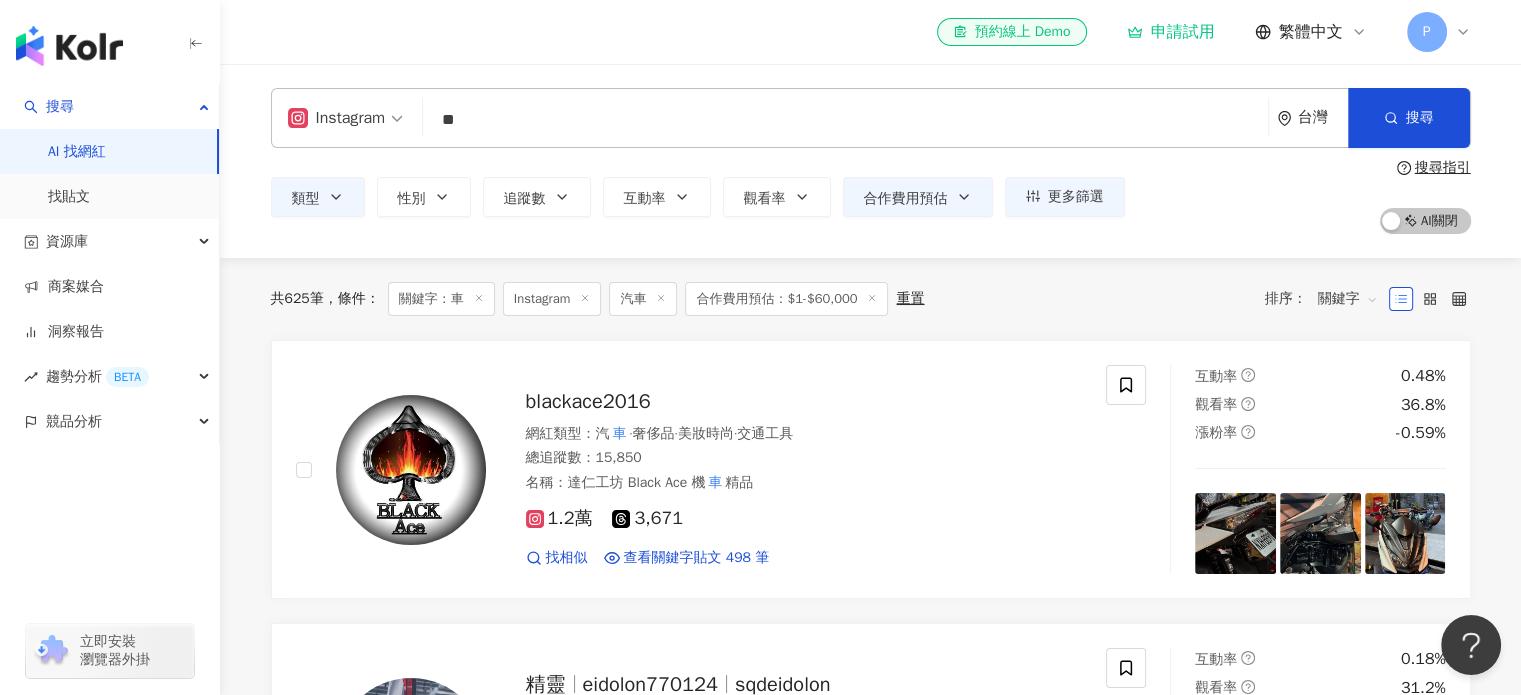 type on "**" 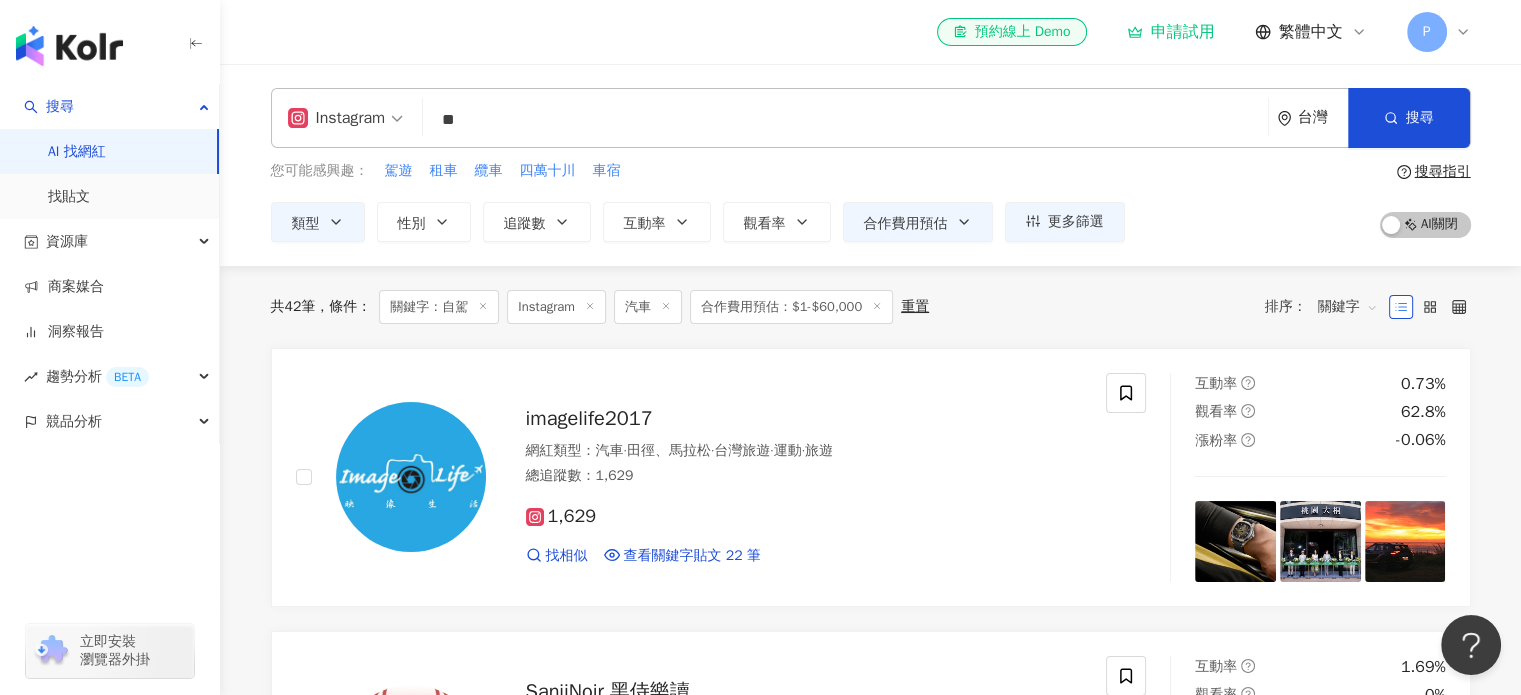 click on "el-icon-cs 預約線上 Demo 申請試用 繁體中文 P" at bounding box center [871, 32] 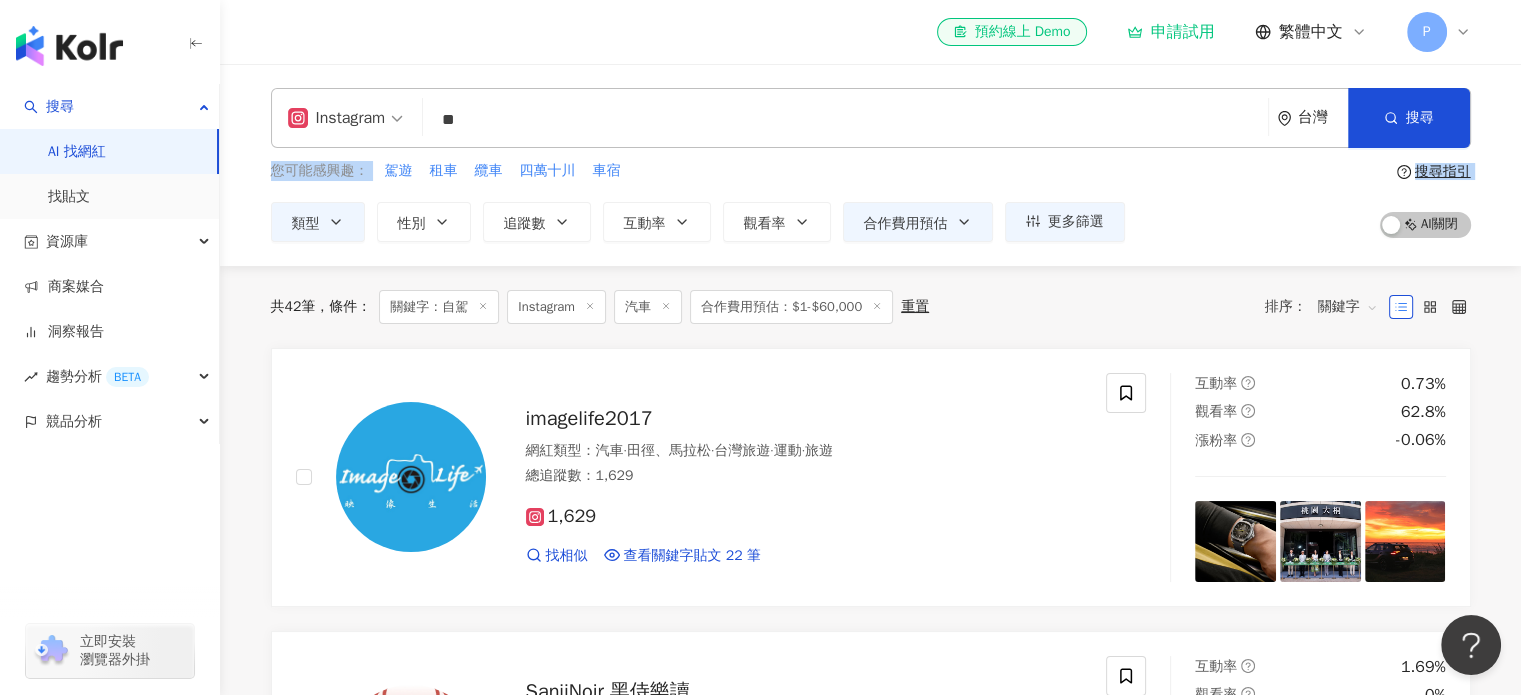 drag, startPoint x: 1514, startPoint y: 123, endPoint x: 1502, endPoint y: 208, distance: 85.84288 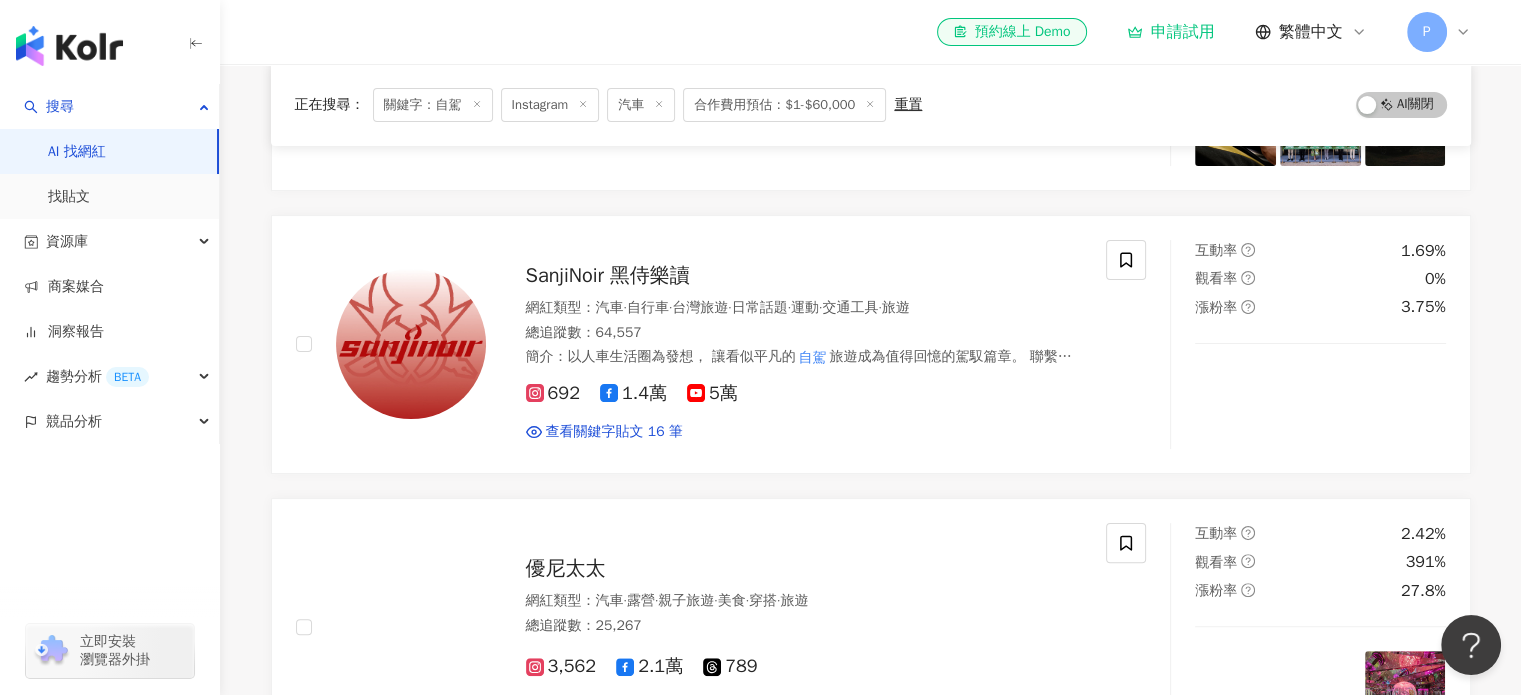 scroll, scrollTop: 432, scrollLeft: 0, axis: vertical 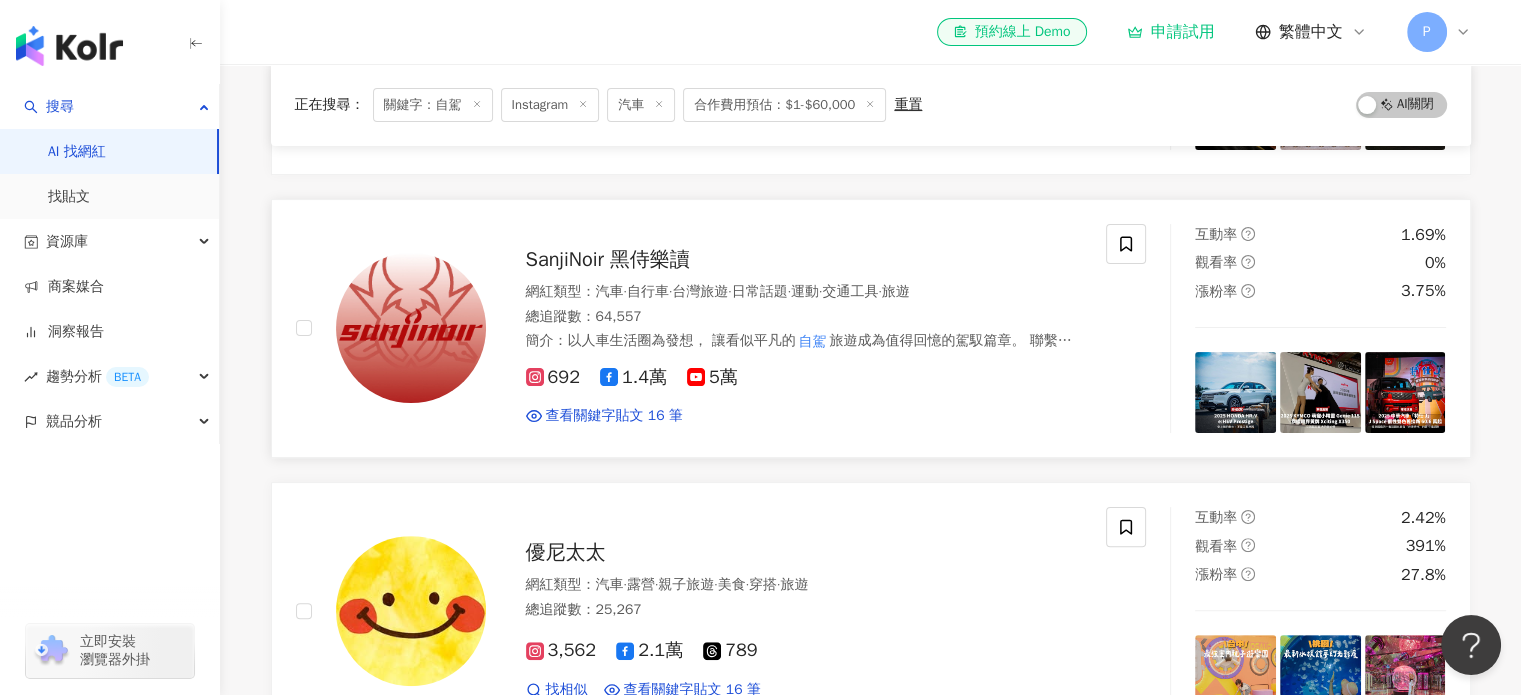 click at bounding box center (1235, 392) 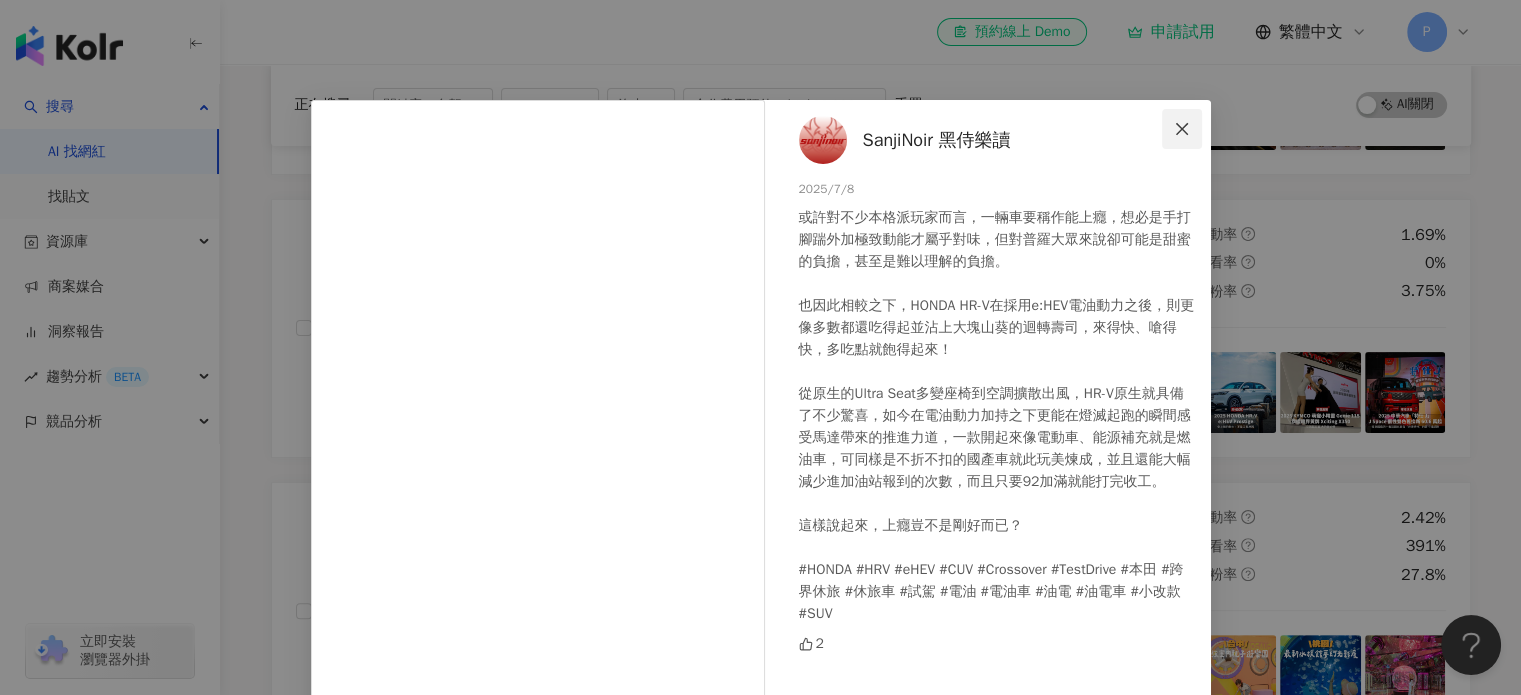 click at bounding box center [1182, 129] 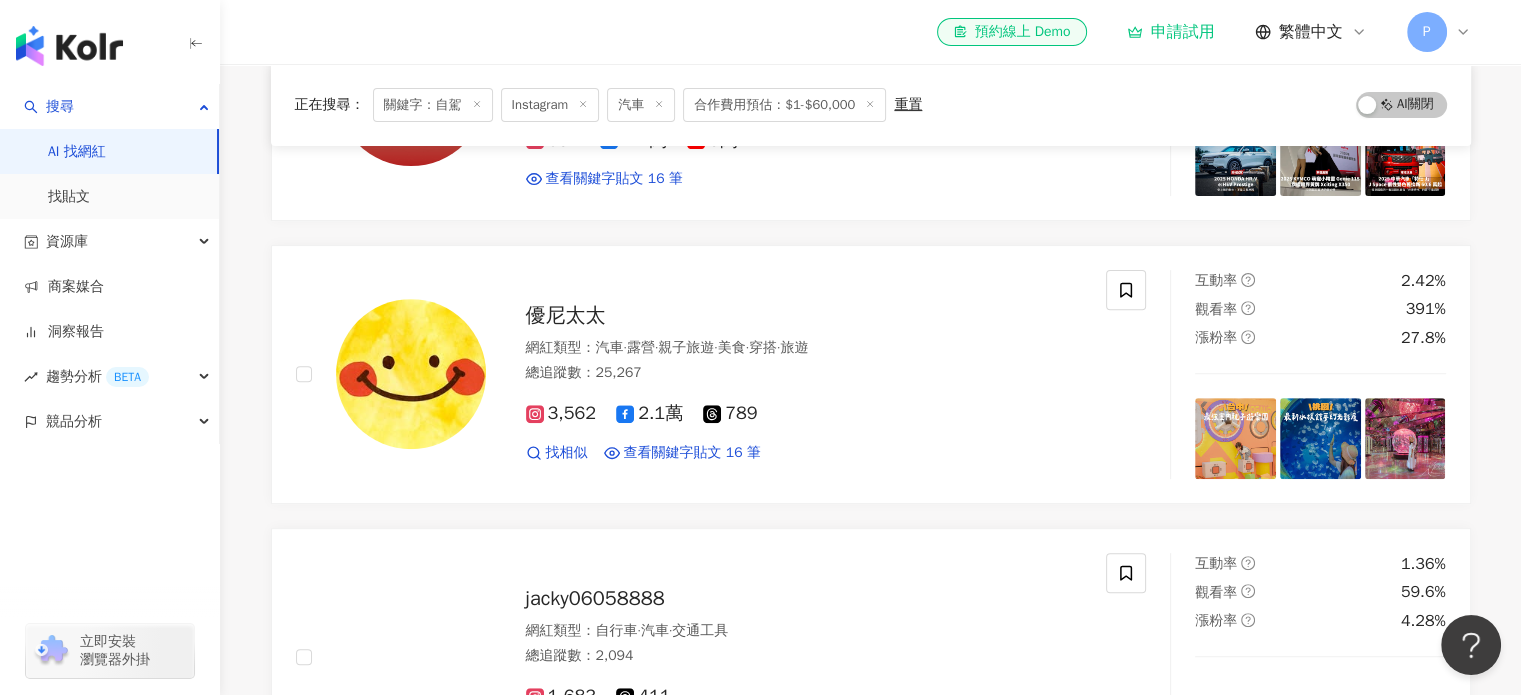 scroll, scrollTop: 672, scrollLeft: 0, axis: vertical 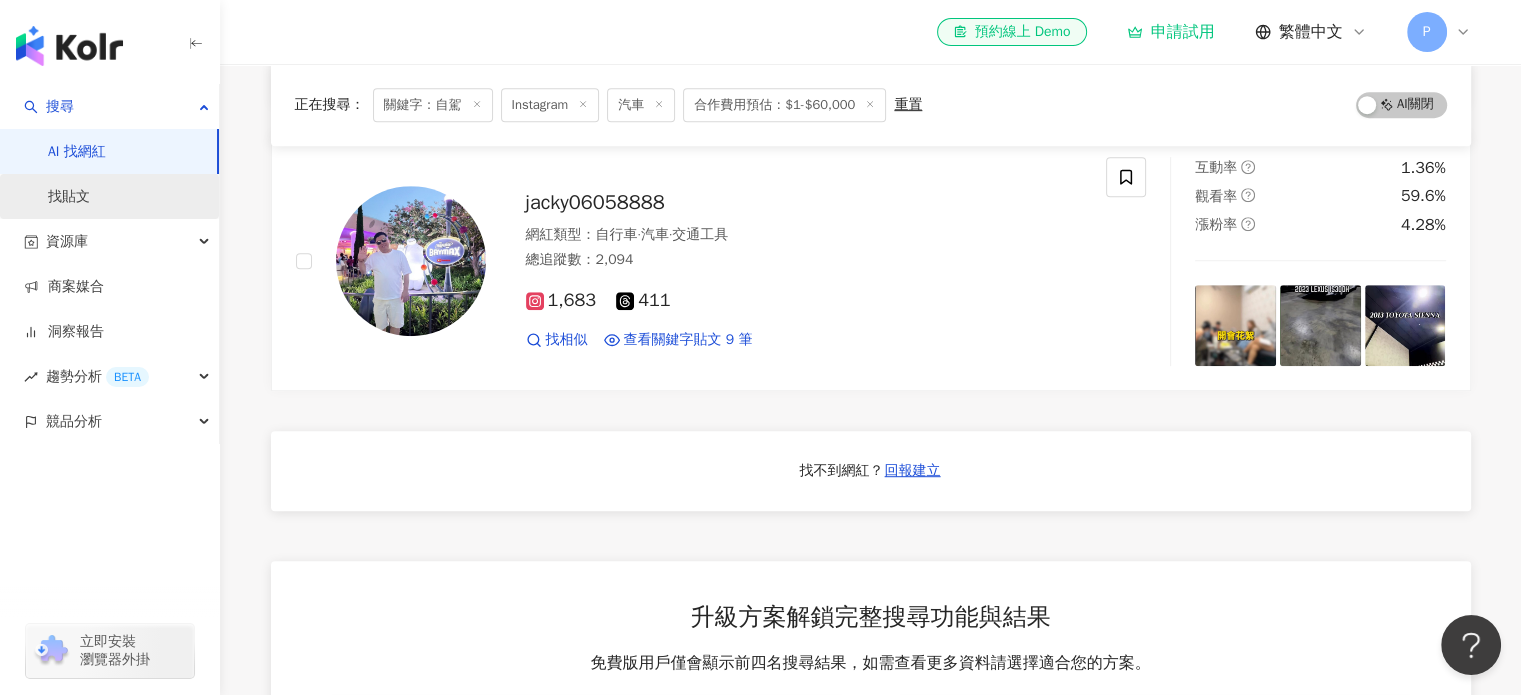 click on "找貼文" at bounding box center [69, 197] 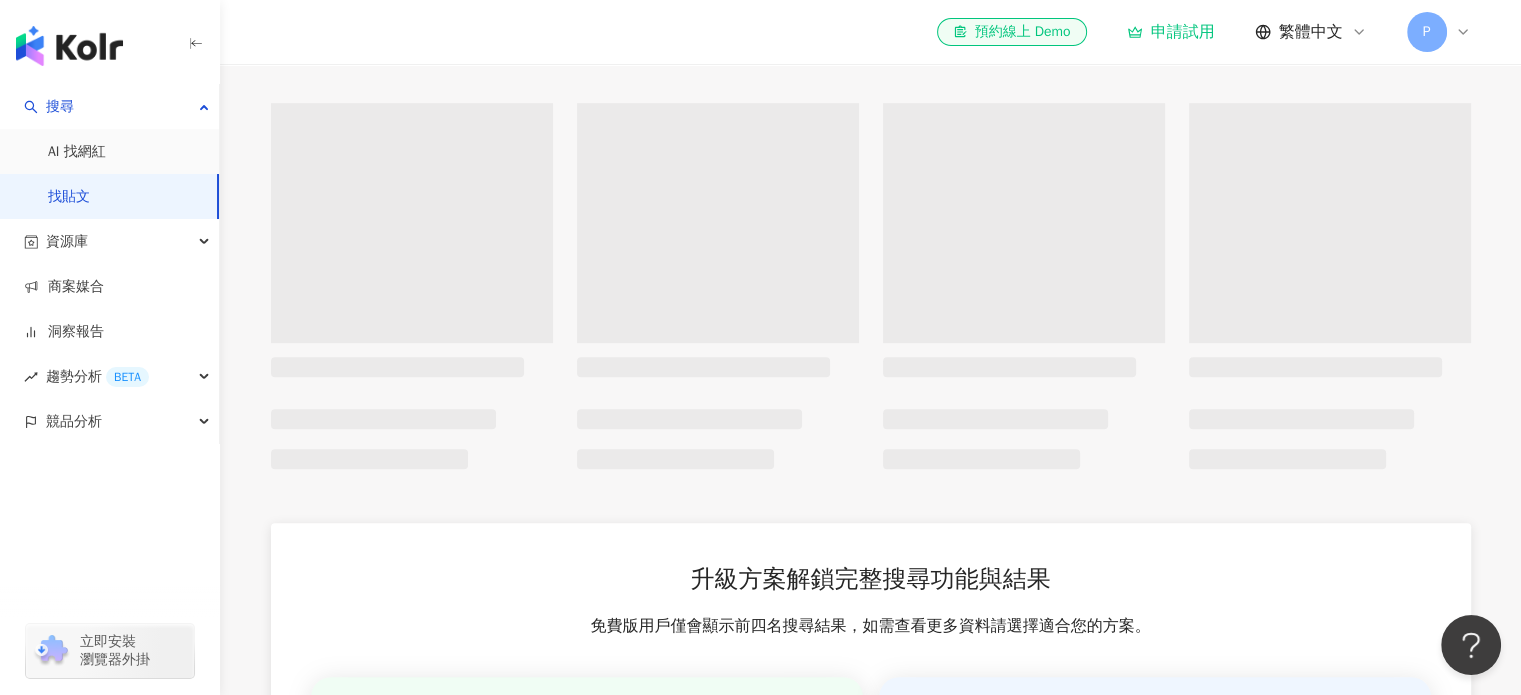 scroll, scrollTop: 0, scrollLeft: 0, axis: both 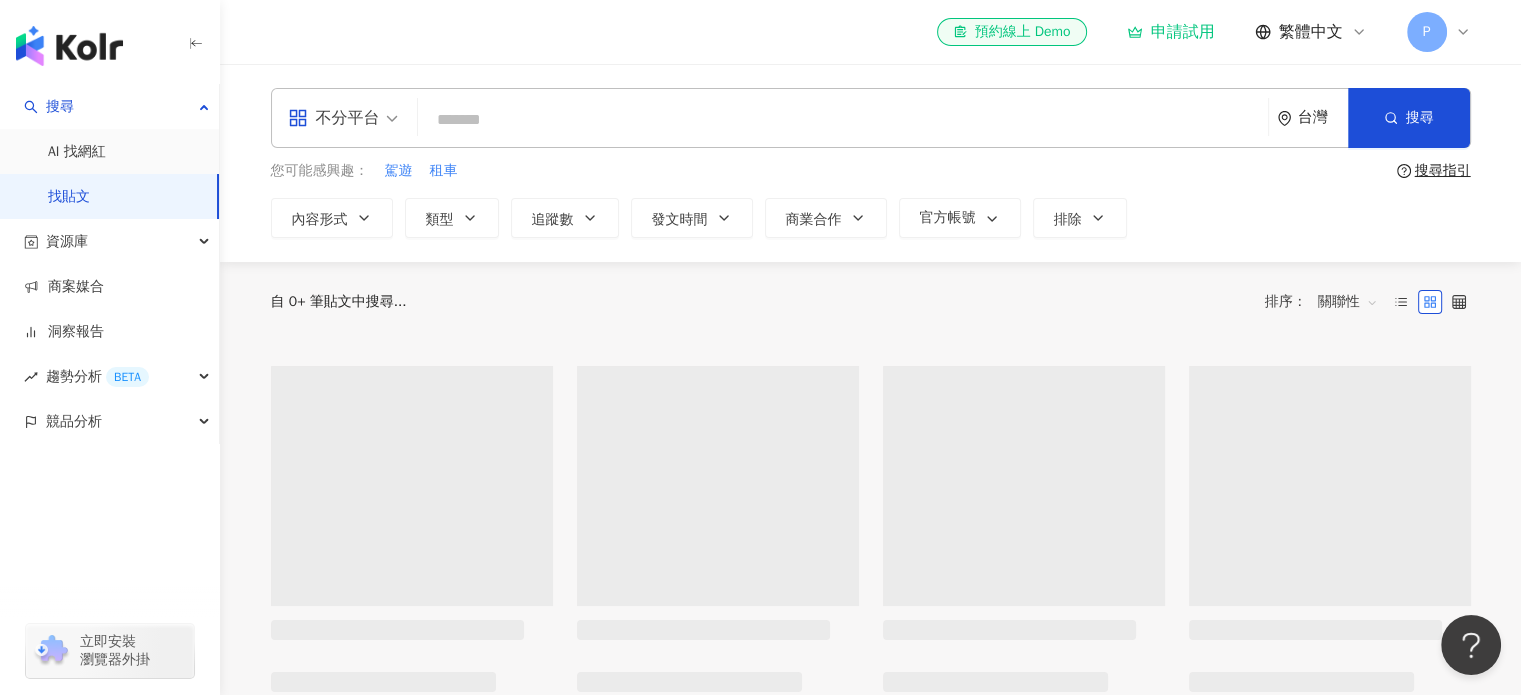 click at bounding box center (843, 119) 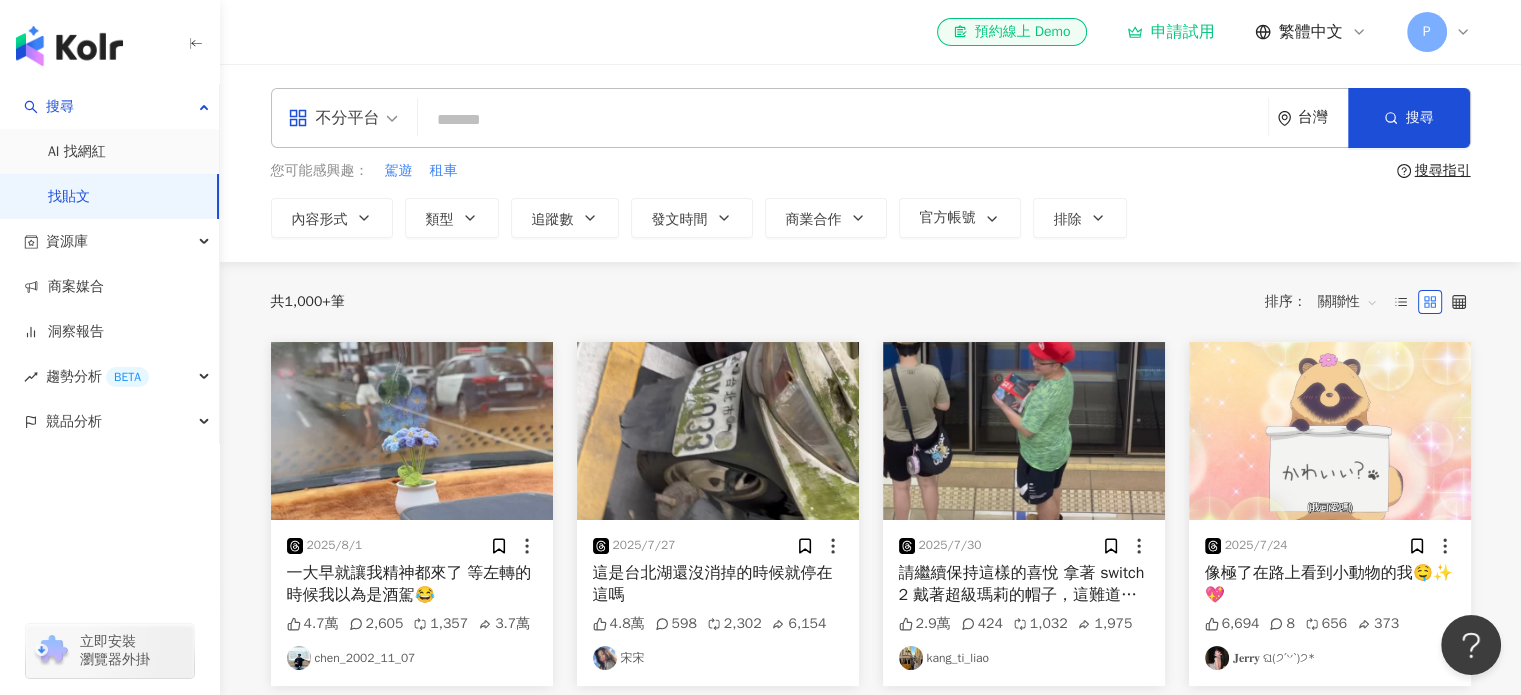 click at bounding box center [843, 119] 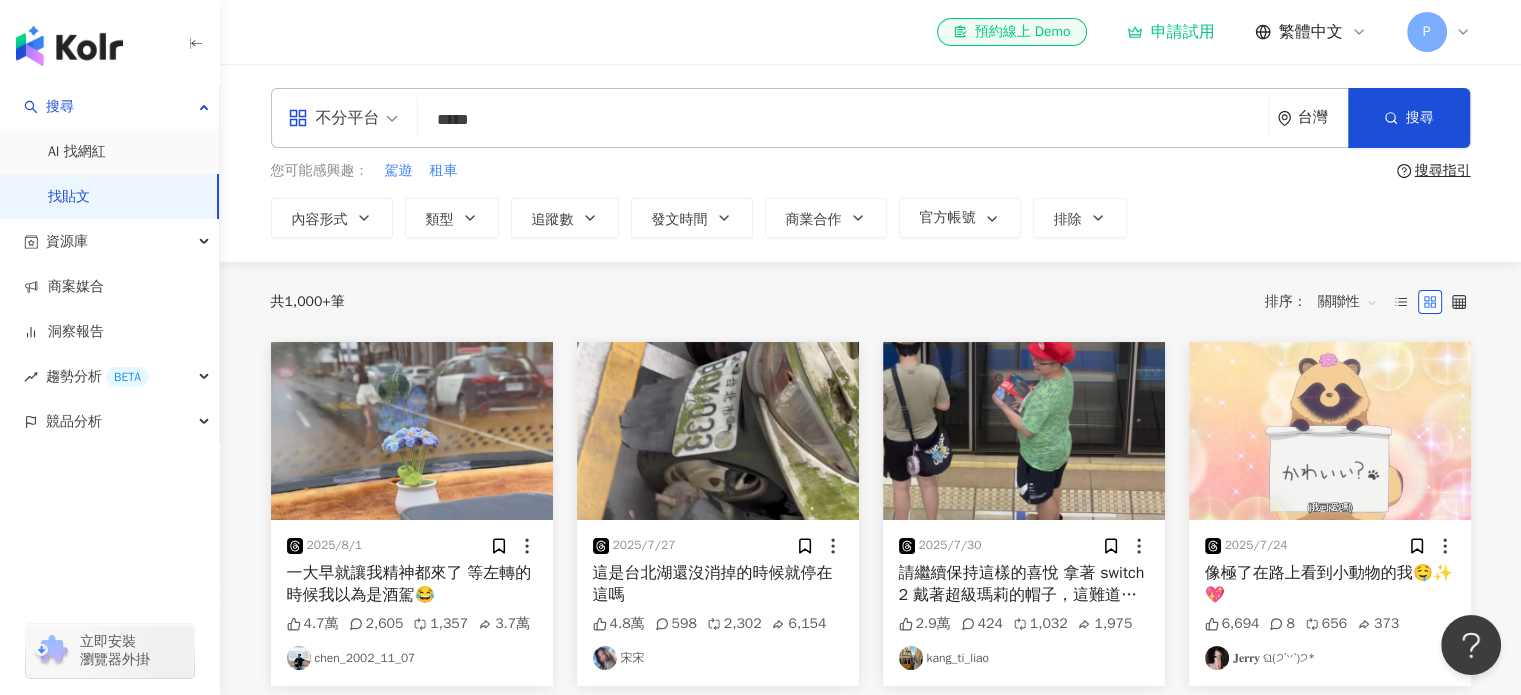 type on "*****" 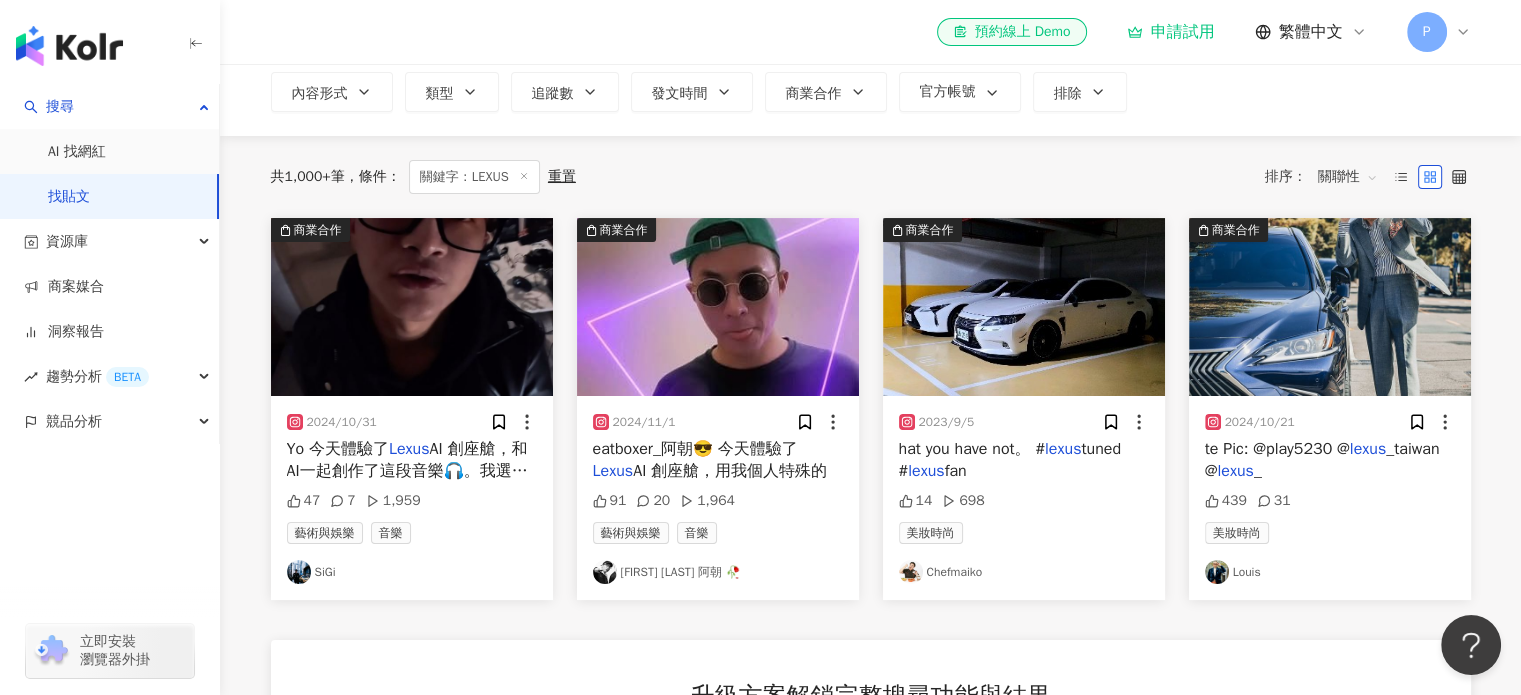 scroll, scrollTop: 143, scrollLeft: 0, axis: vertical 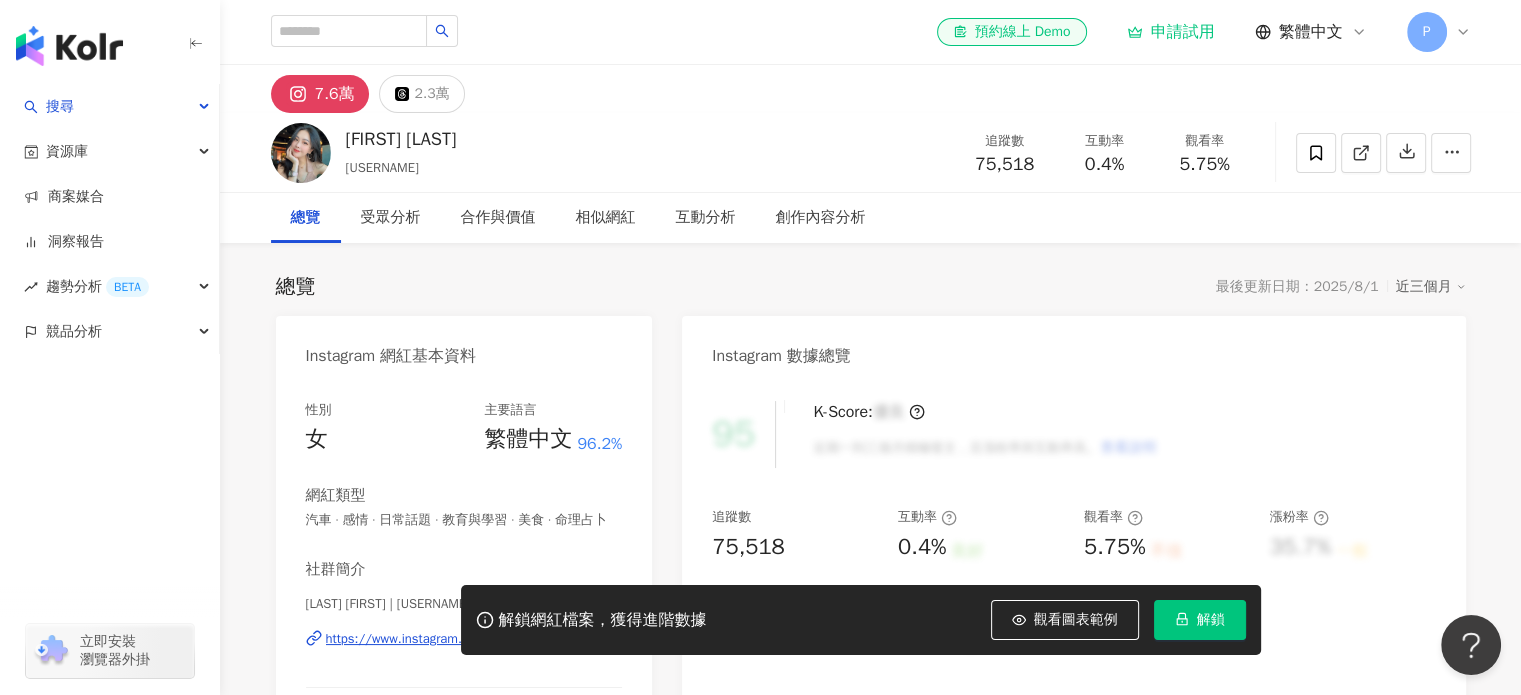 click at bounding box center [301, 153] 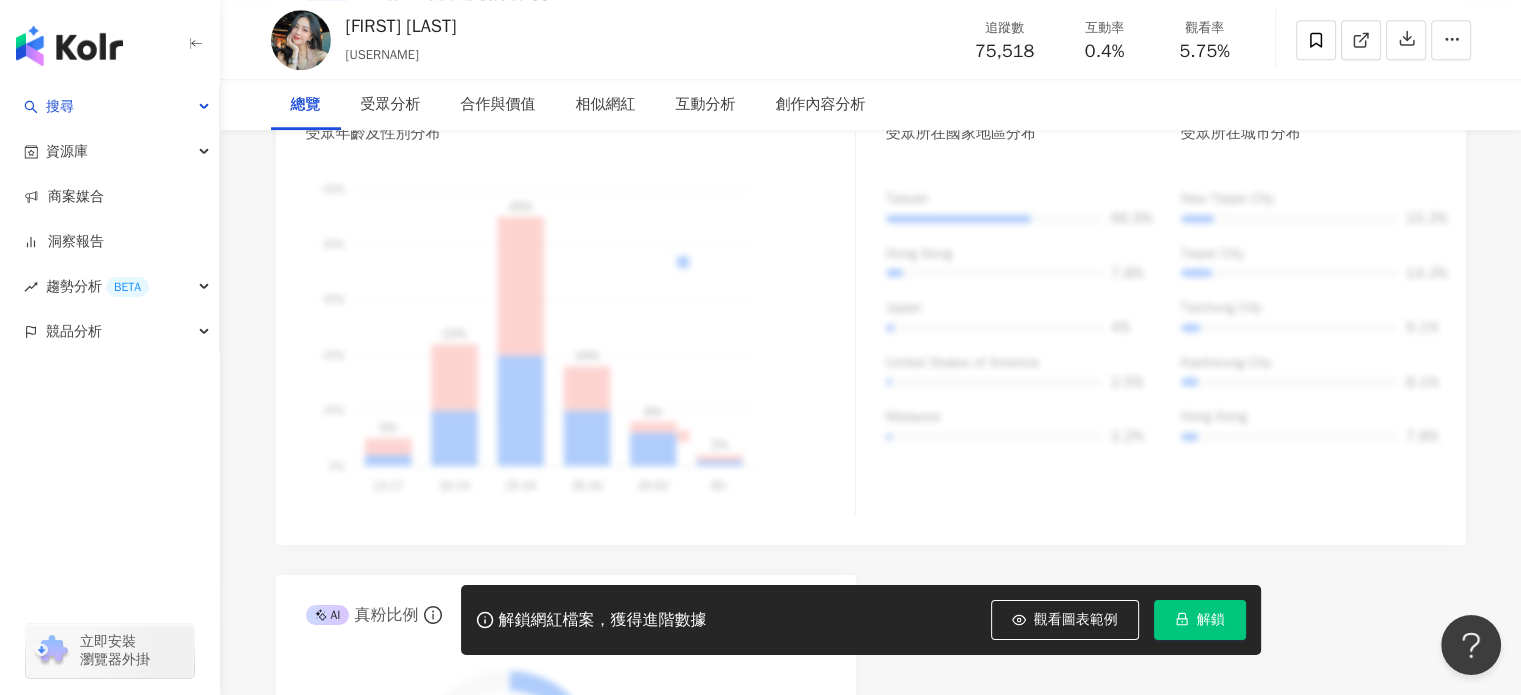 scroll, scrollTop: 0, scrollLeft: 0, axis: both 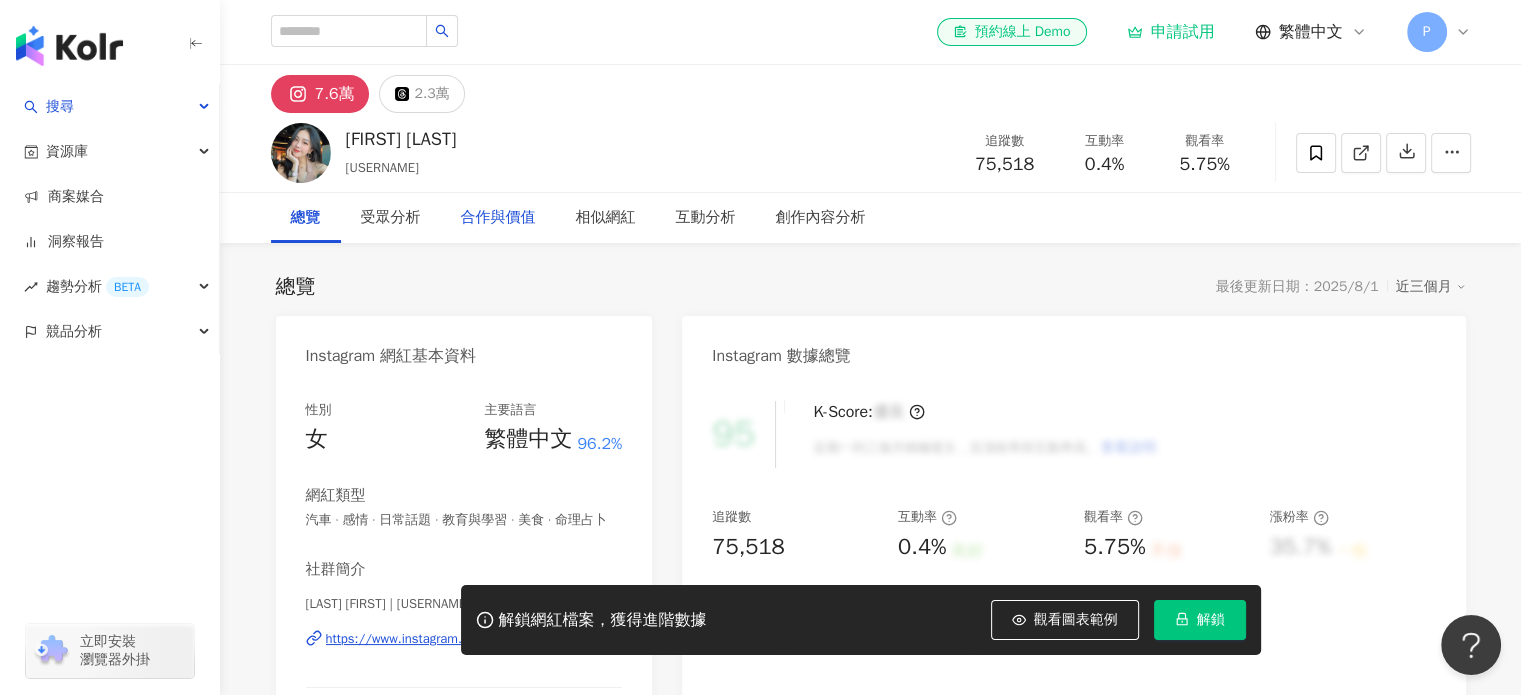 click on "合作與價值" at bounding box center [498, 218] 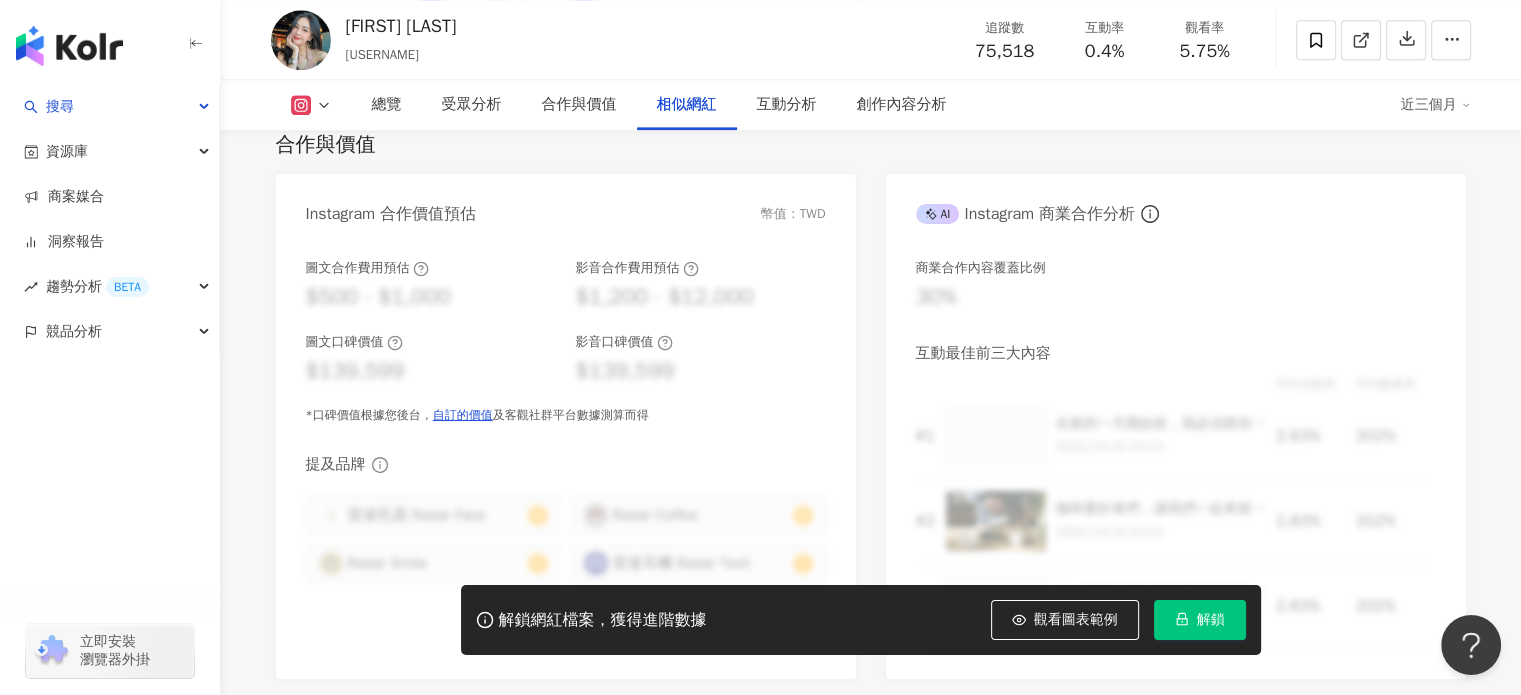 scroll, scrollTop: 3280, scrollLeft: 0, axis: vertical 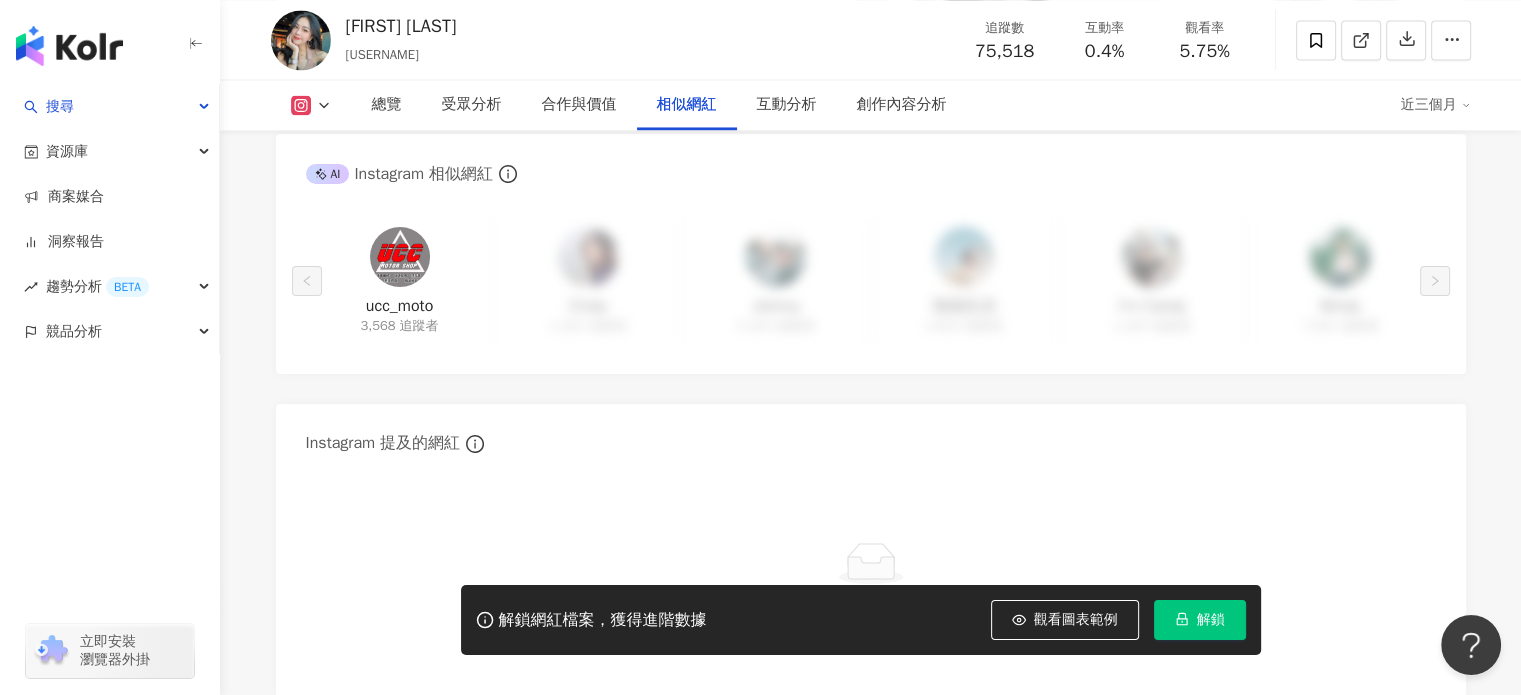 click at bounding box center (301, 40) 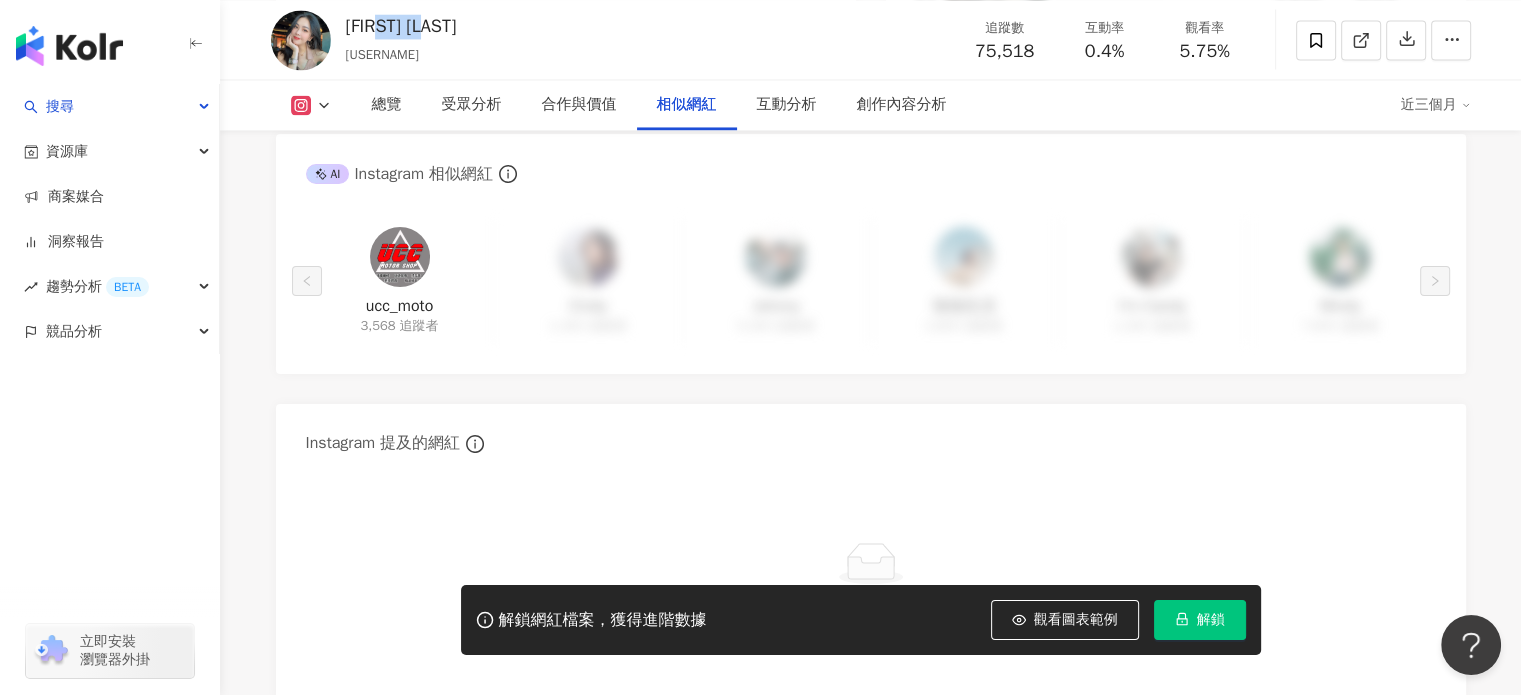 drag, startPoint x: 440, startPoint y: 27, endPoint x: 384, endPoint y: 30, distance: 56.0803 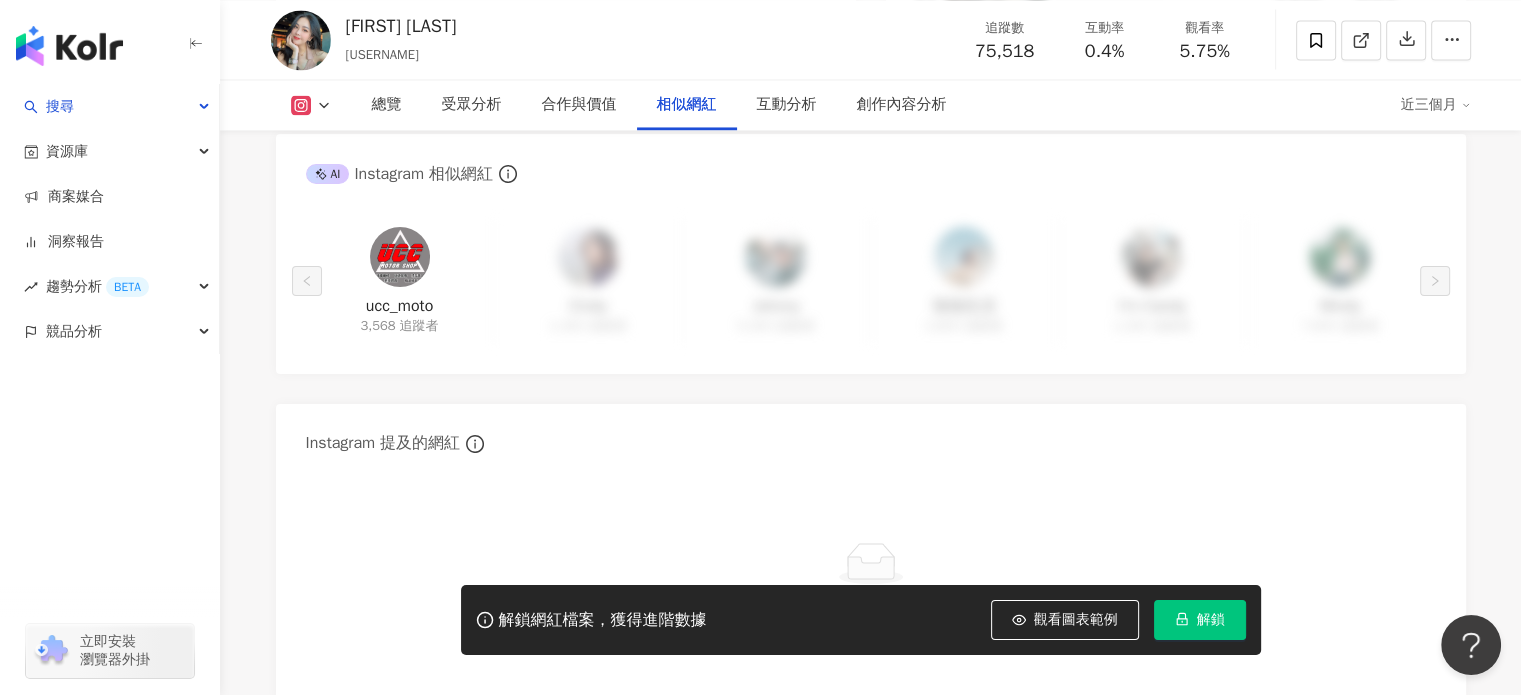 click on "Ashily Chen ashily317 追蹤數 75,518 互動率 0.4% 觀看率 5.75%" at bounding box center (871, 39) 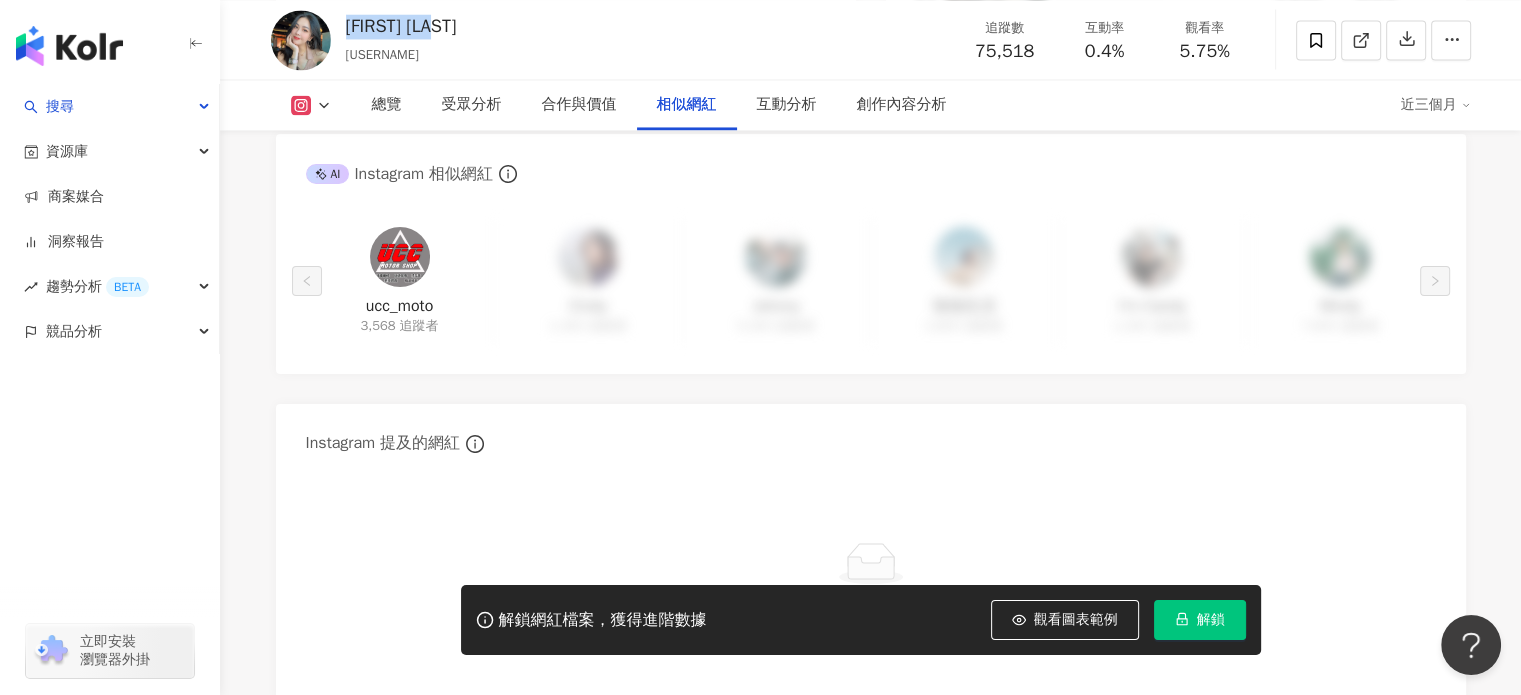 drag, startPoint x: 446, startPoint y: 30, endPoint x: 348, endPoint y: 29, distance: 98.005104 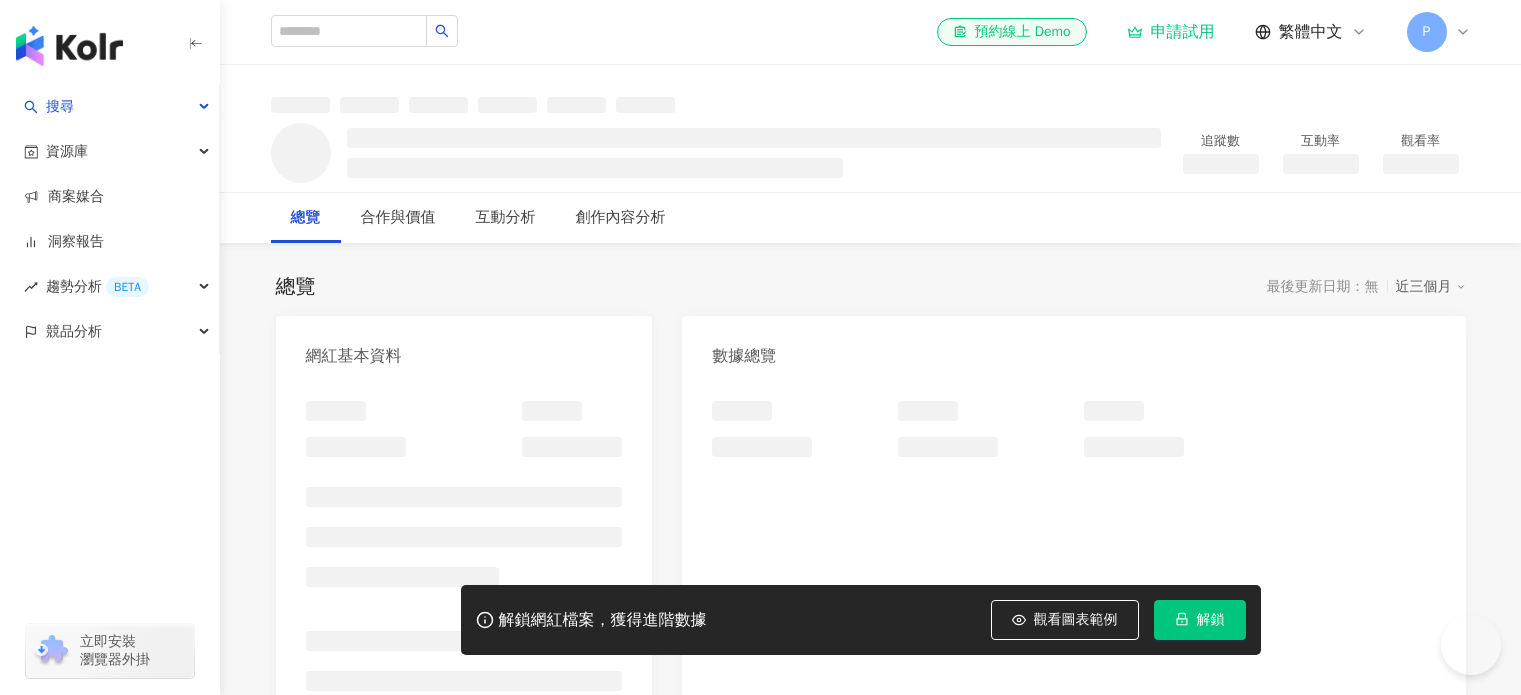 scroll, scrollTop: 0, scrollLeft: 0, axis: both 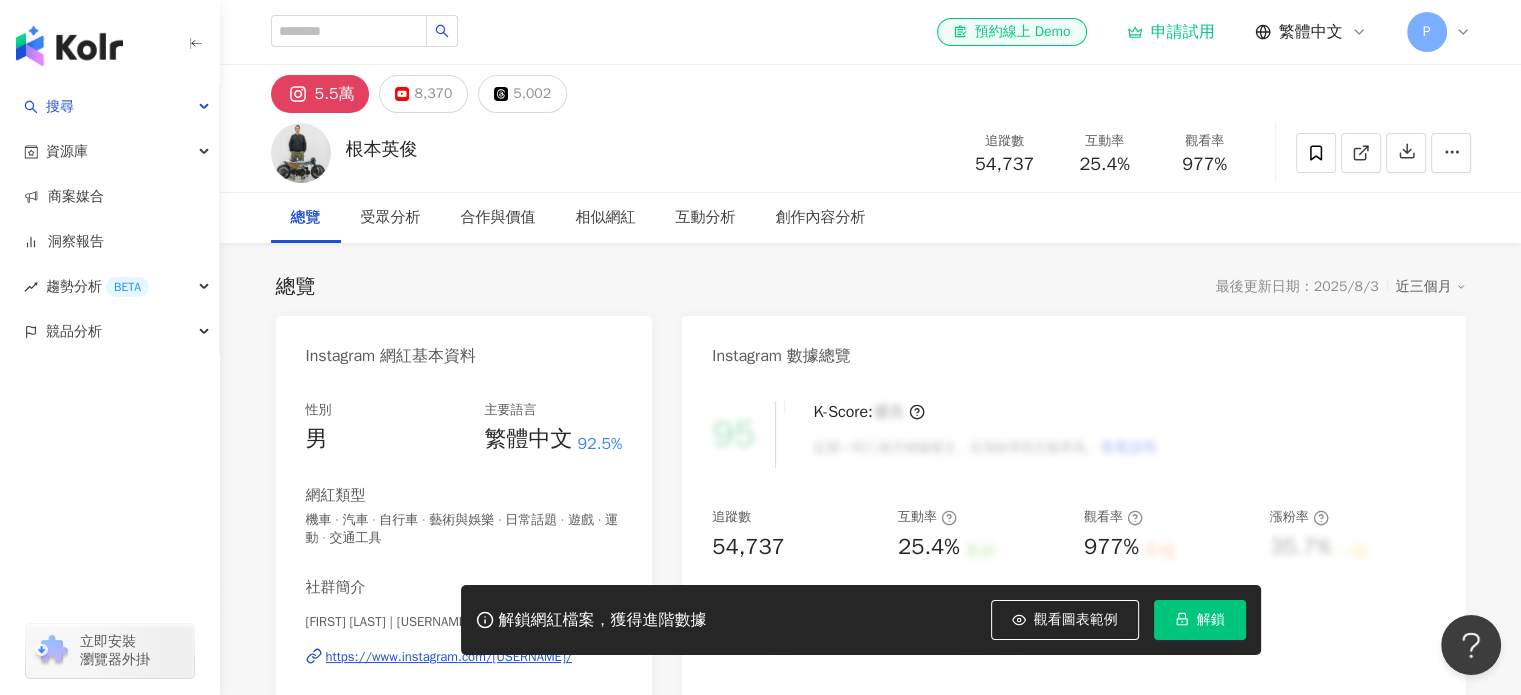 click on "根本英俊 追蹤數 54,737 互動率 25.4% 觀看率 977%" at bounding box center (871, 152) 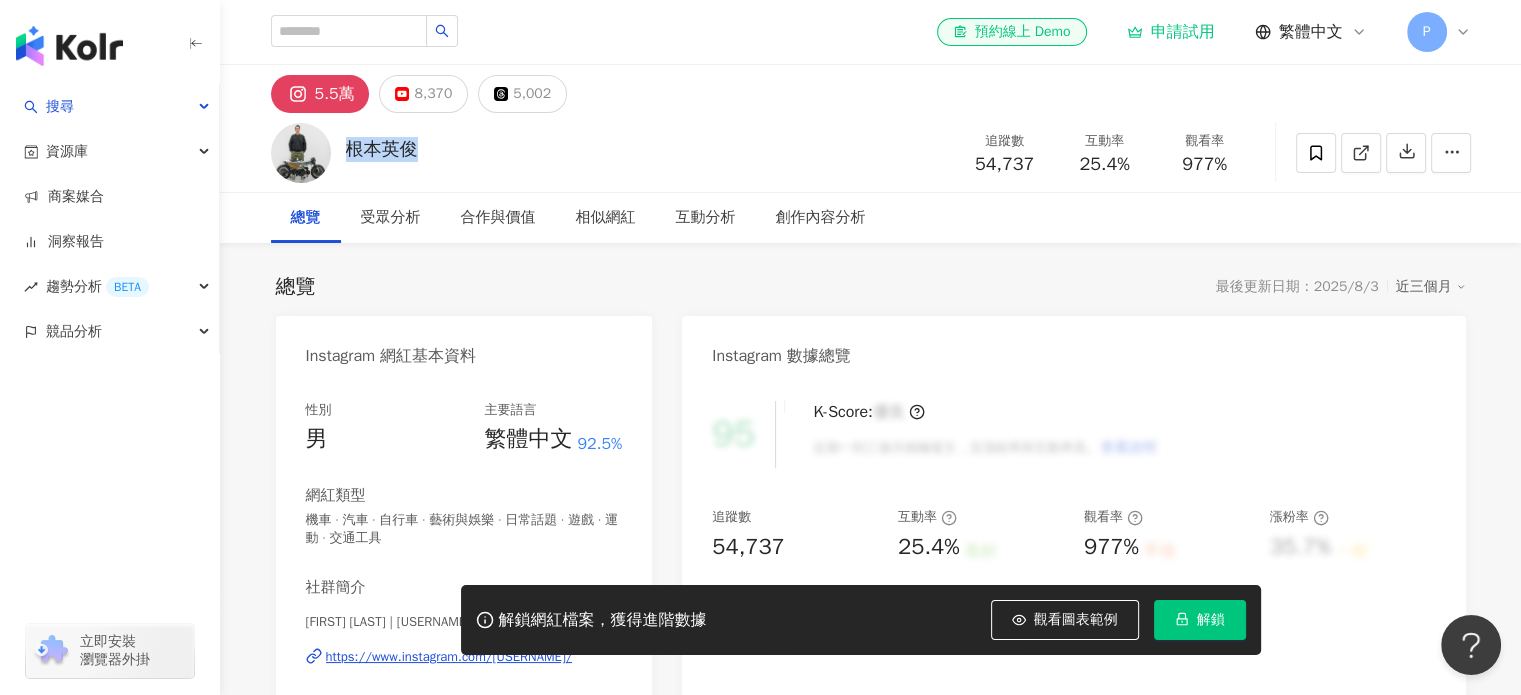 drag, startPoint x: 346, startPoint y: 156, endPoint x: 414, endPoint y: 147, distance: 68.593 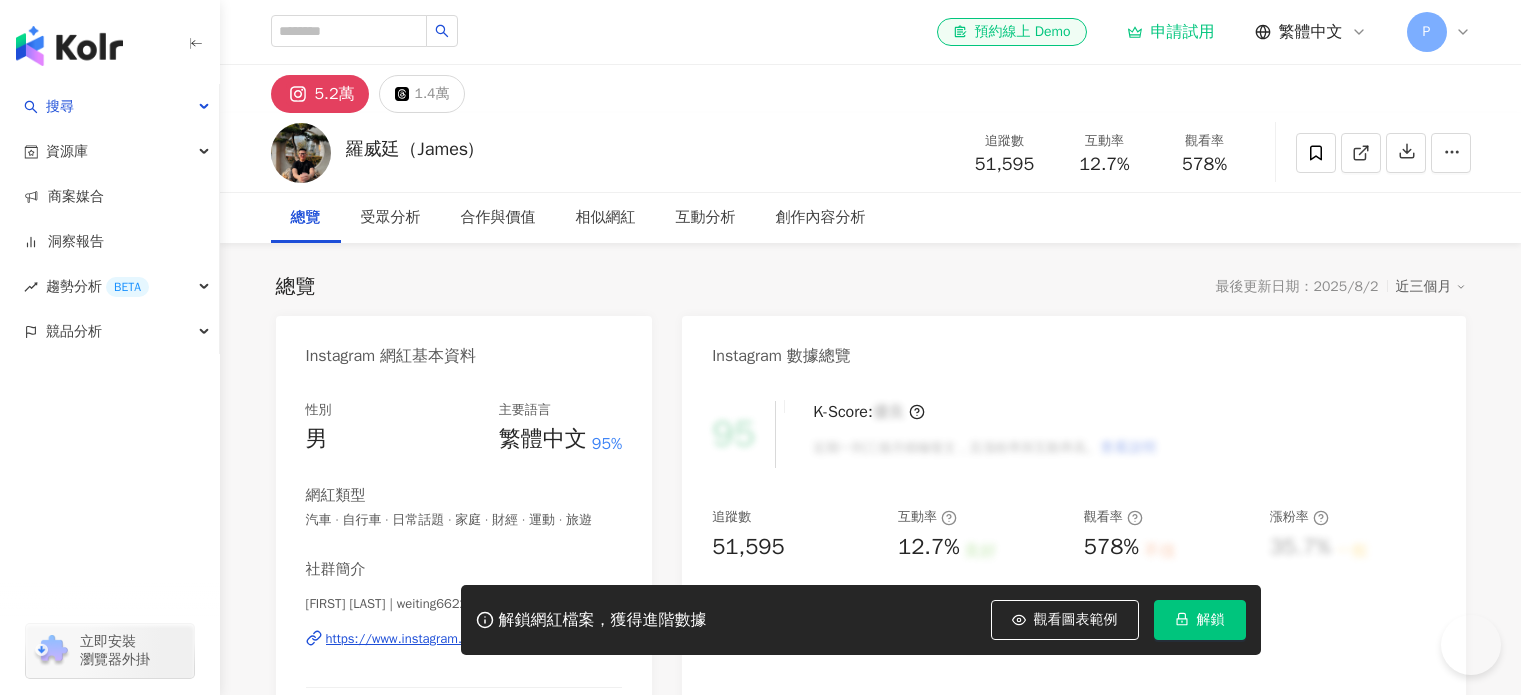 scroll, scrollTop: 0, scrollLeft: 0, axis: both 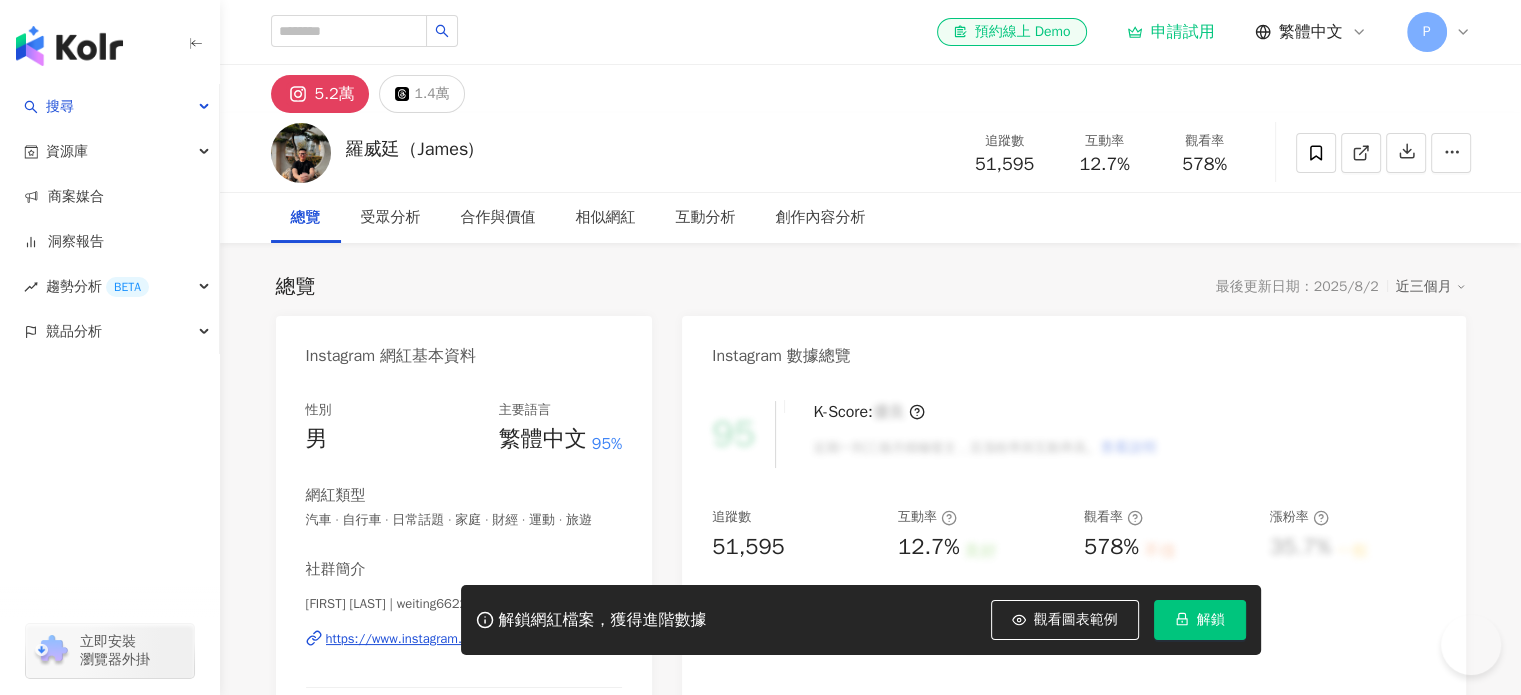 click on "[FIRST] [LAST]（James) 追蹤數 51,595 互動率 12.7% 觀看率 578%" at bounding box center [871, 152] 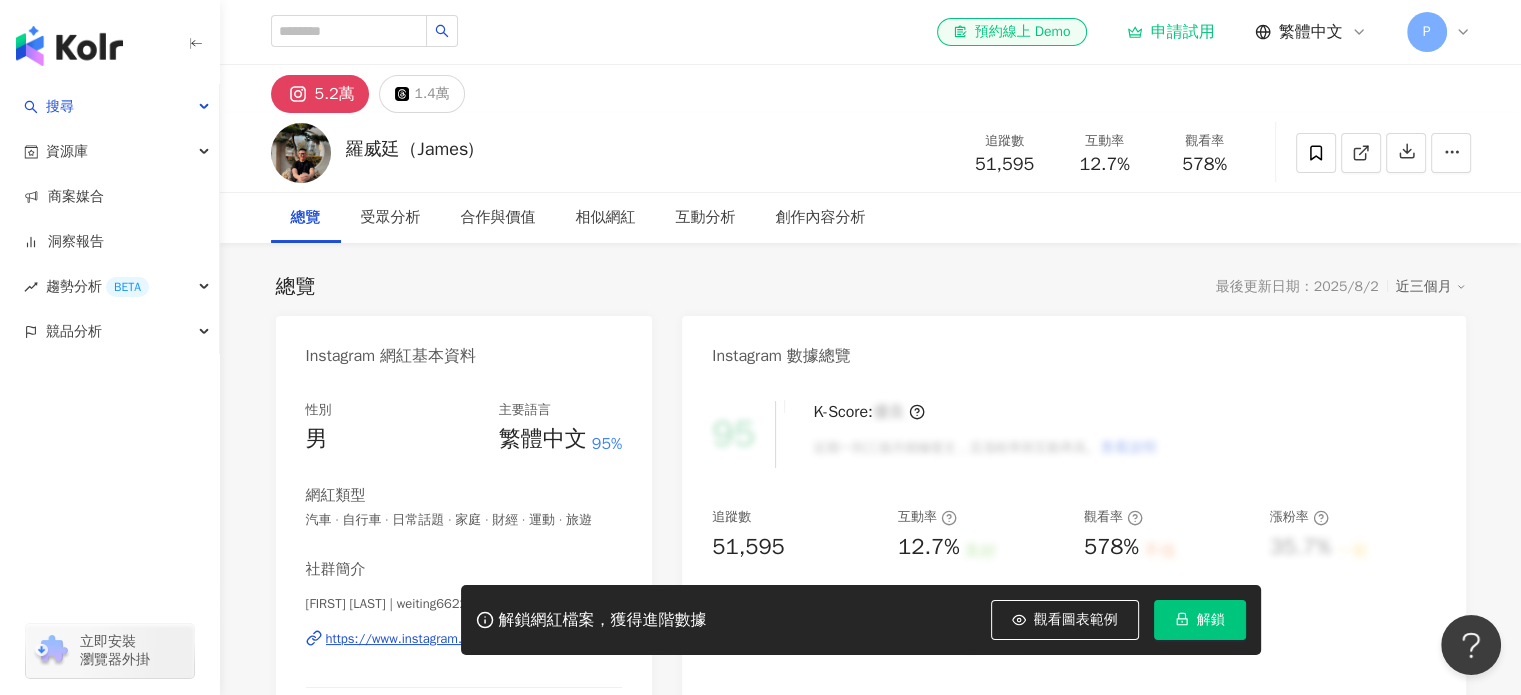 scroll, scrollTop: 0, scrollLeft: 0, axis: both 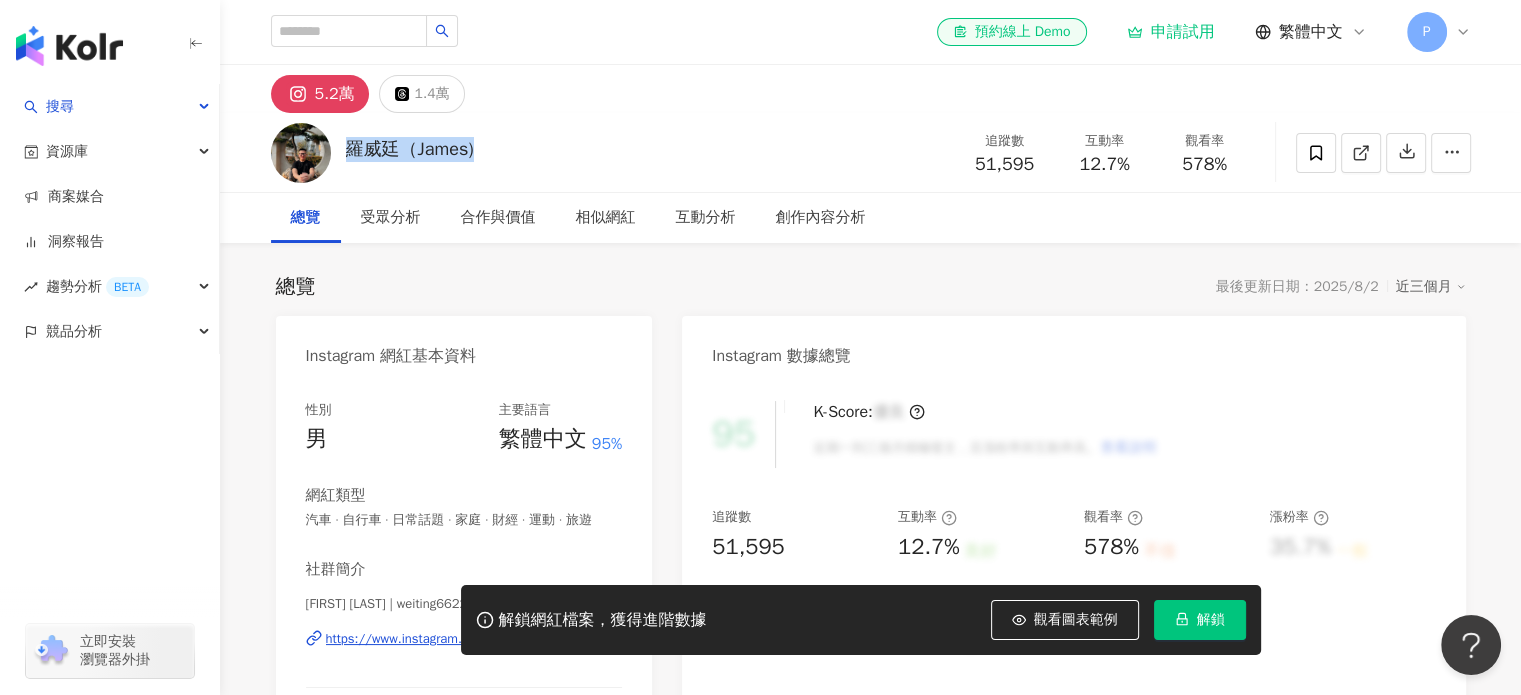drag, startPoint x: 540, startPoint y: 151, endPoint x: 348, endPoint y: 144, distance: 192.12756 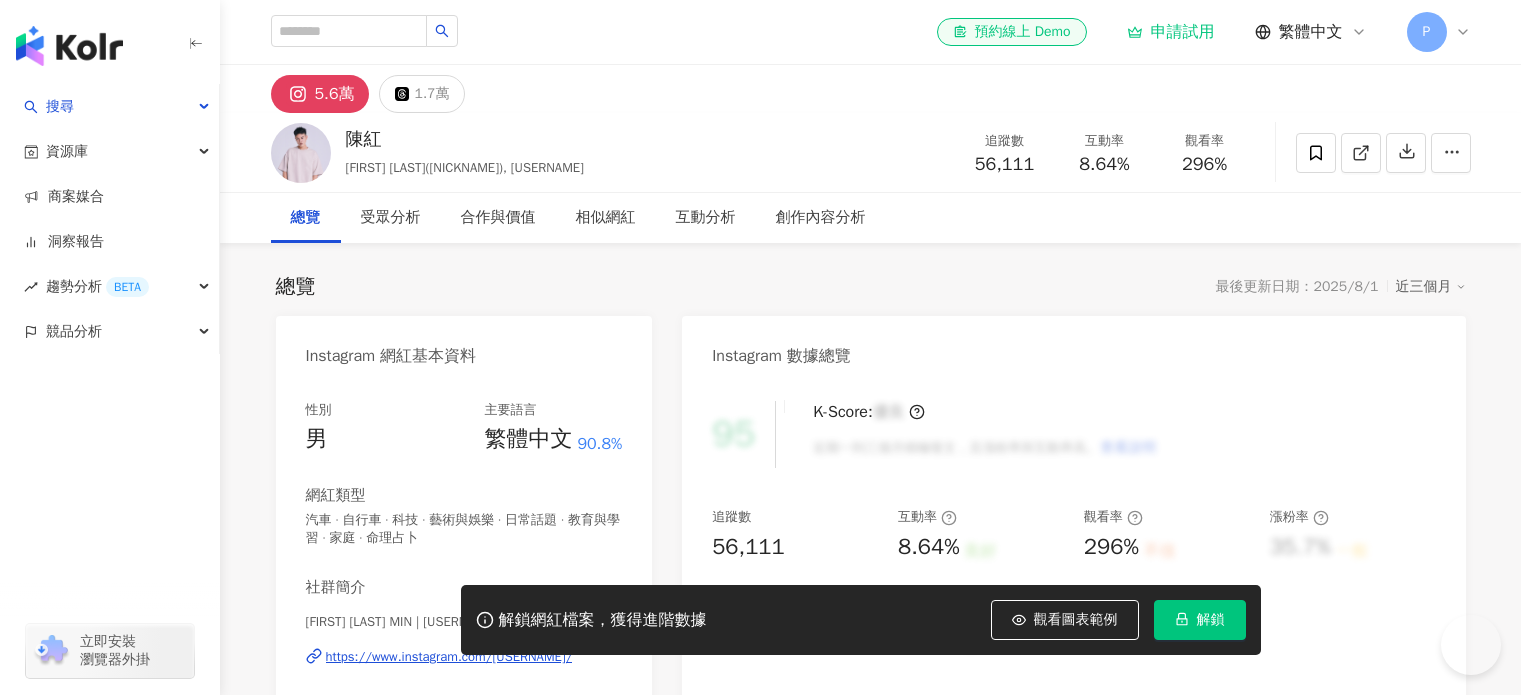 scroll, scrollTop: 0, scrollLeft: 0, axis: both 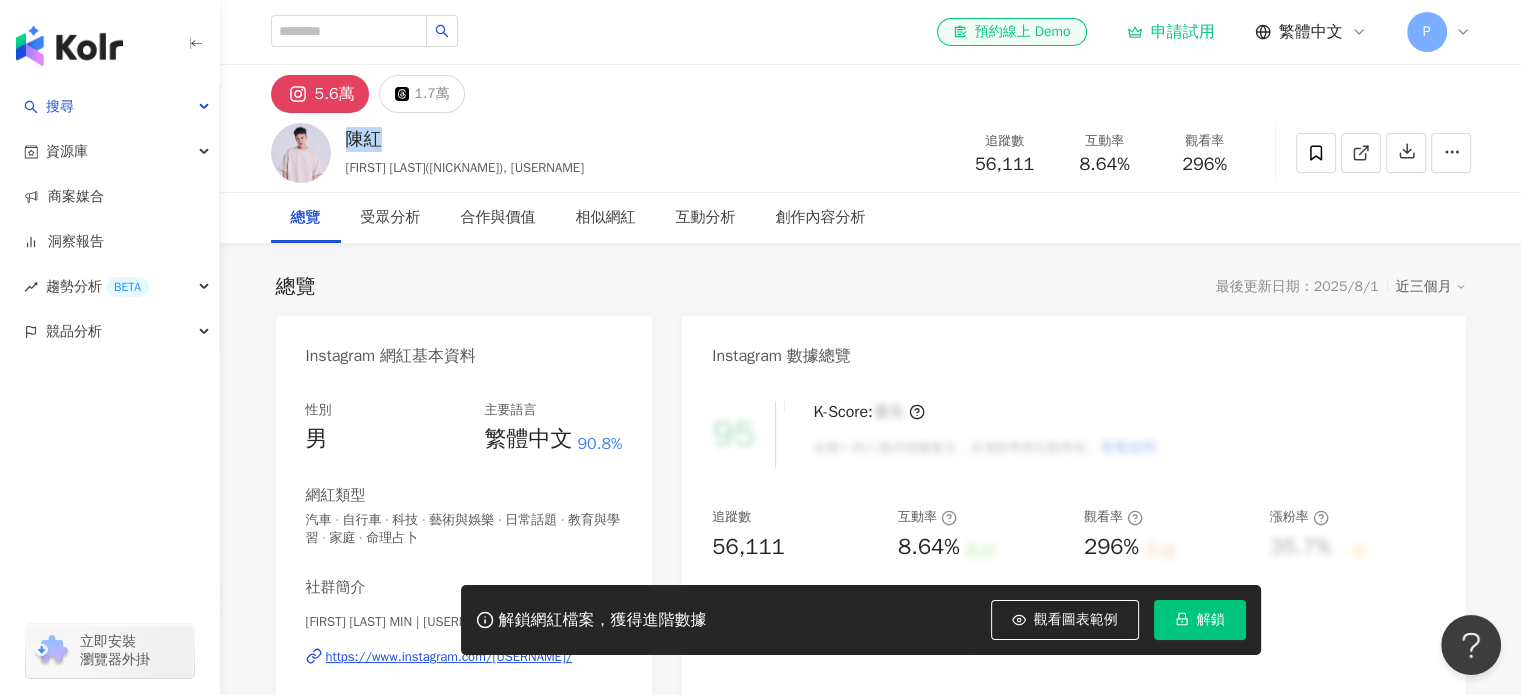 drag, startPoint x: 391, startPoint y: 134, endPoint x: 345, endPoint y: 146, distance: 47.539455 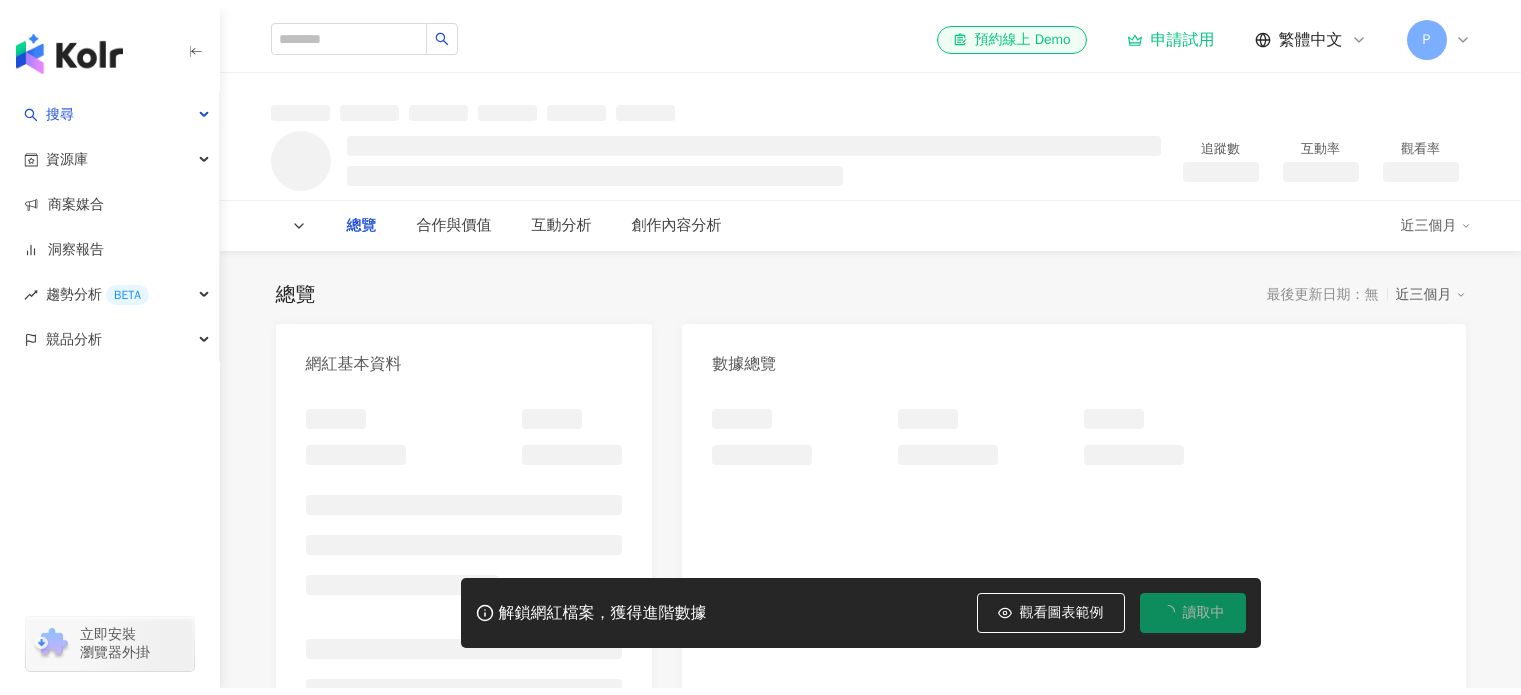 scroll, scrollTop: 0, scrollLeft: 0, axis: both 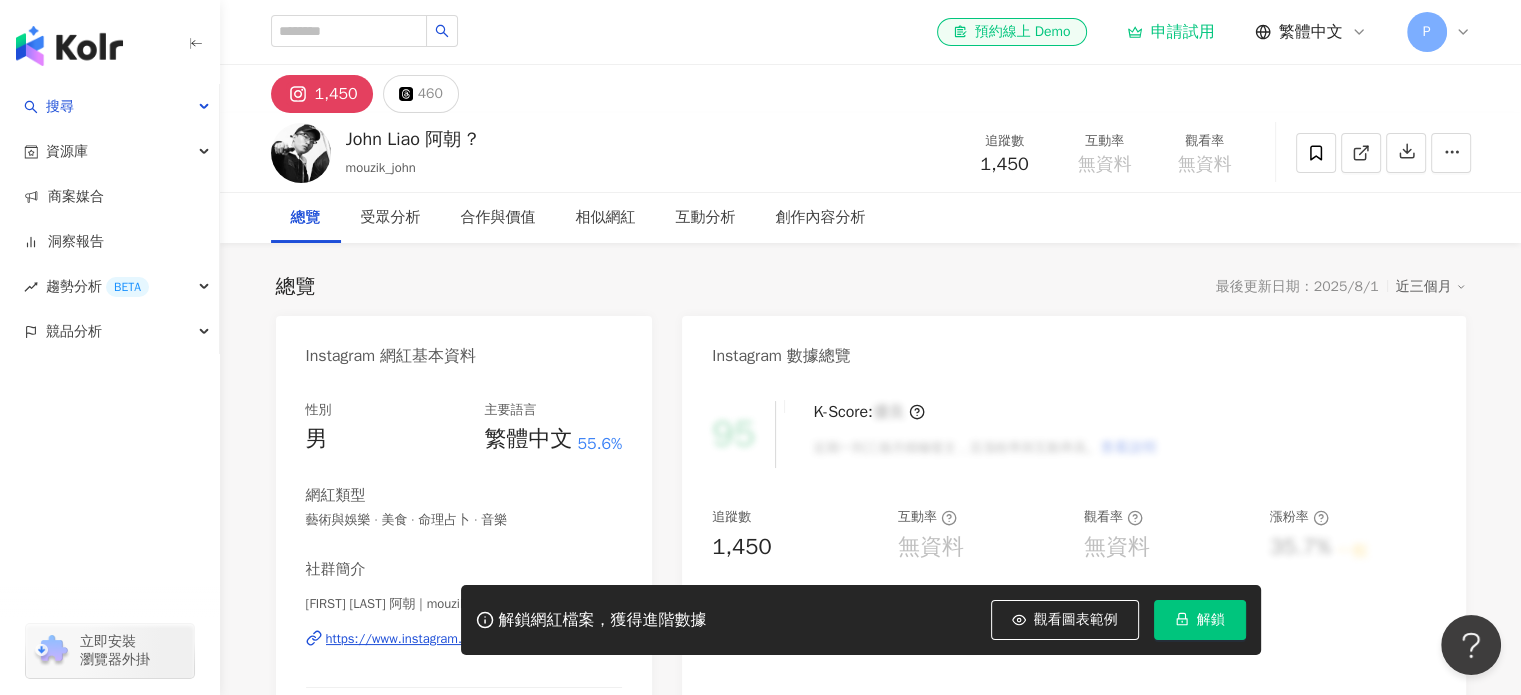 click on "總覽 最後更新日期：2025/8/1 近三個月" at bounding box center [871, 287] 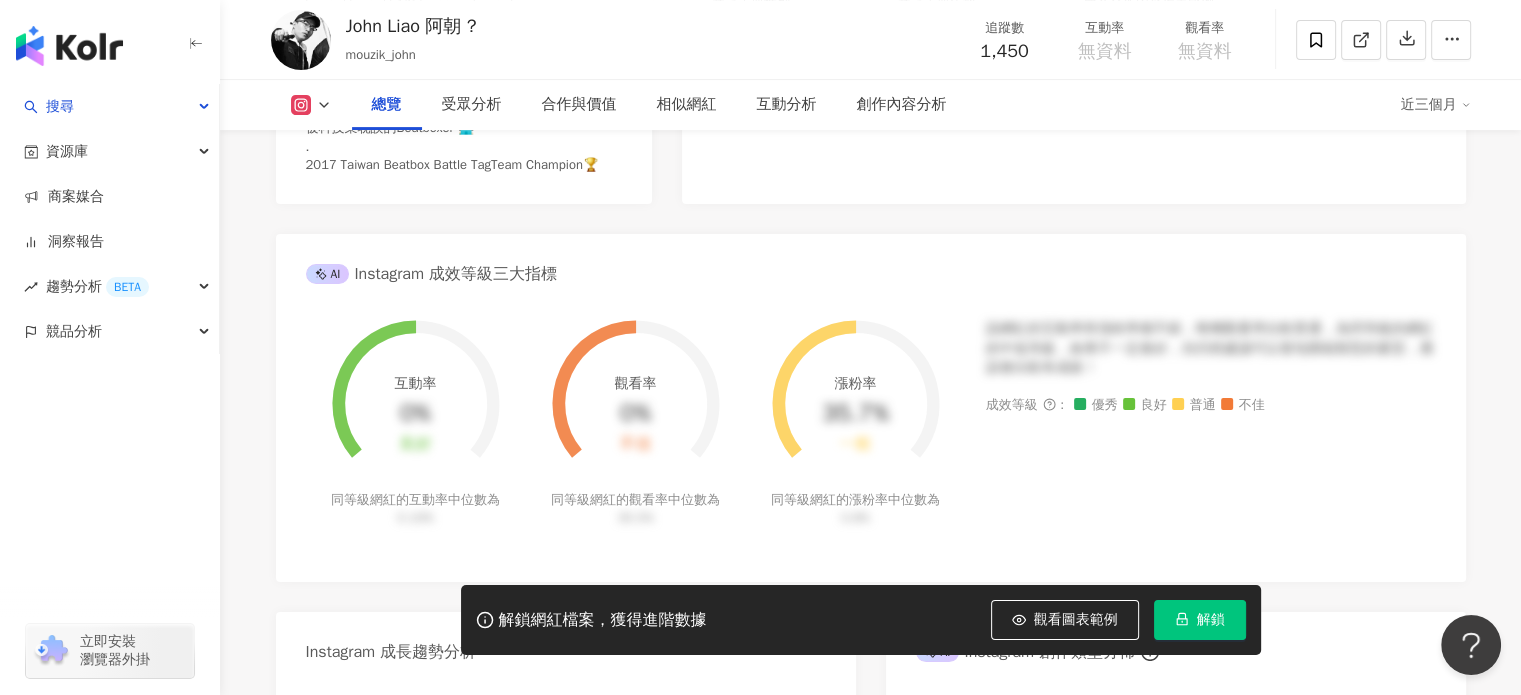 scroll, scrollTop: 1216, scrollLeft: 0, axis: vertical 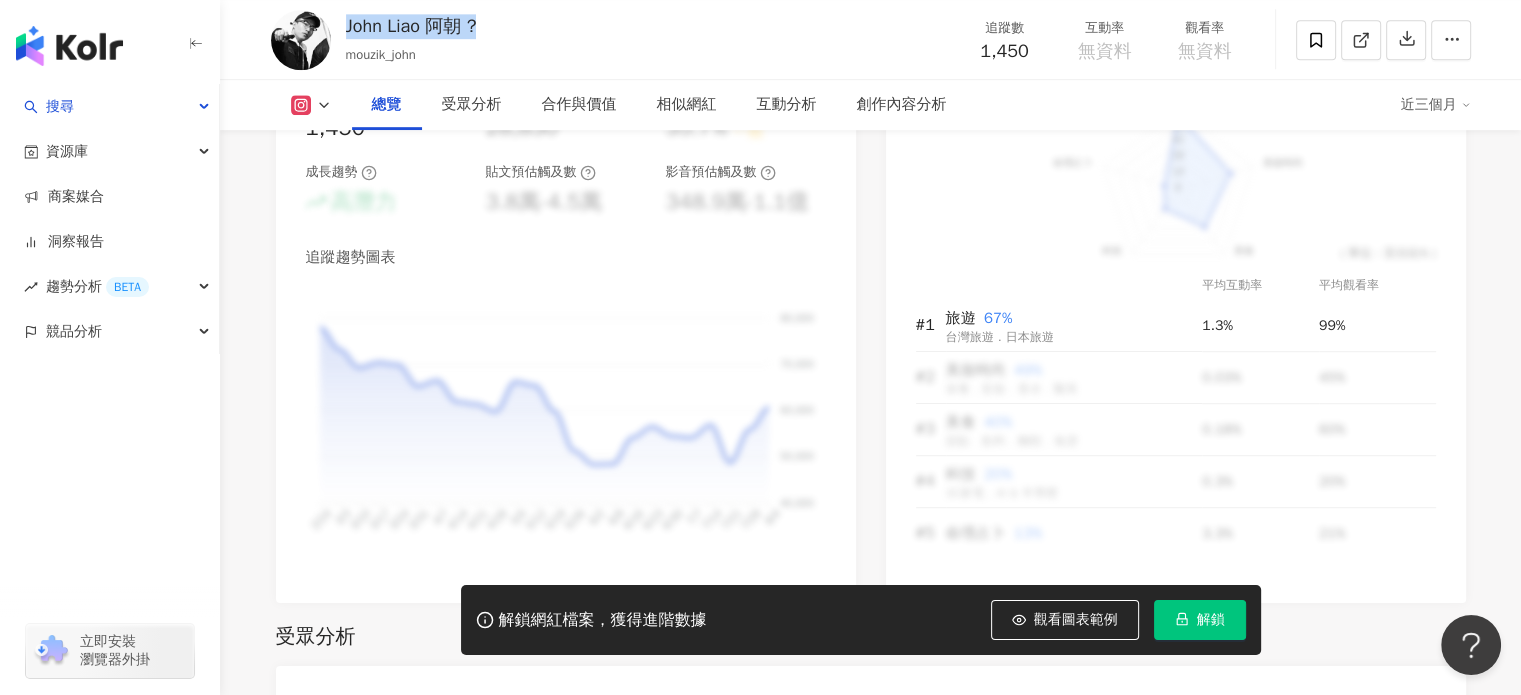 drag, startPoint x: 488, startPoint y: 32, endPoint x: 345, endPoint y: 28, distance: 143.05594 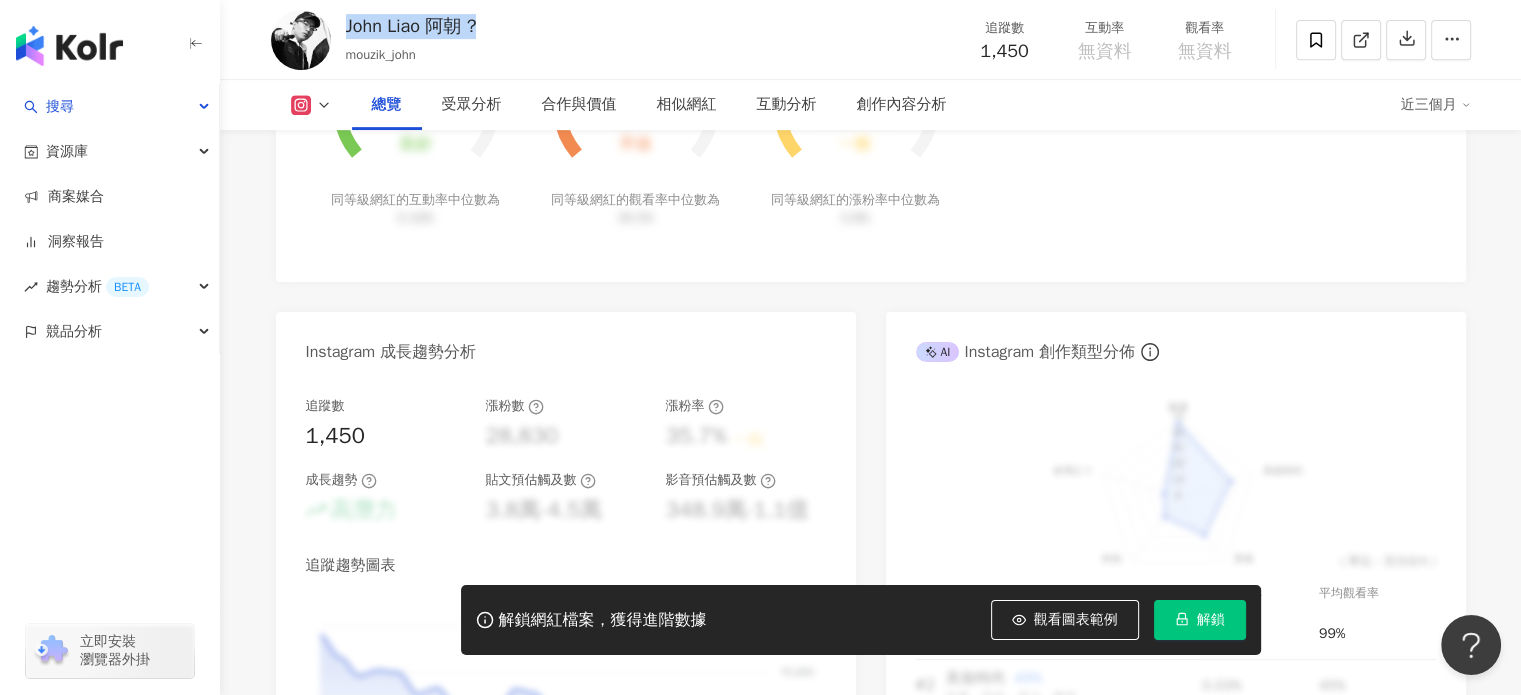scroll, scrollTop: 0, scrollLeft: 0, axis: both 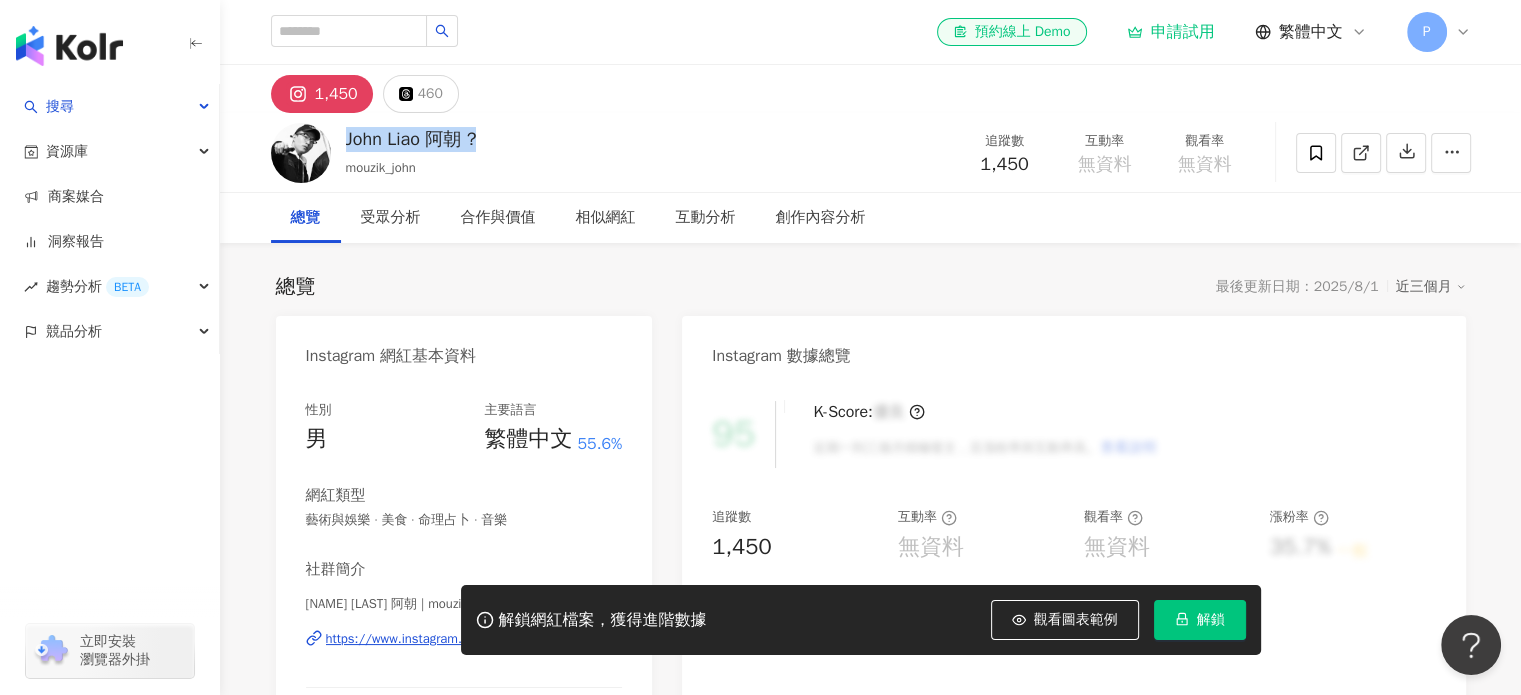 click 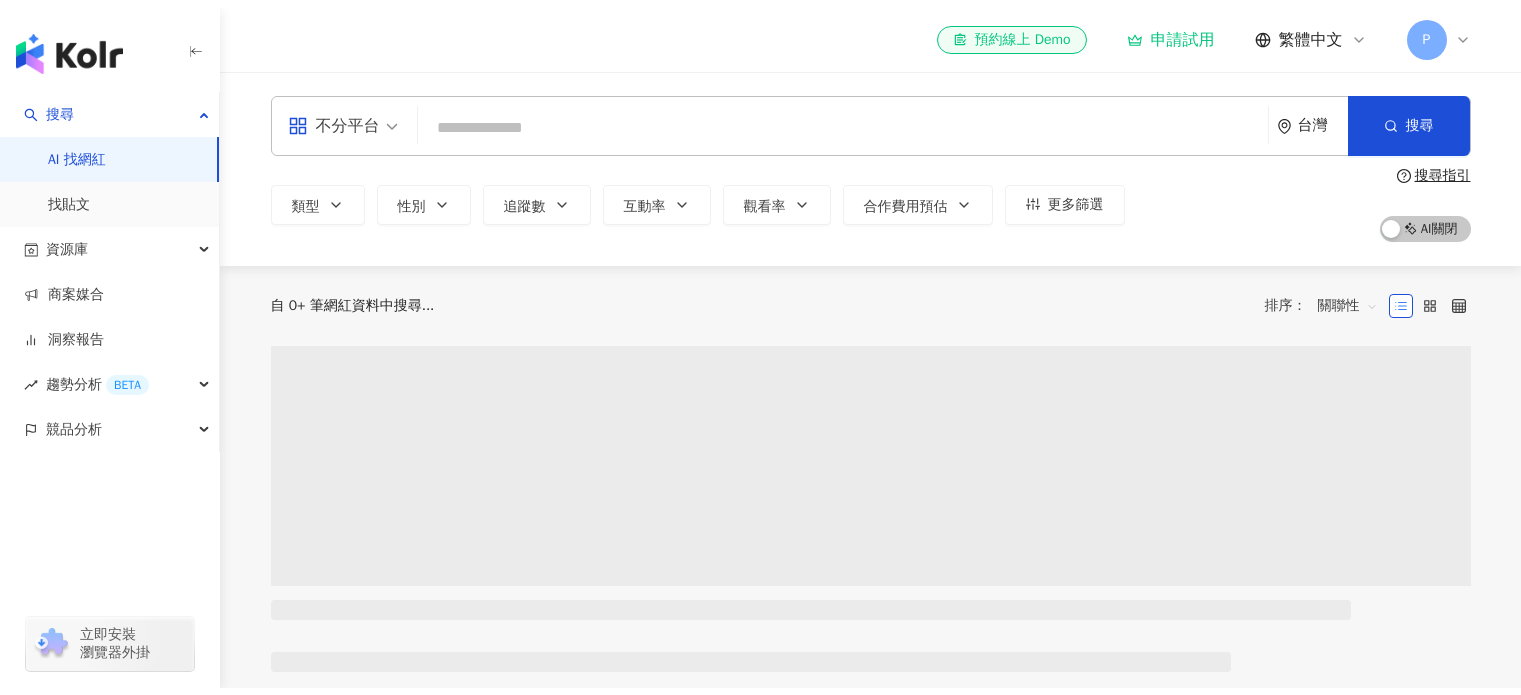 scroll, scrollTop: 0, scrollLeft: 0, axis: both 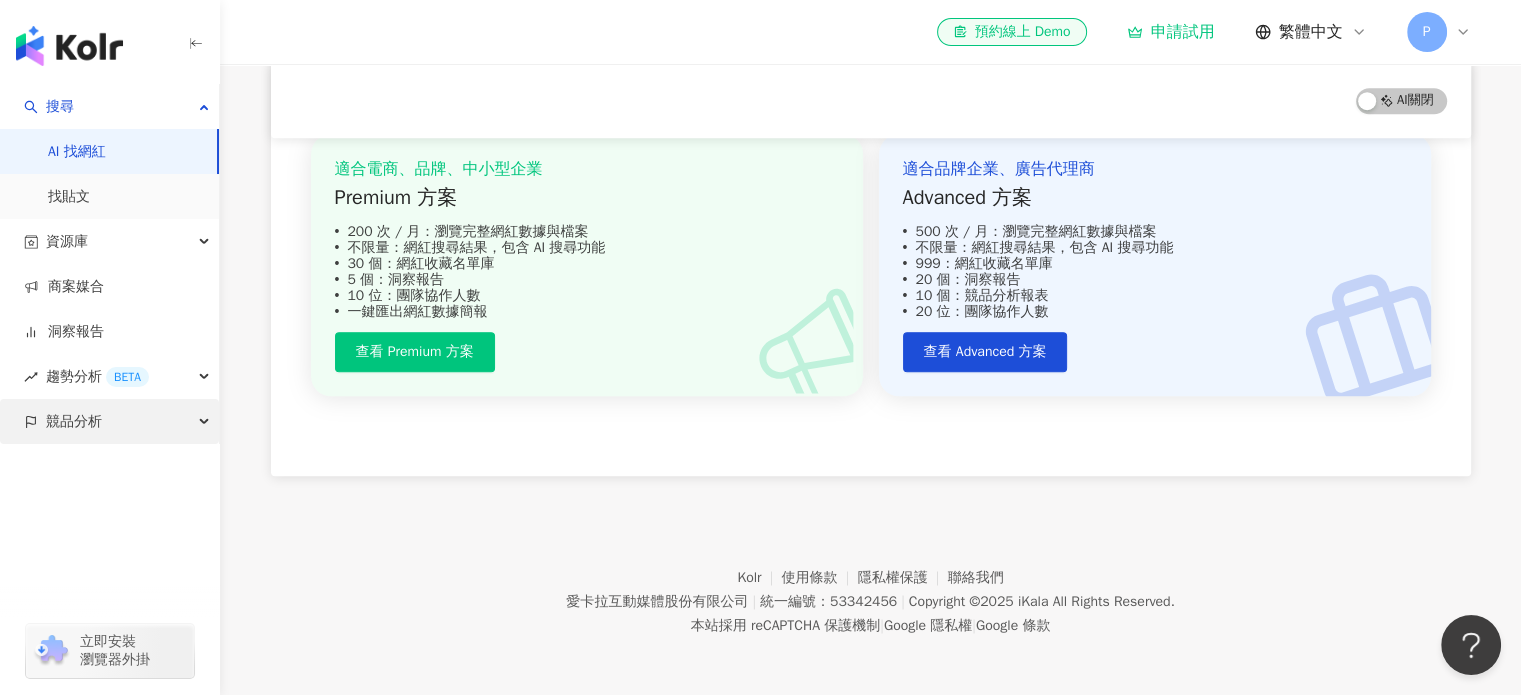 click on "競品分析" at bounding box center (109, 421) 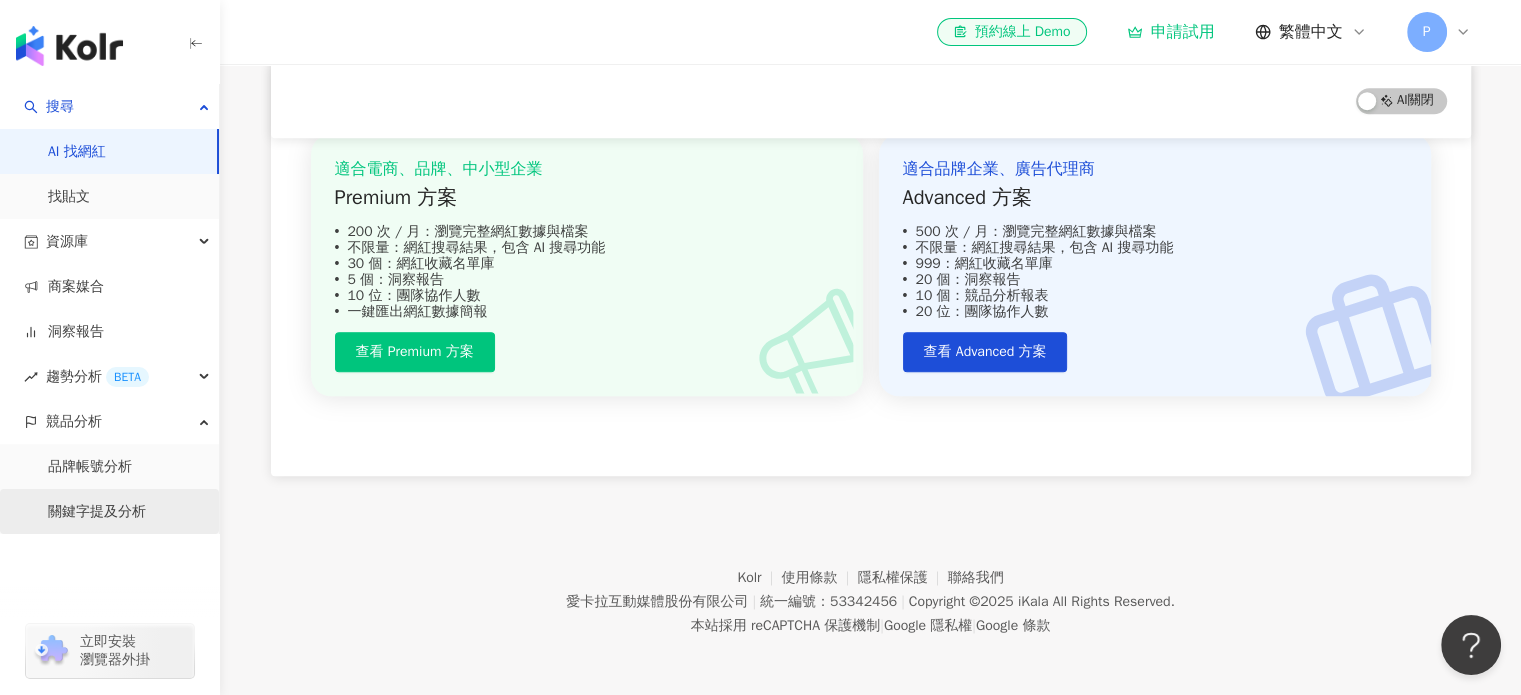click on "關鍵字提及分析" at bounding box center (97, 512) 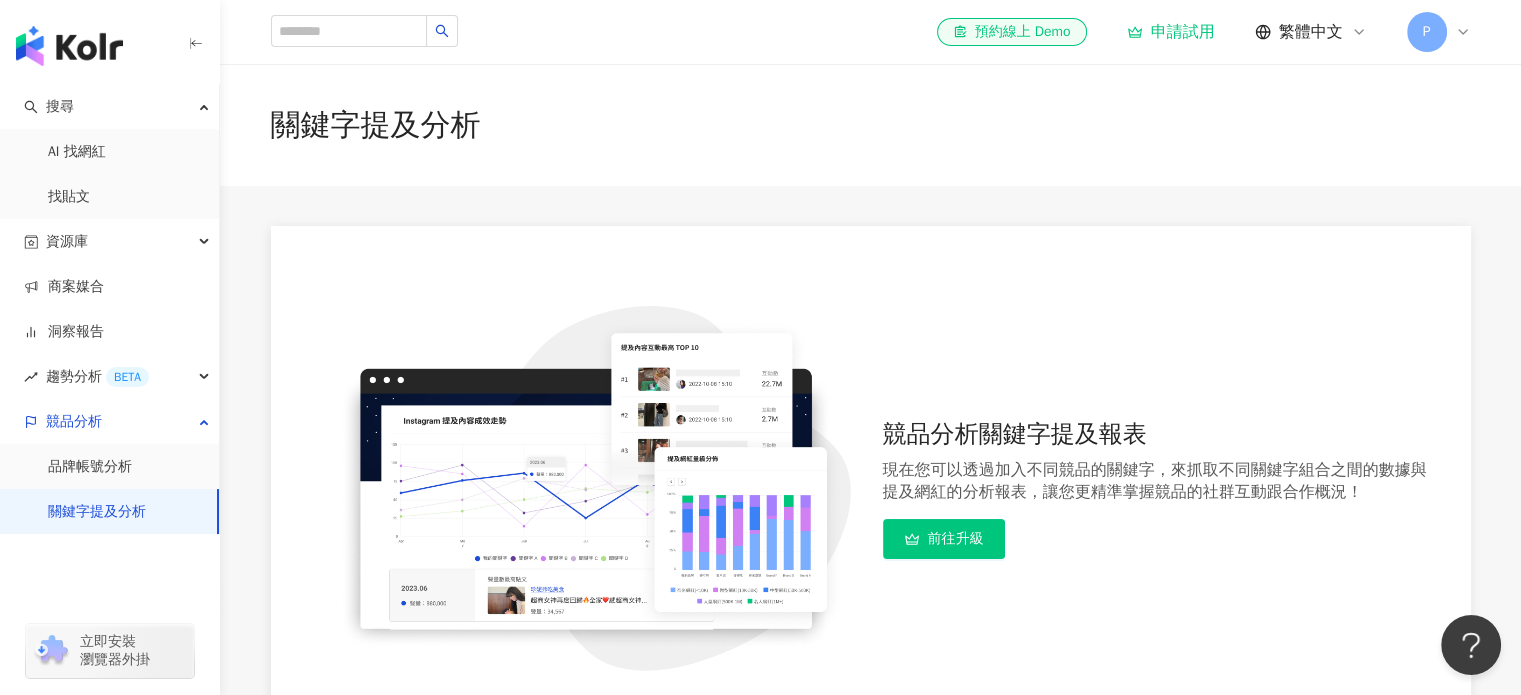 scroll, scrollTop: 380, scrollLeft: 0, axis: vertical 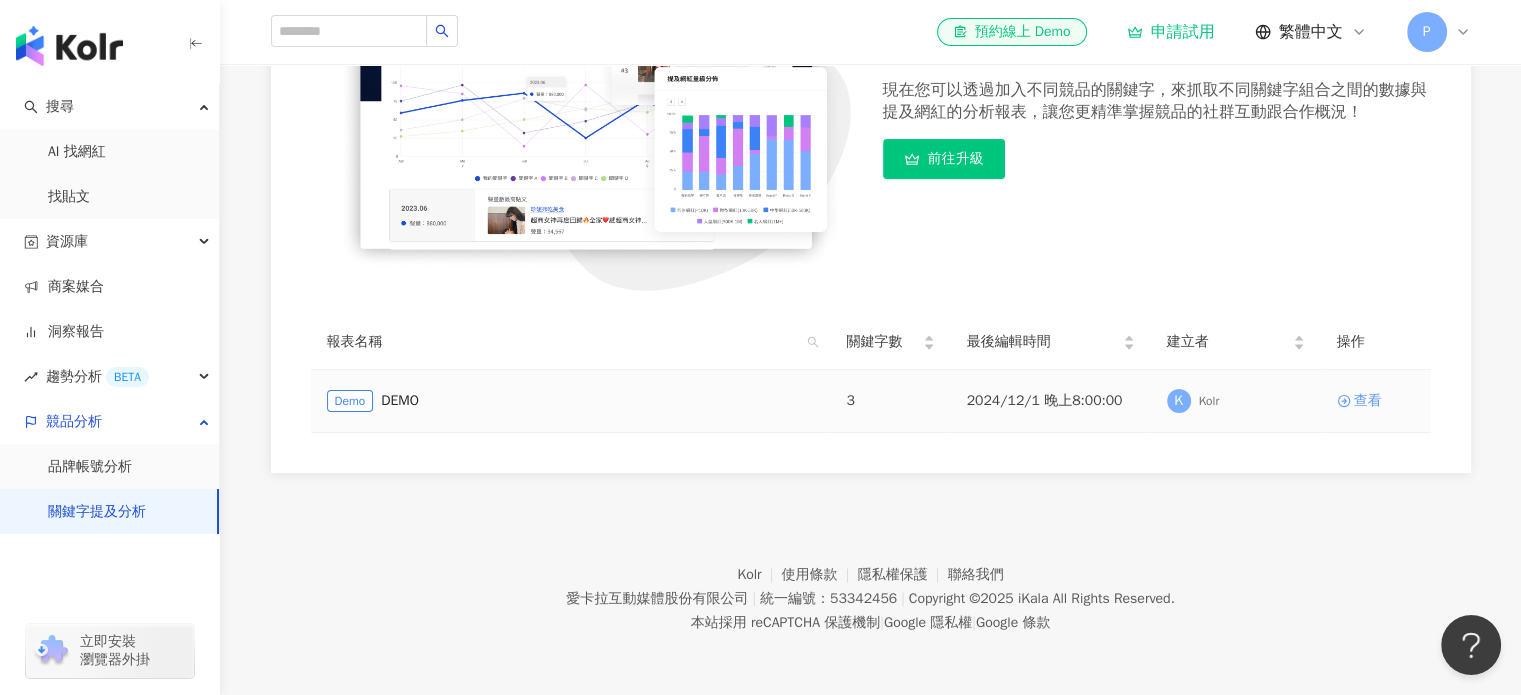 click on "查看" at bounding box center (1368, 401) 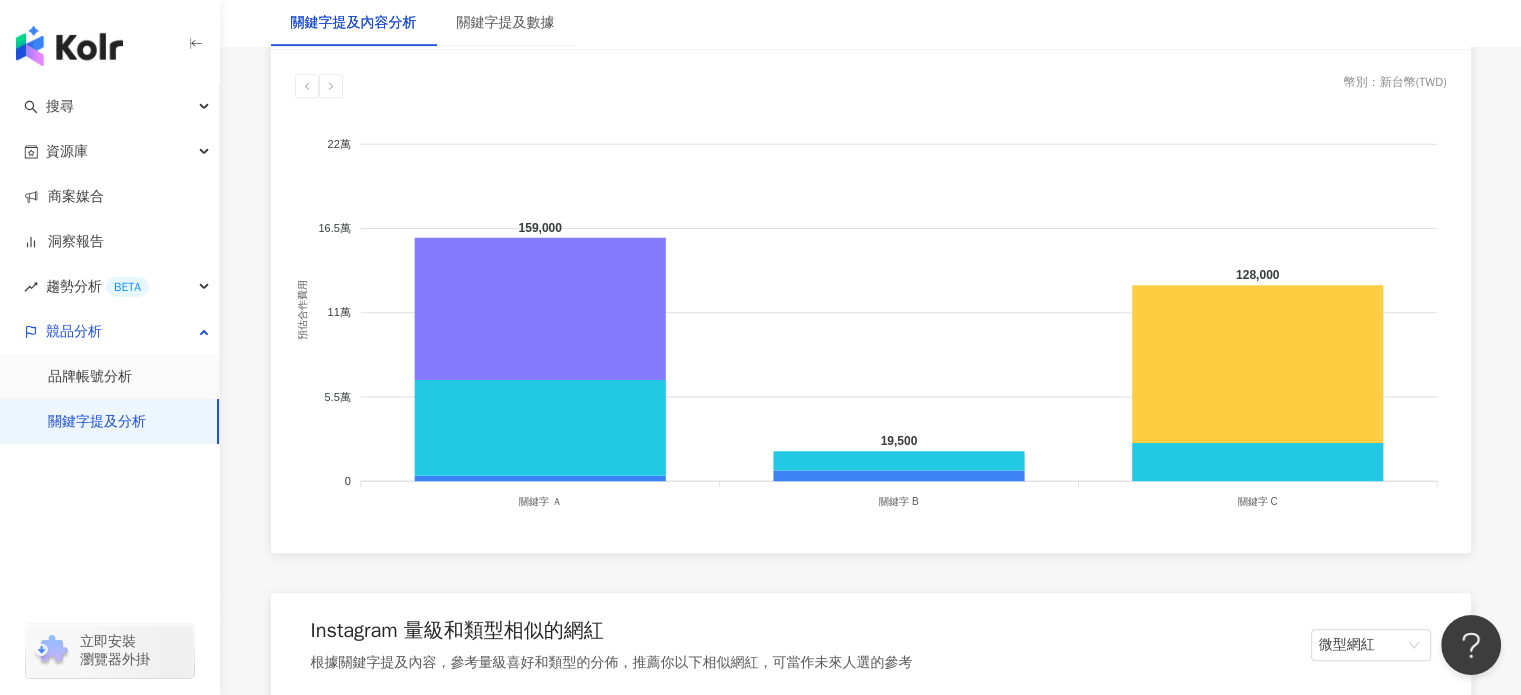 scroll, scrollTop: 2433, scrollLeft: 0, axis: vertical 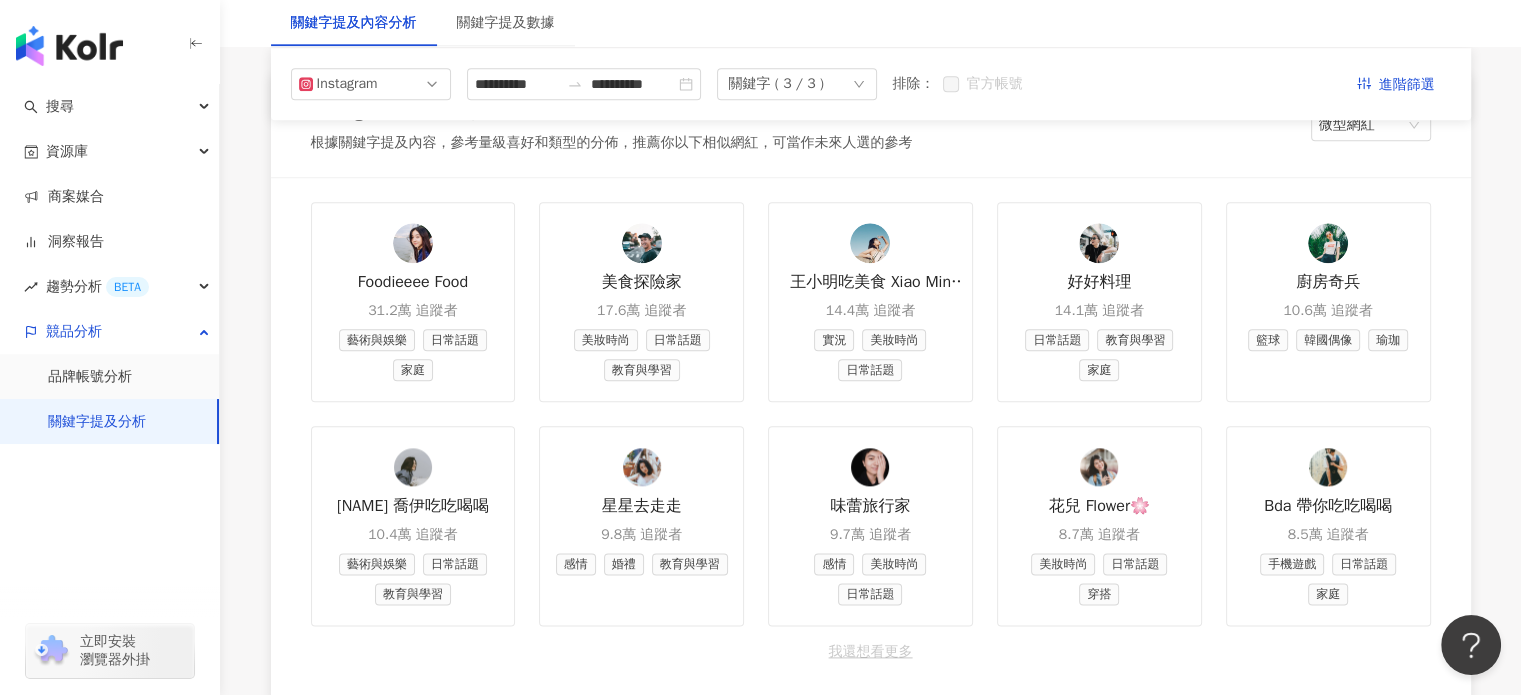 drag, startPoint x: 894, startPoint y: 501, endPoint x: 789, endPoint y: 437, distance: 122.967476 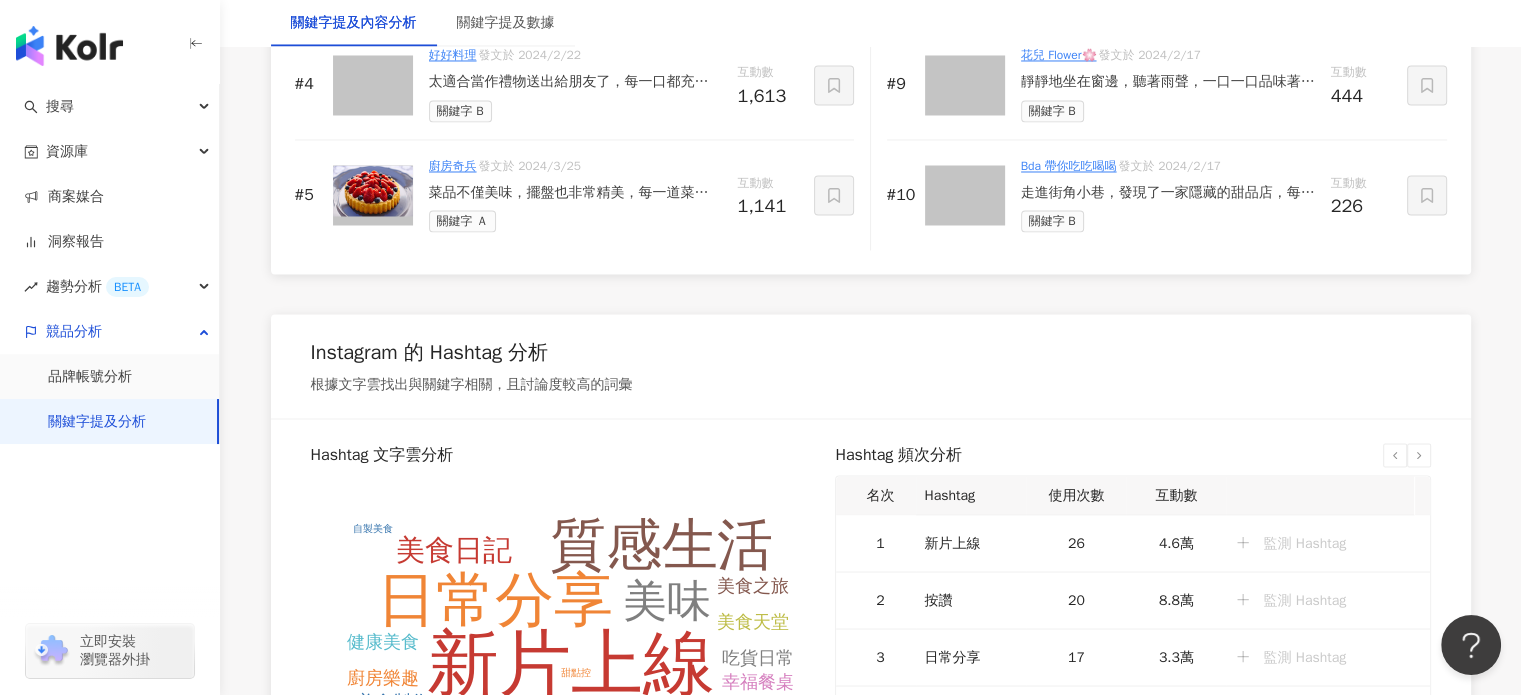 scroll, scrollTop: 4169, scrollLeft: 0, axis: vertical 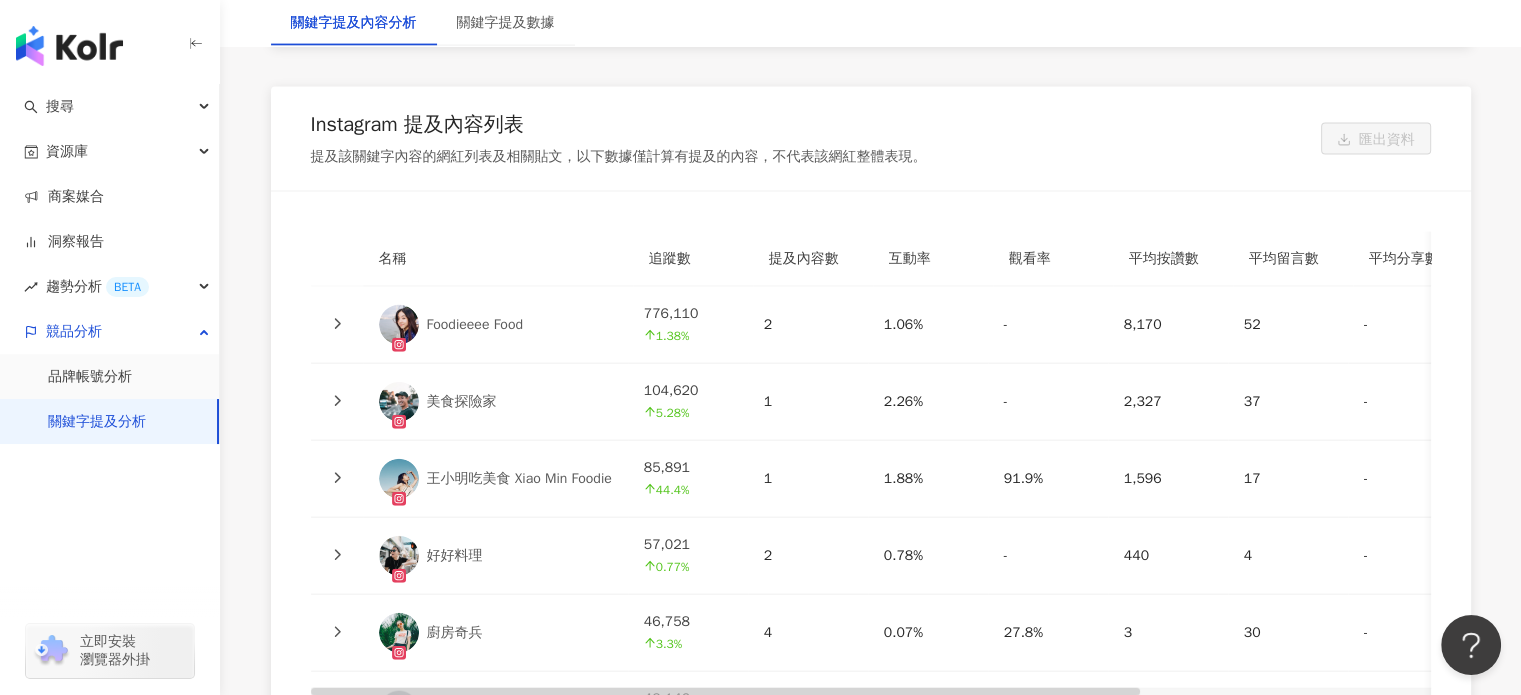 drag, startPoint x: 498, startPoint y: 317, endPoint x: 392, endPoint y: 332, distance: 107.05606 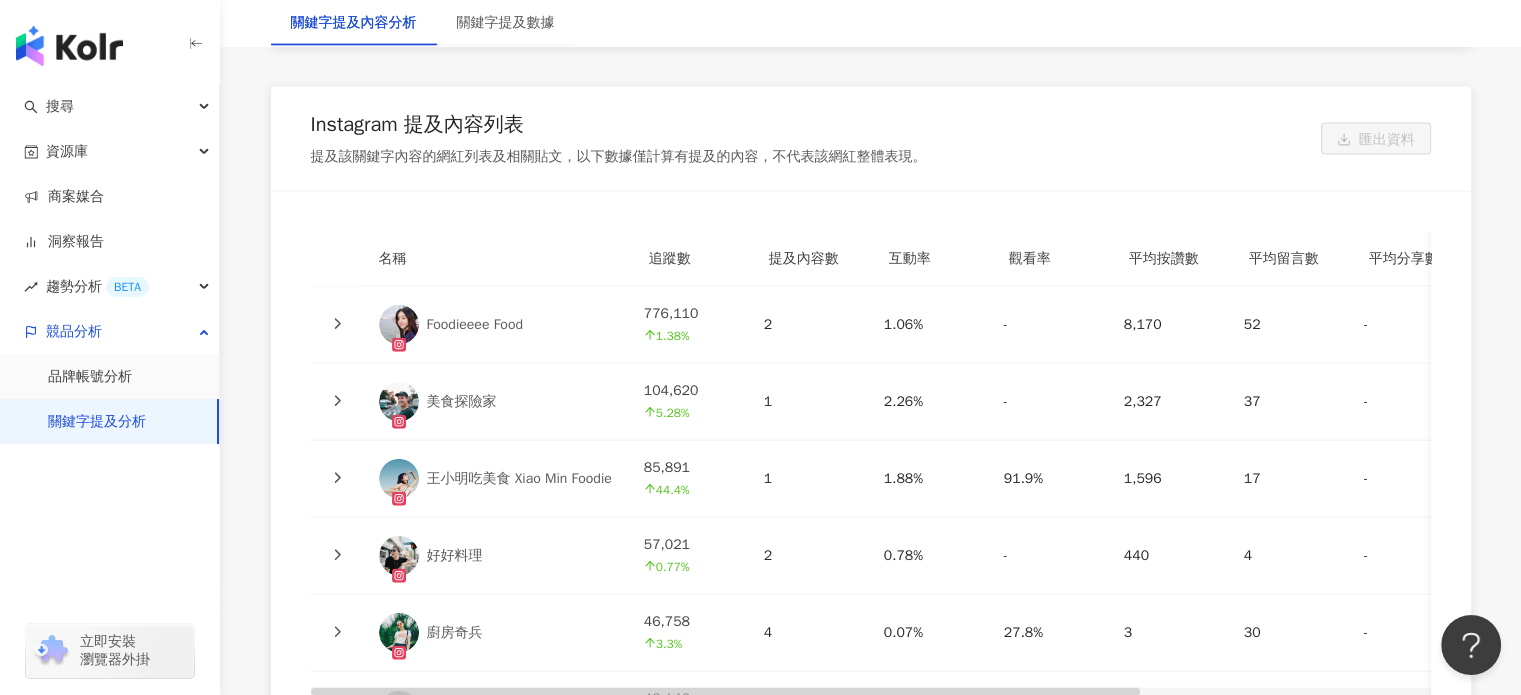 scroll, scrollTop: 5034, scrollLeft: 0, axis: vertical 